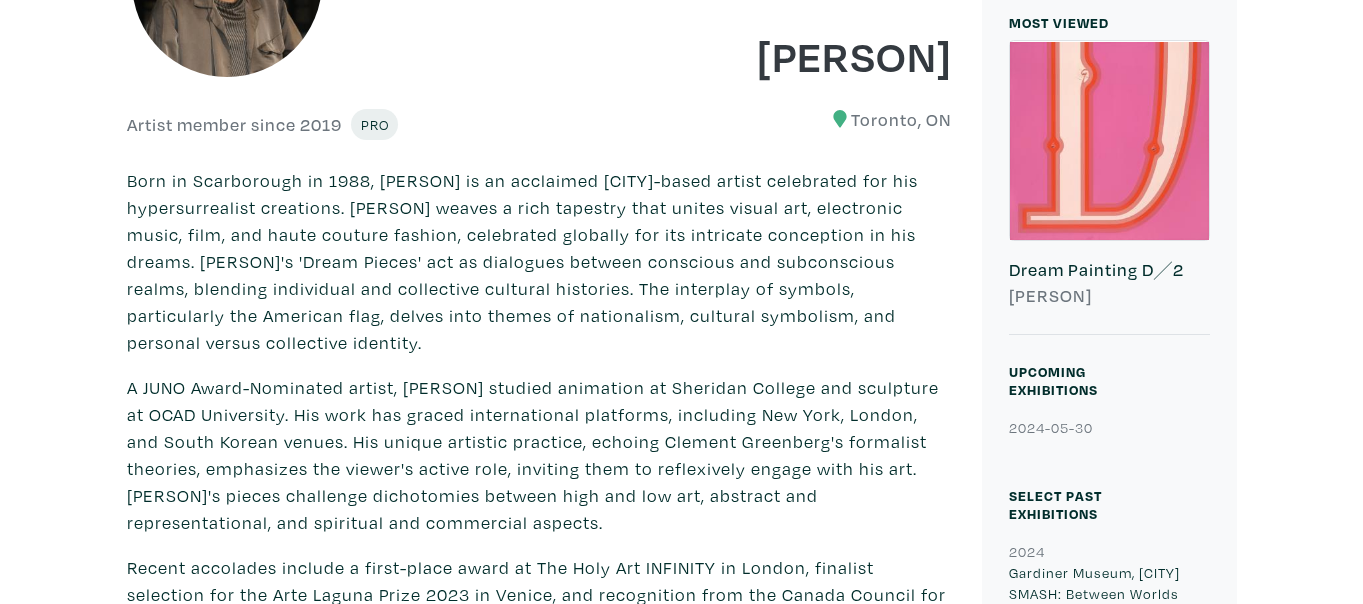 scroll, scrollTop: 0, scrollLeft: 0, axis: both 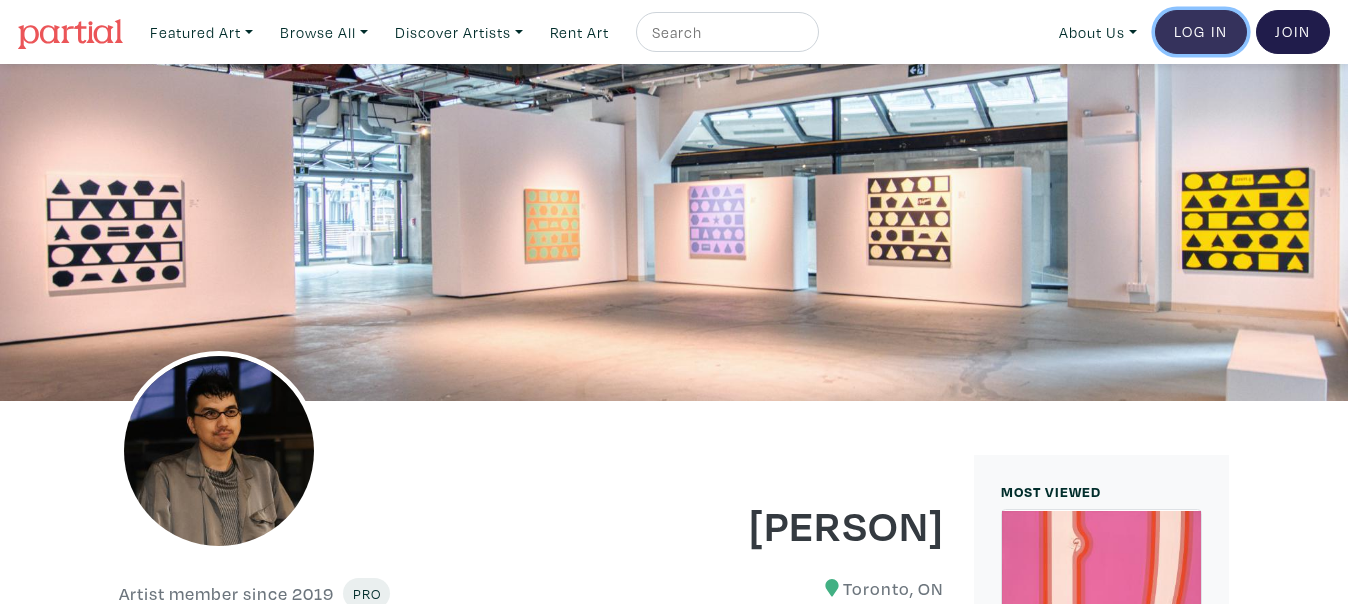 click on "Log In" at bounding box center [1201, 32] 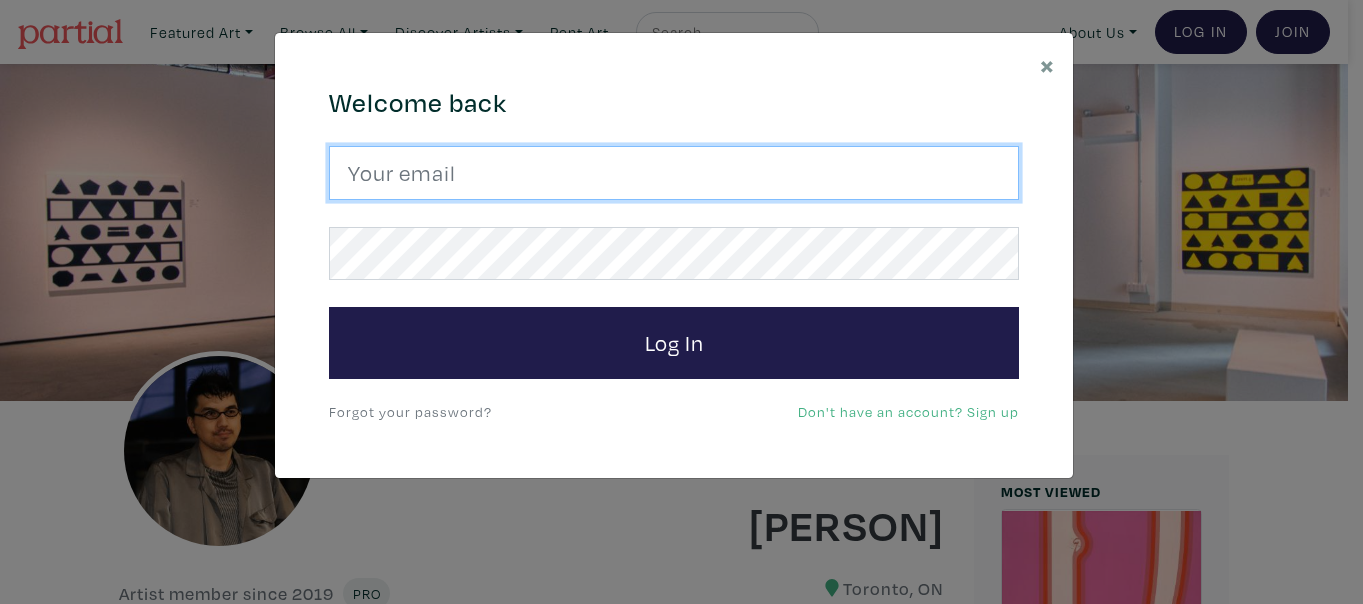 click at bounding box center (674, 173) 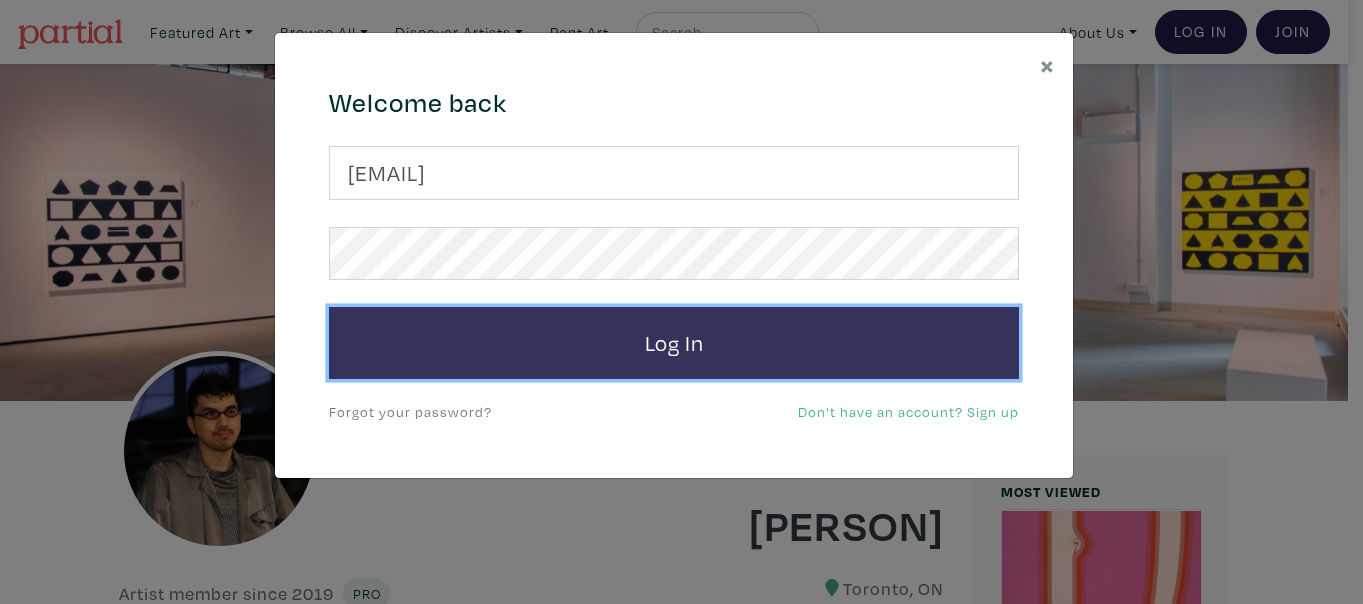 click on "Log In" at bounding box center [674, 343] 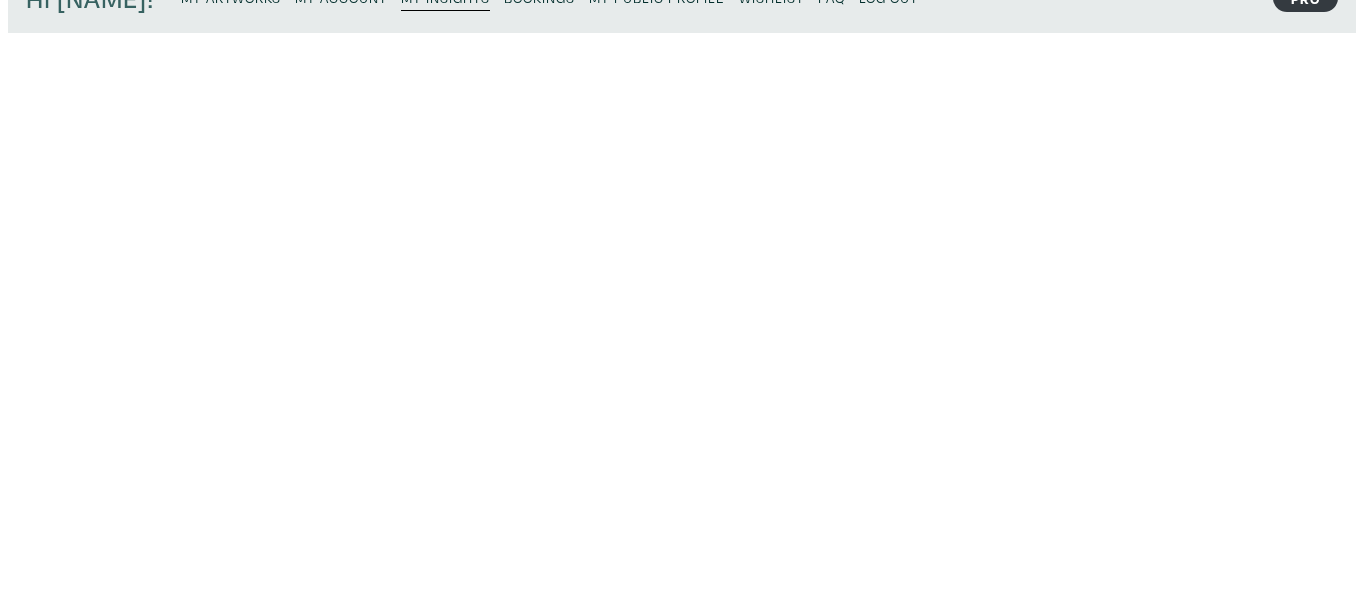 scroll, scrollTop: 143, scrollLeft: 0, axis: vertical 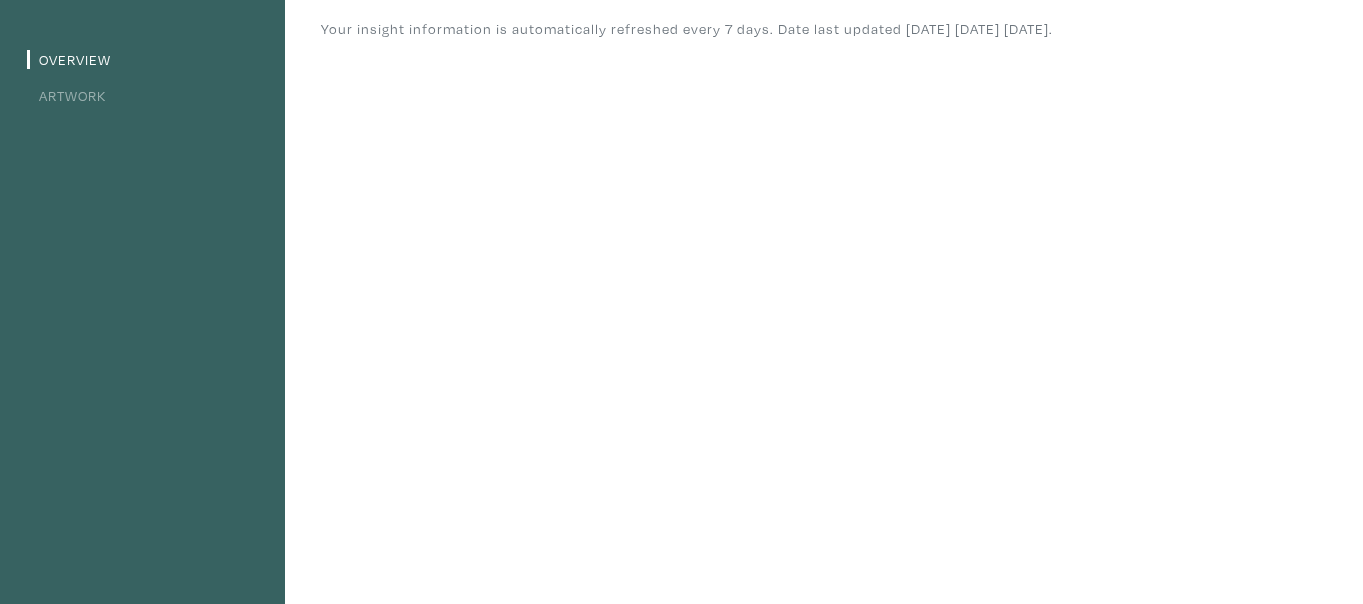 click on "Artwork" at bounding box center [66, 95] 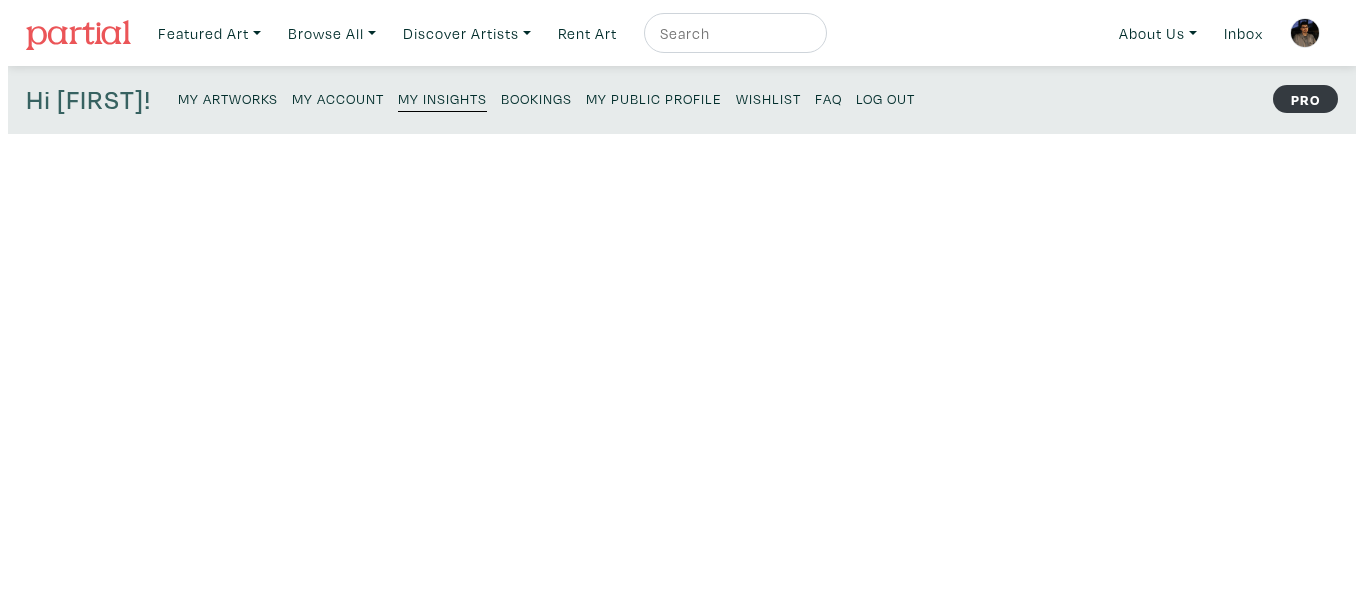 scroll, scrollTop: 0, scrollLeft: 0, axis: both 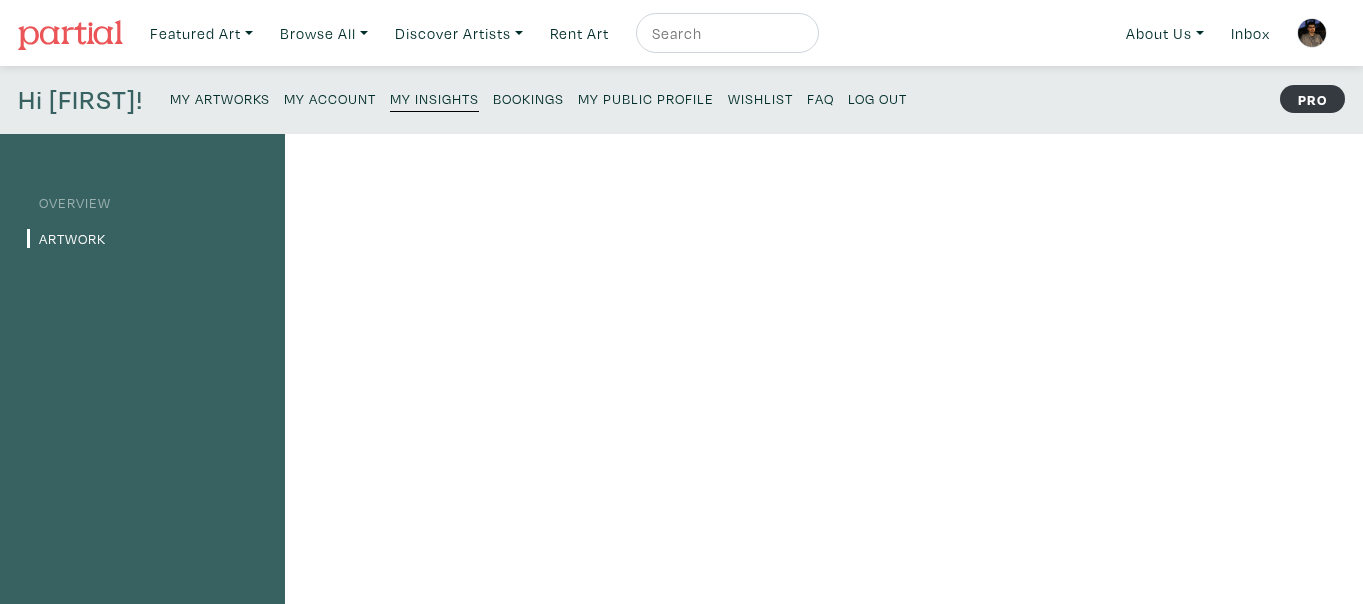click on "My Artworks" at bounding box center (220, 98) 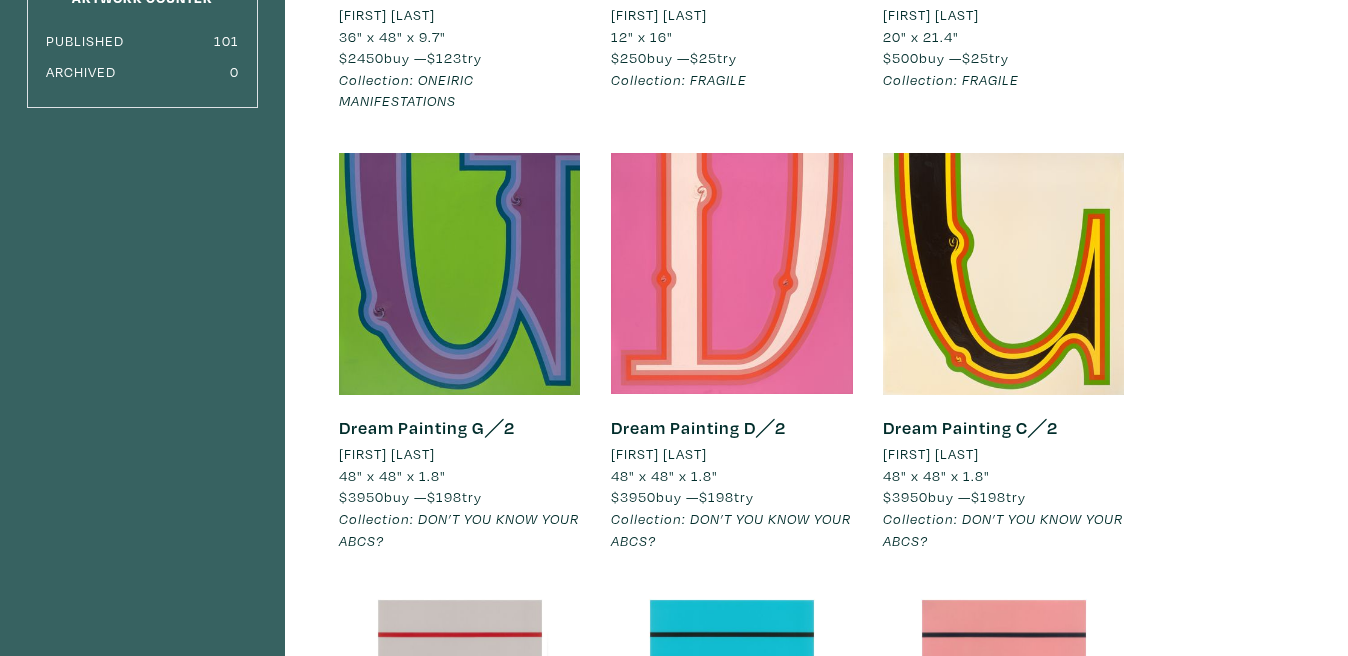 scroll, scrollTop: 507, scrollLeft: 0, axis: vertical 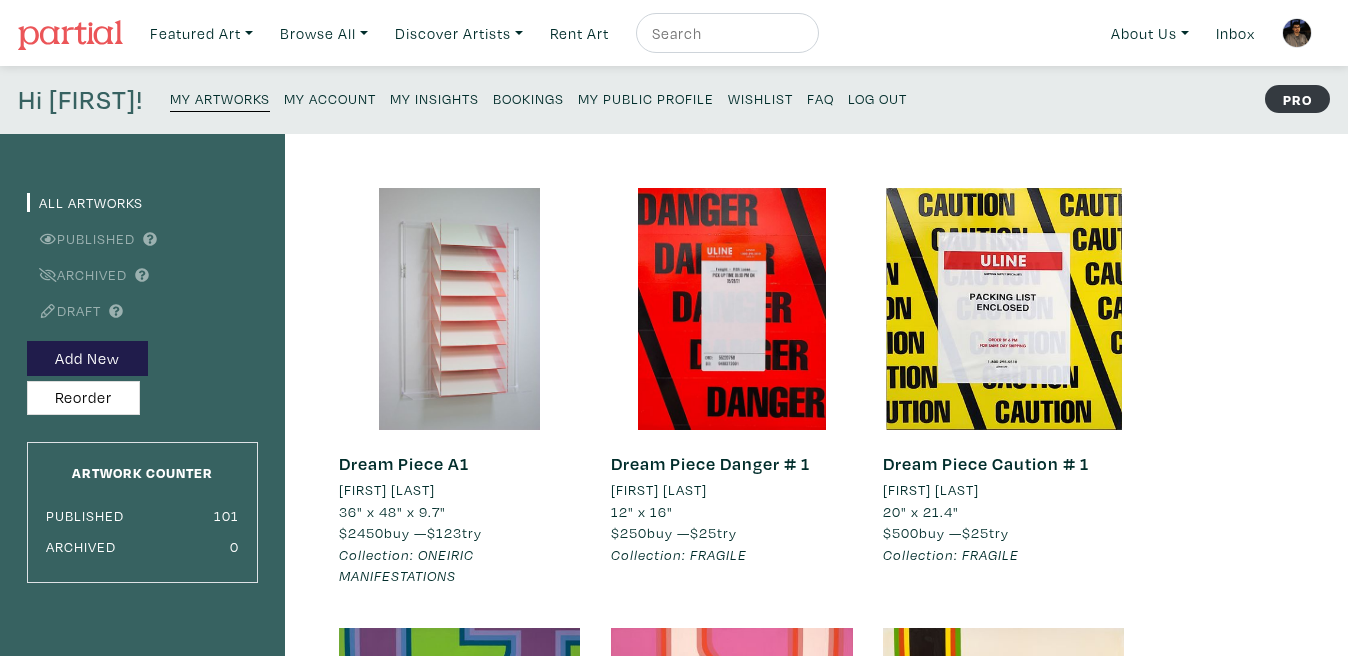 click on "My Account" at bounding box center [330, 98] 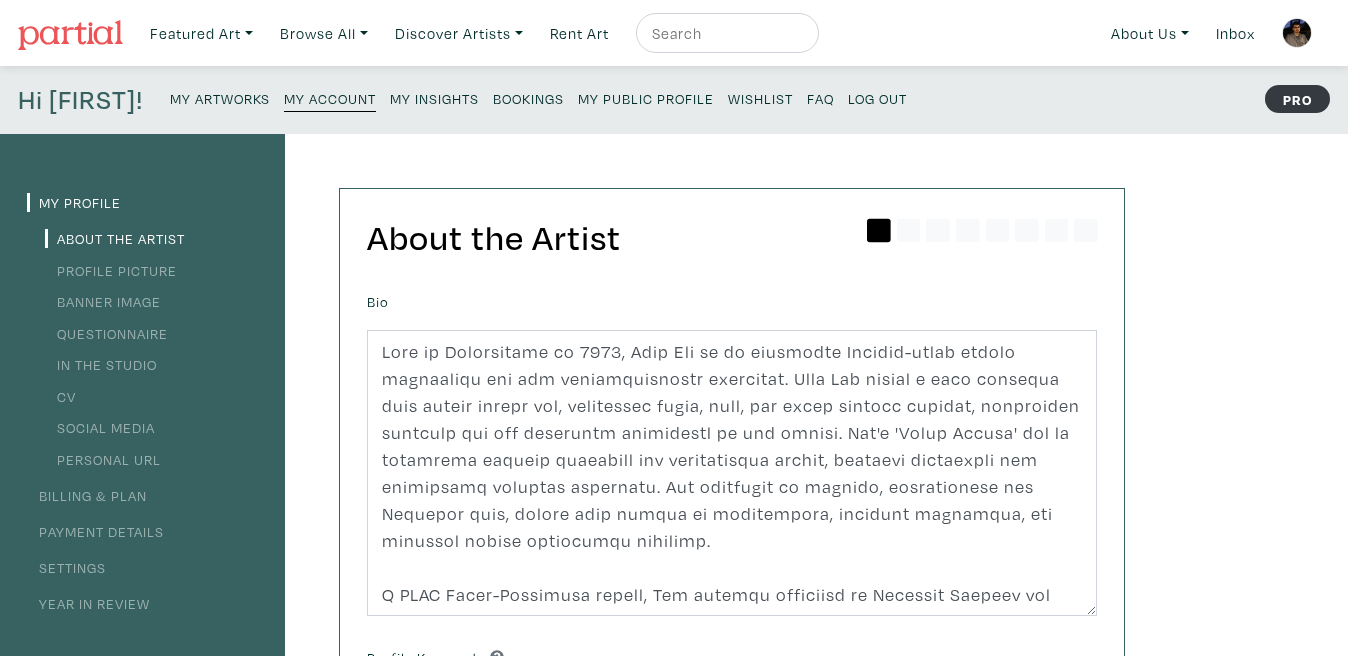 scroll, scrollTop: 0, scrollLeft: 0, axis: both 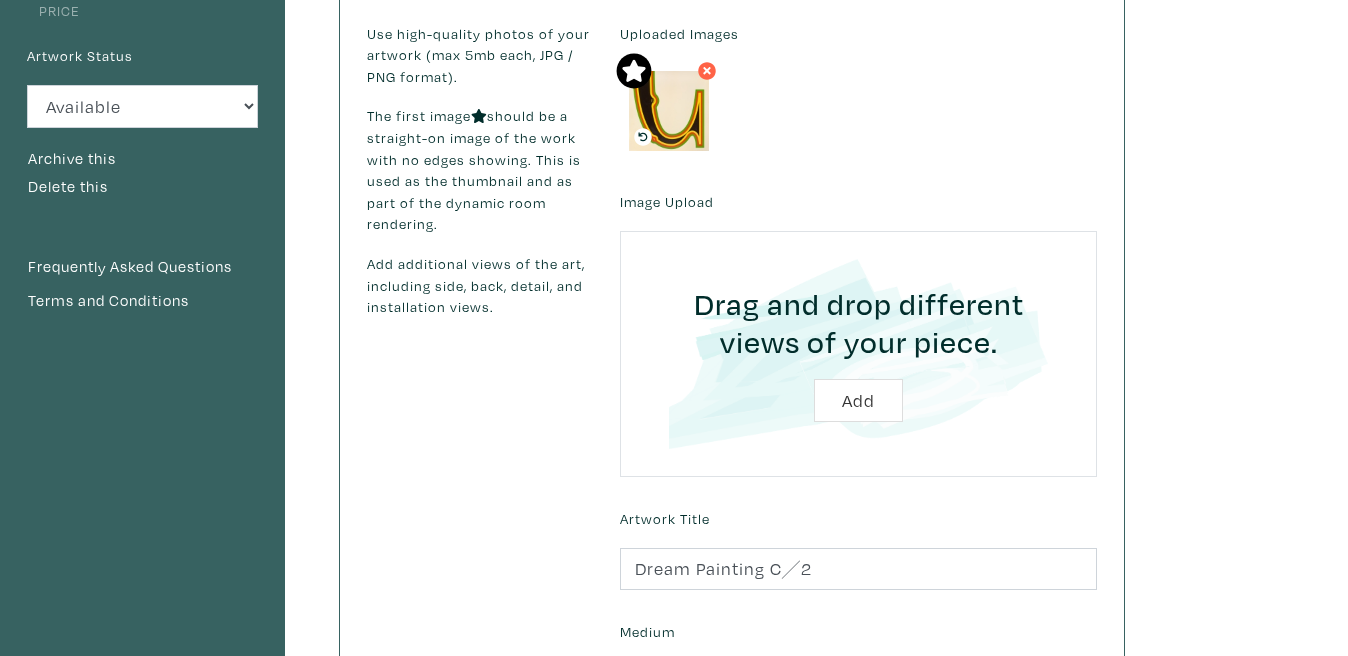 click on "Use high-quality photos of your artwork (max 5mb each, JPG / PNG format).
The first image   should be a straight-on image of the work with no edges showing. This is used as the thumbnail and as part of the dynamic room rendering.
Add additional views of the art, including side, back, detail, and installation views." at bounding box center [478, 511] 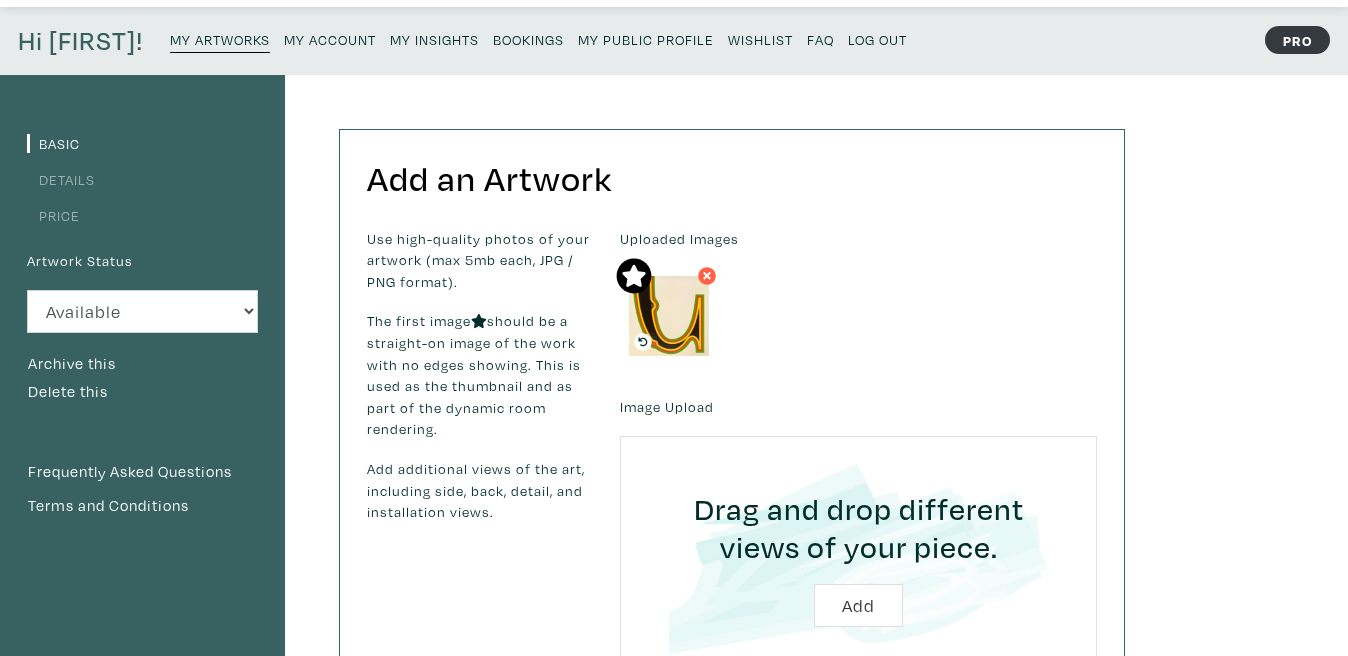 scroll, scrollTop: 0, scrollLeft: 0, axis: both 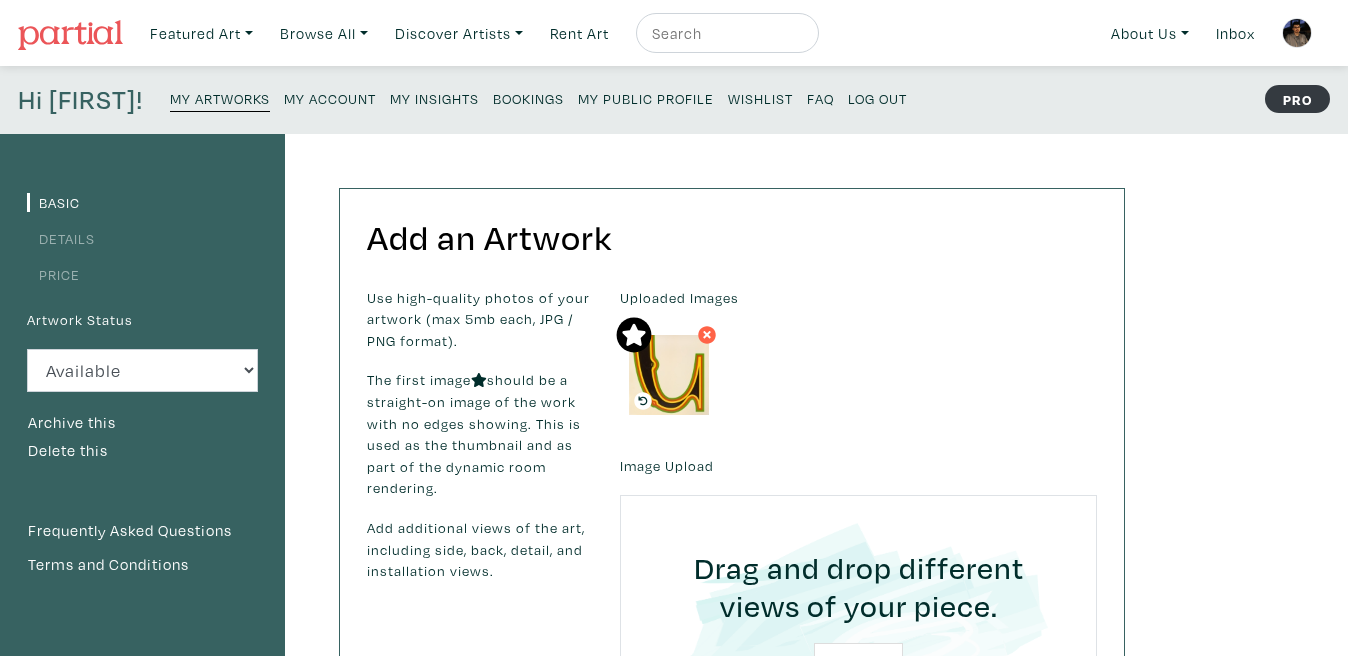 click on "Basic
Details
Price" at bounding box center [142, 237] 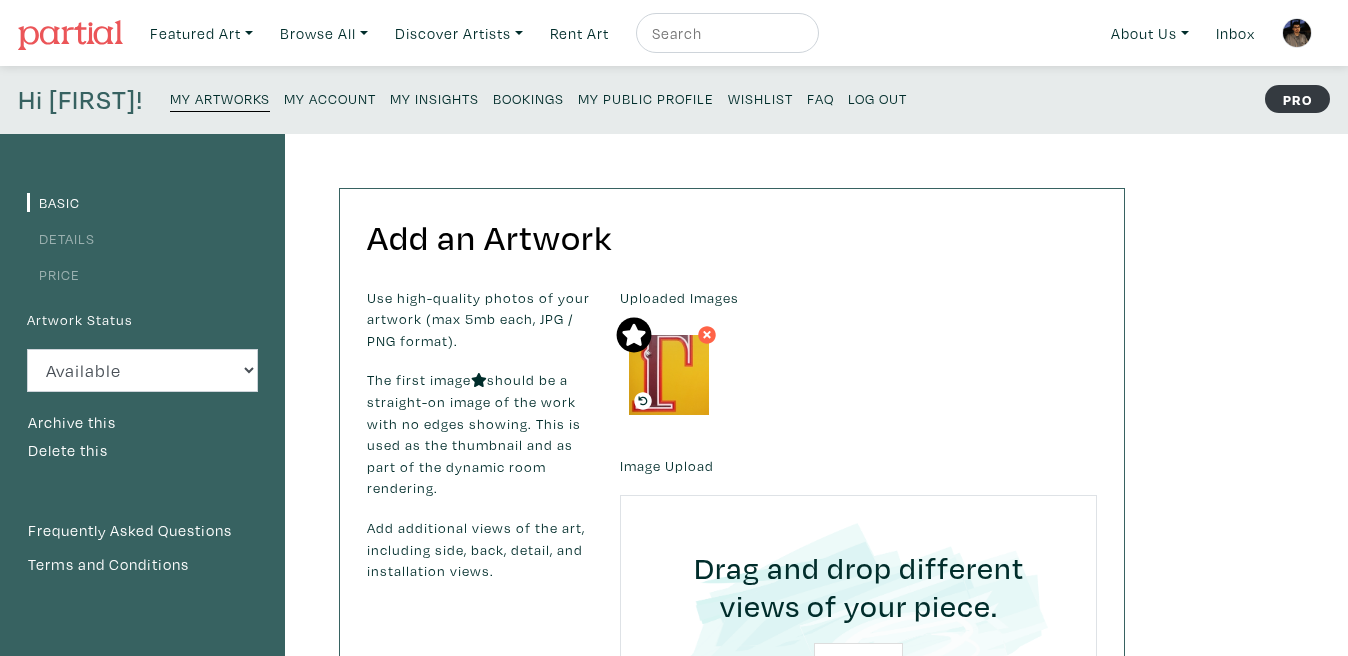 scroll, scrollTop: 0, scrollLeft: 0, axis: both 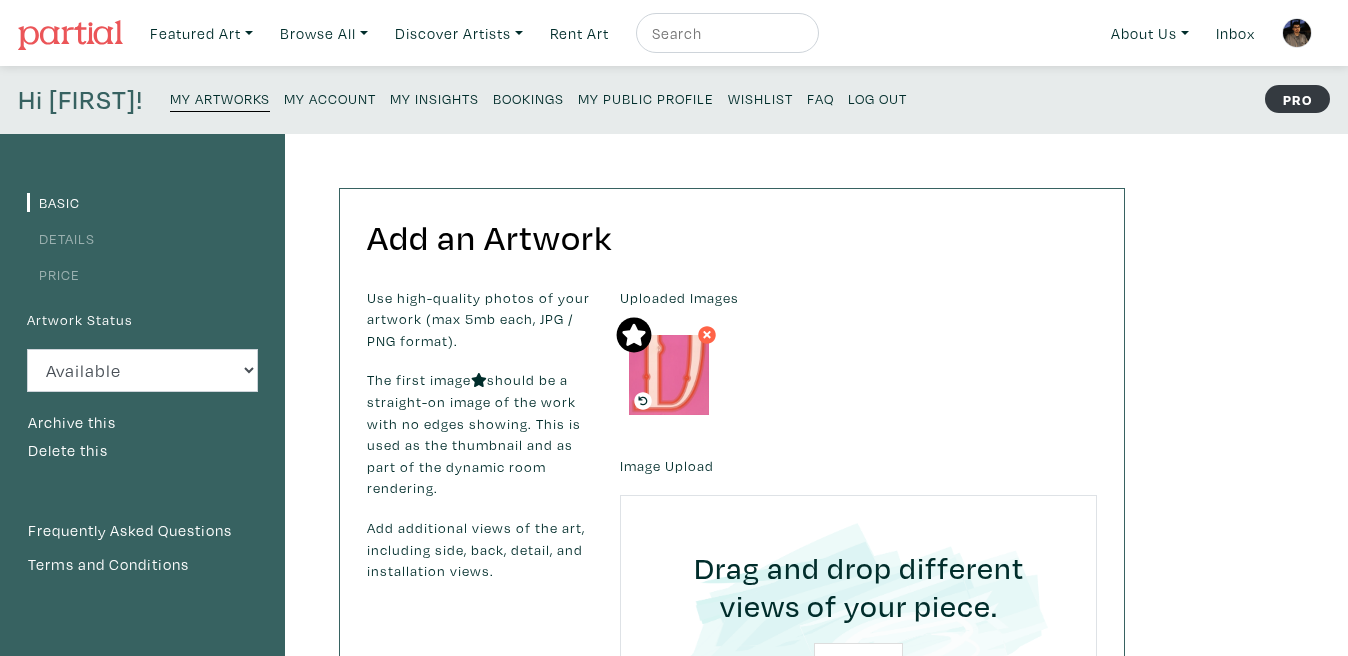click on "Details" at bounding box center [61, 238] 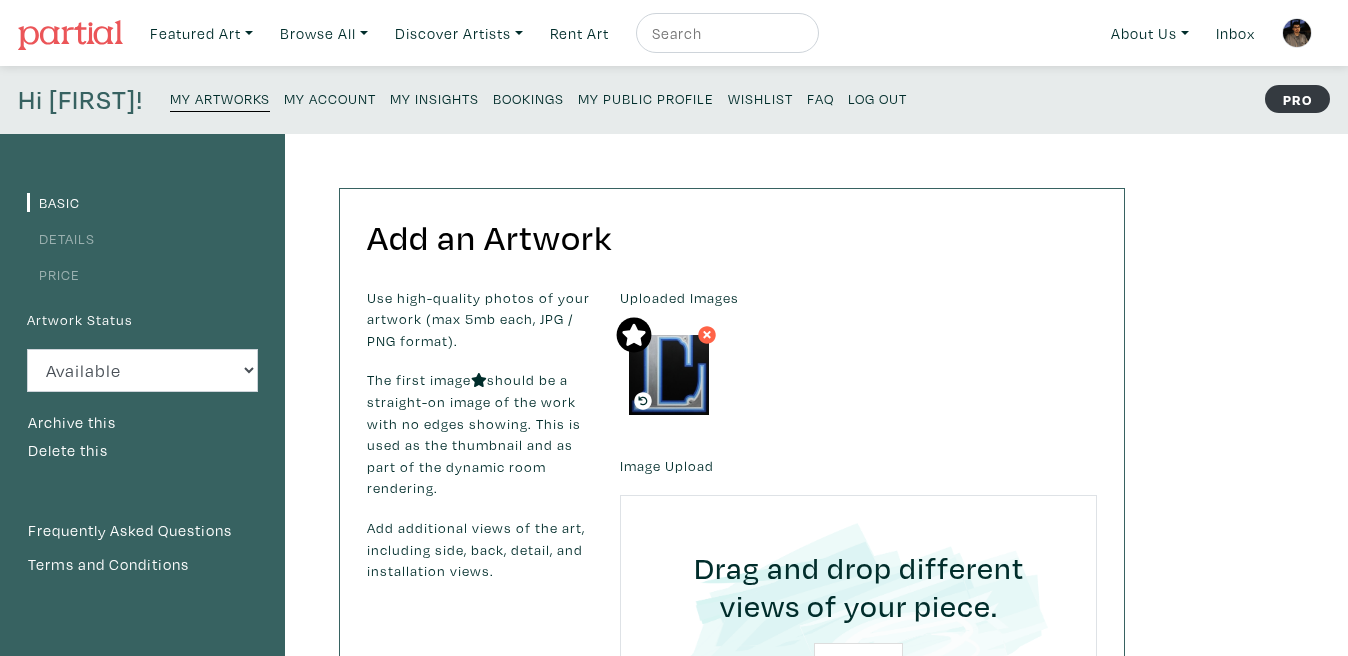 scroll, scrollTop: 0, scrollLeft: 0, axis: both 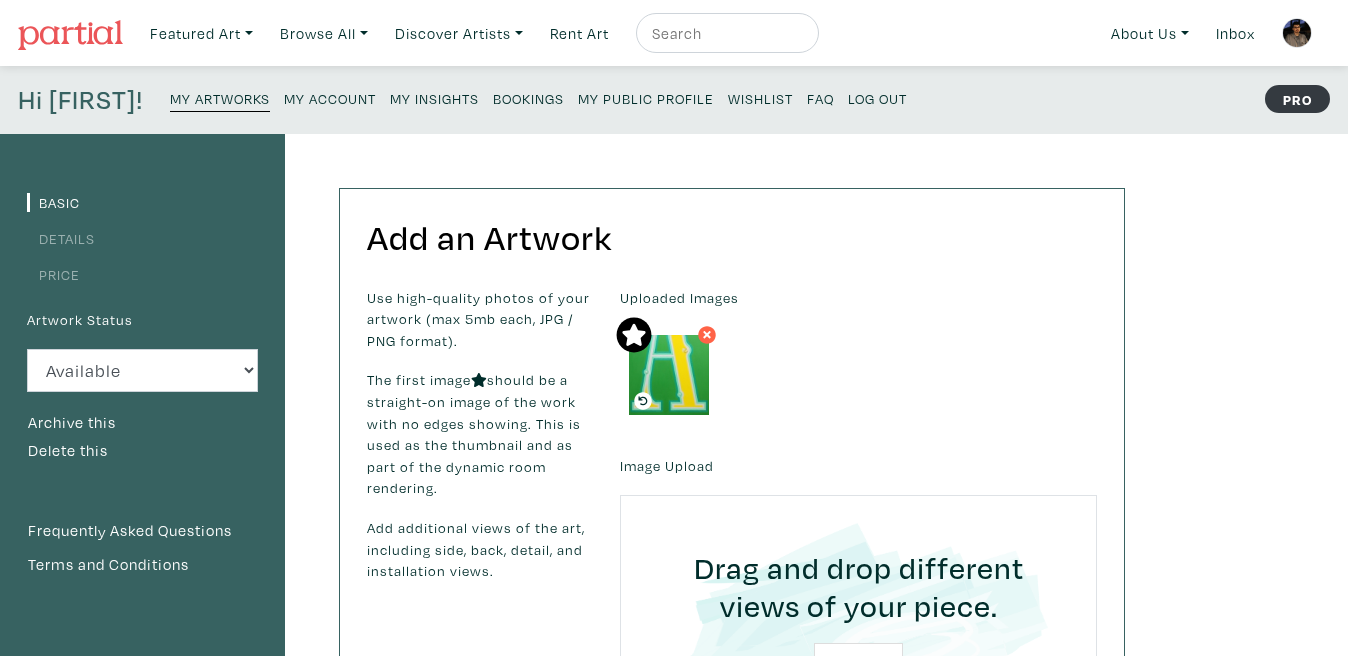 click on "Details" at bounding box center [61, 238] 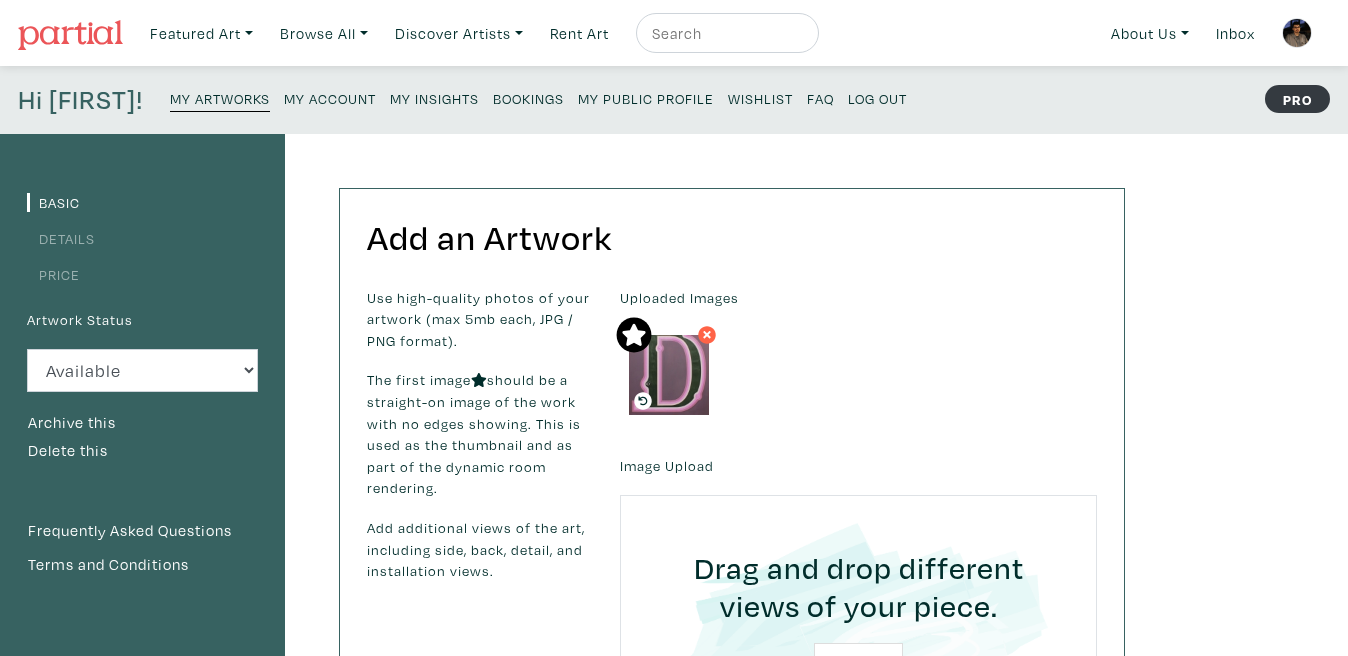 scroll, scrollTop: 0, scrollLeft: 0, axis: both 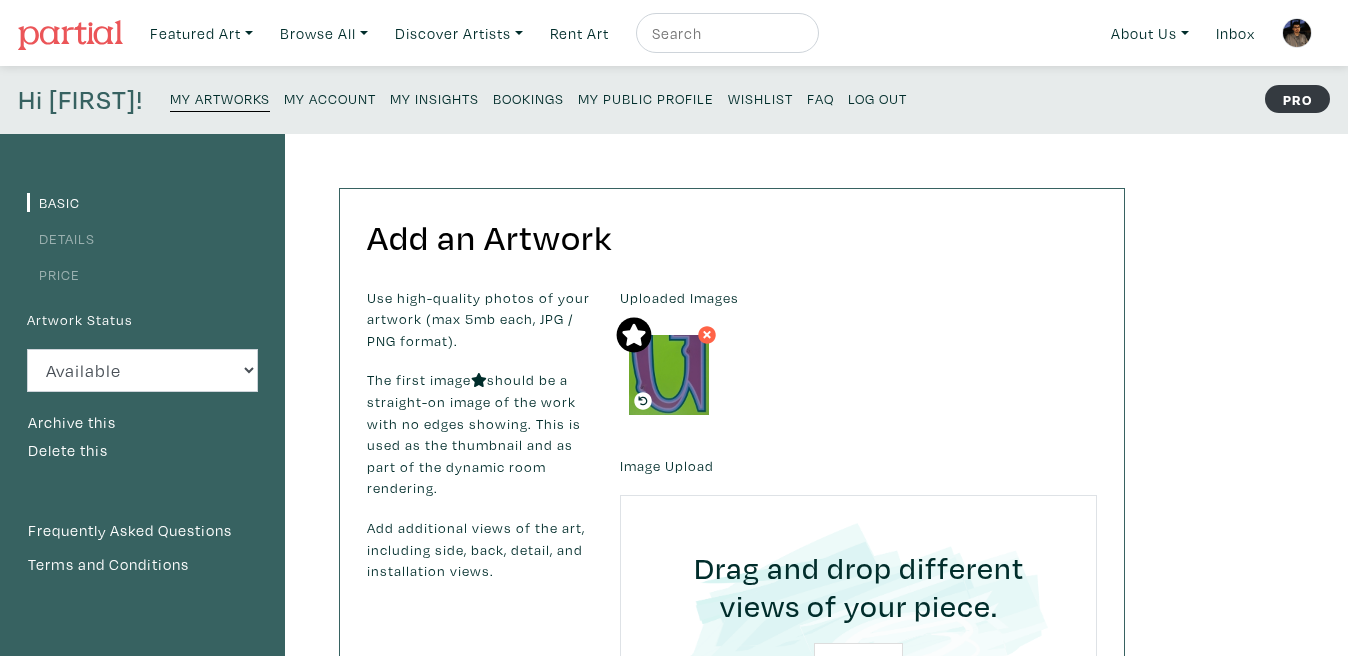 click on "Details" at bounding box center [61, 238] 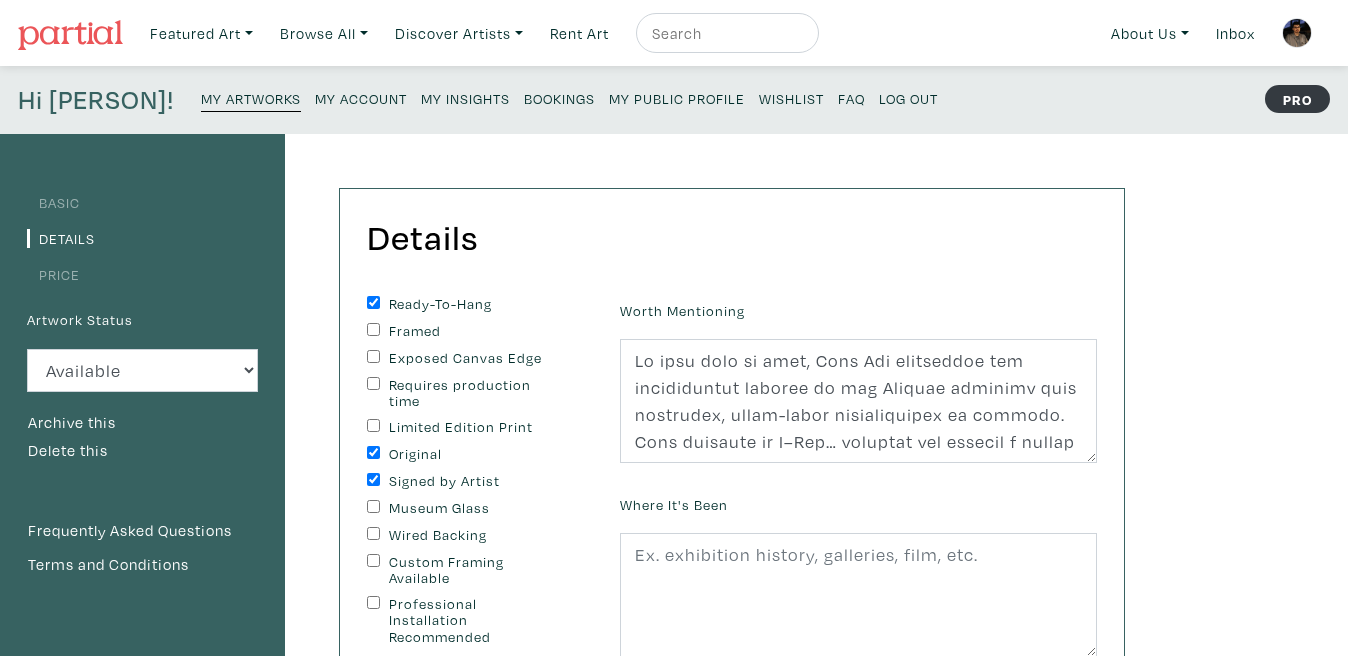 scroll, scrollTop: 0, scrollLeft: 0, axis: both 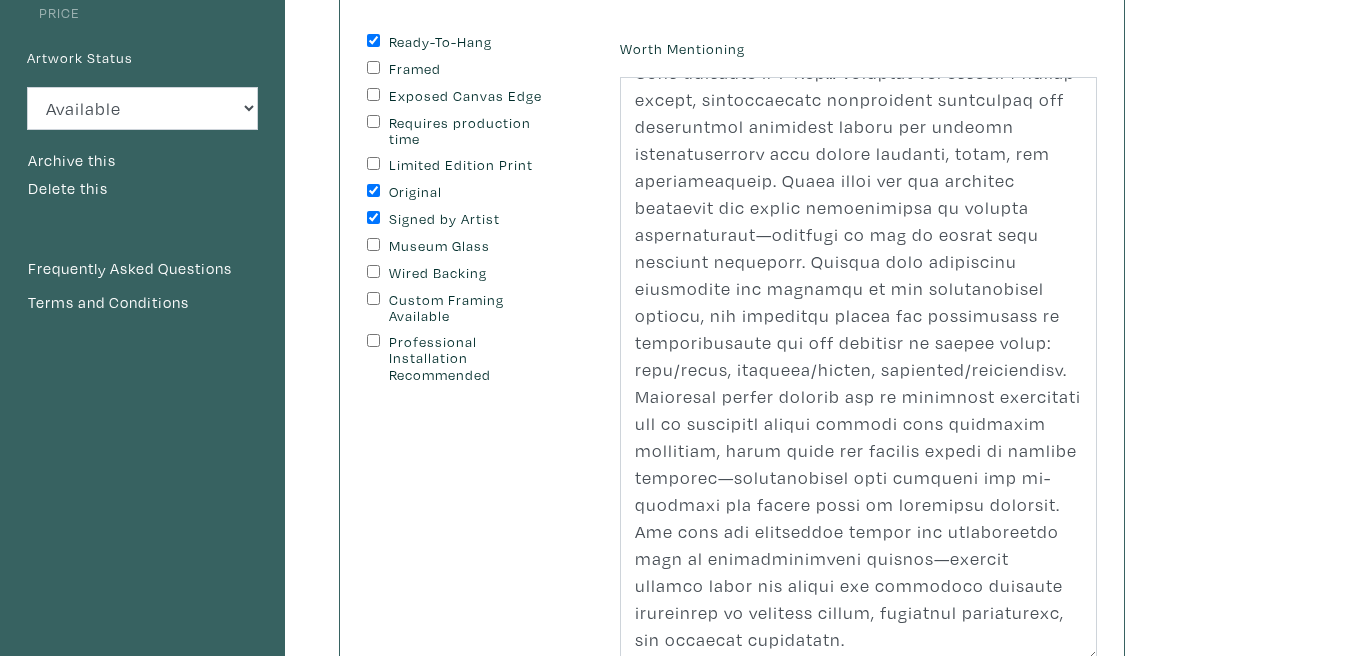 drag, startPoint x: 1091, startPoint y: 189, endPoint x: 1112, endPoint y: 650, distance: 461.47806 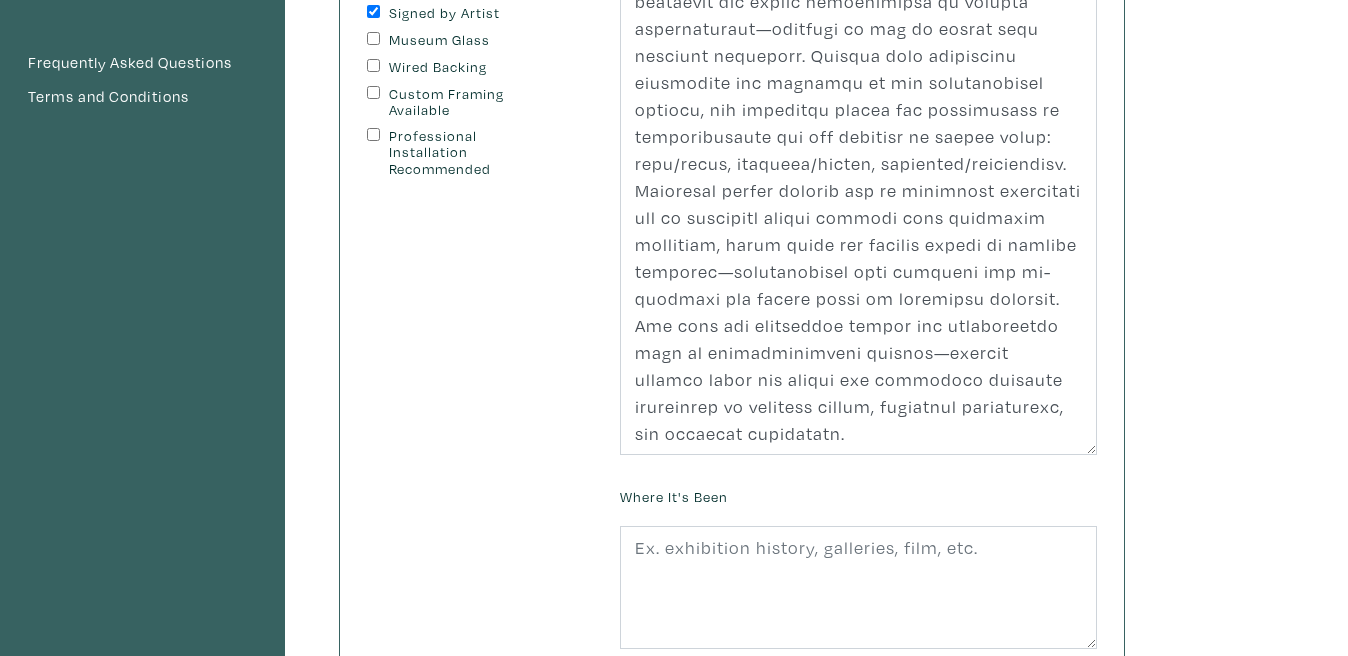 scroll, scrollTop: 478, scrollLeft: 0, axis: vertical 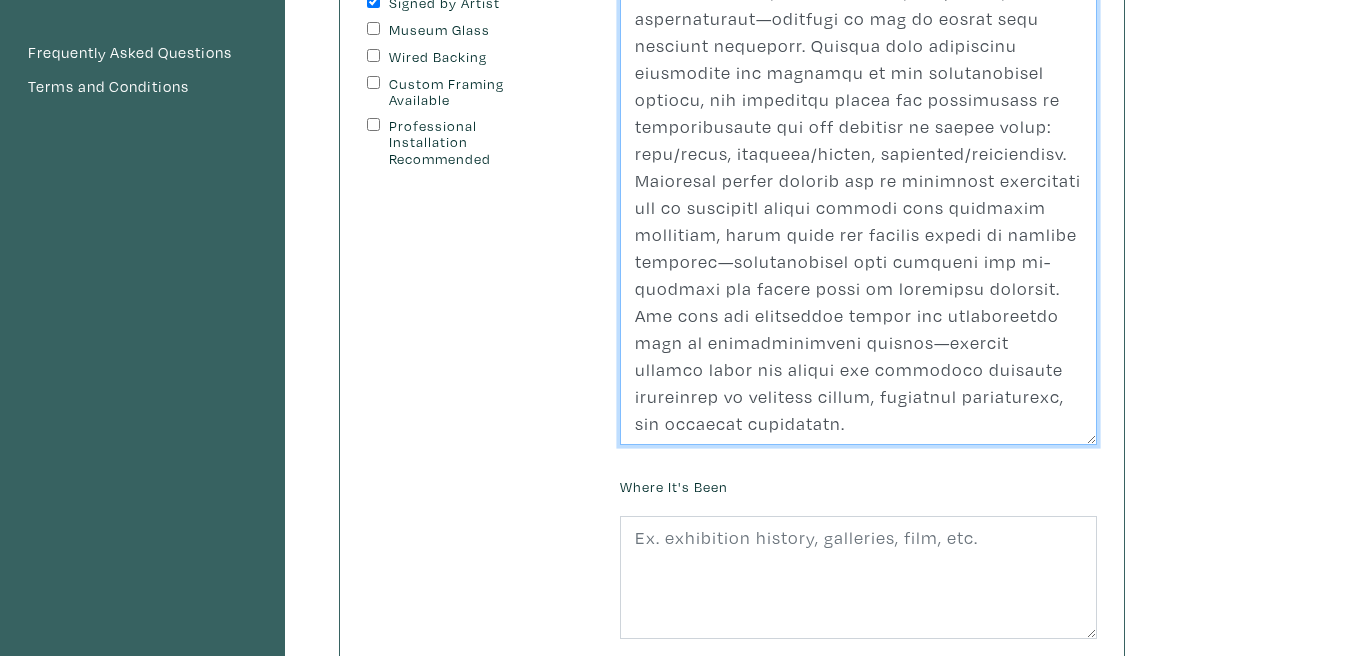 click at bounding box center (858, 153) 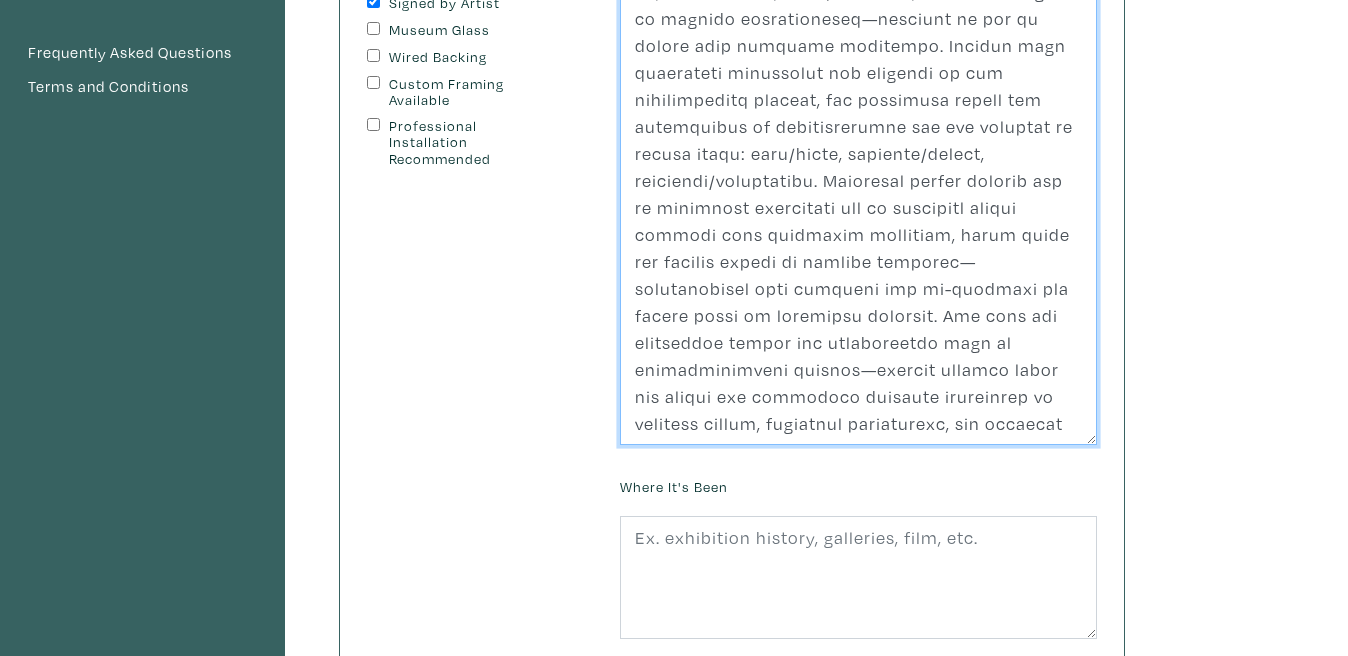 scroll, scrollTop: 0, scrollLeft: 0, axis: both 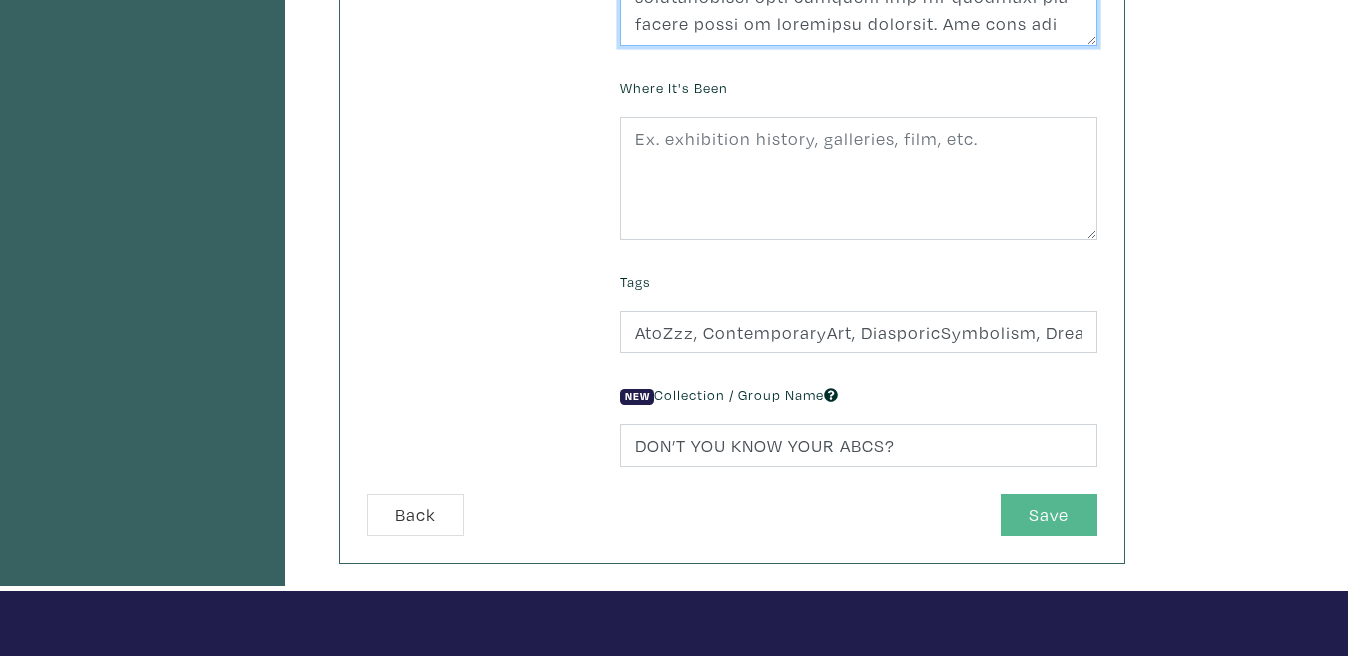 type on "In this body of work, Kyle Yip translates the foundational symbols of the English alphabet into fractured, dream-borne architectures of meaning. Each painting in DON’T YOU KNOW YOUR ABCS? isolates and bisects a single letter, destabilizing typographic legibility and redirecting attention toward the psychic infrastructures that govern language, image, and interpretation. These works are not abstract exercises but visual translations of oneiric transmissions—rendered in oil on canvas with forensic precision. Sourced from commercial typography yet divested of its communicative clarity, the paintings signal the limitations of representation and the failures of binary logic: text/image, manifest/latent, conscious/unconscious. Chromatic planes operate not as aesthetic flourishes but as affective fields charged with ancestral resonance, where nadis and chakras emerge as painted vortices—interruptions that fracture and re-inscribe the visual field as energetic topology. Yip does not illustrate dreams but reconstru..." 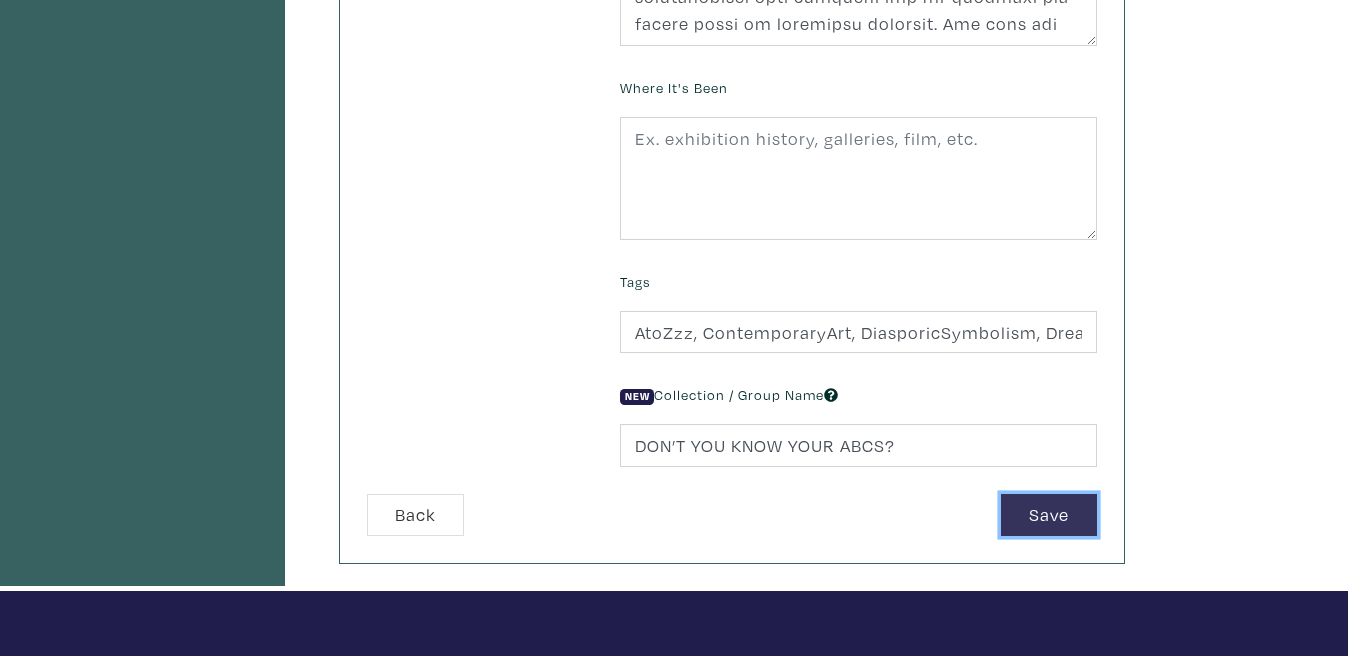 click on "Save" at bounding box center [1049, 515] 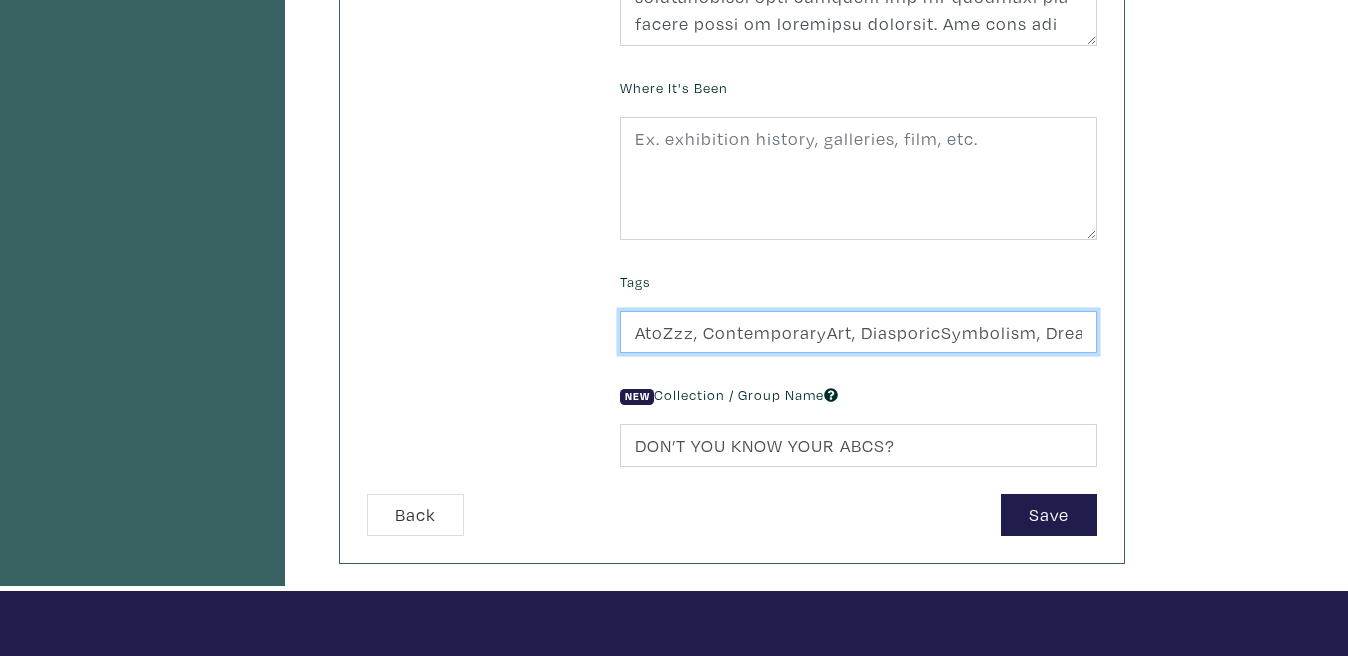 click on "AtoZzz, ContemporaryArt, DiasporicSymbolism, DreamPainting, Jungian, [NAME] [LAST], NadisAndChakras, OAC, OilOnCanvas, PartialGallery, PsychoanalyticArt, REMVision, VisualGrammar" at bounding box center (858, 332) 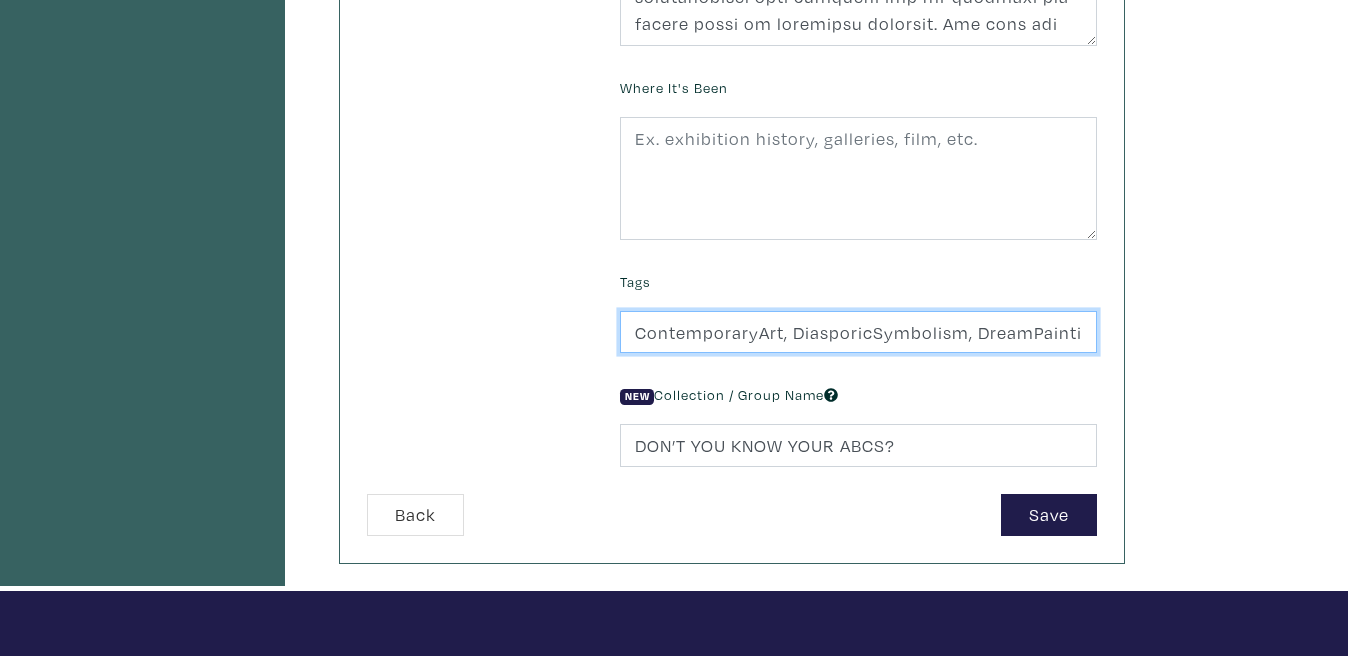 click on "ContemporaryArt, DiasporicSymbolism, DreamPainting, Jungian, KyleYip, NadisAndChakras, OAC, OilOnCanvas, PartialGallery, PsychoanalyticArt, REMVision, VisualGrammar" at bounding box center (858, 332) 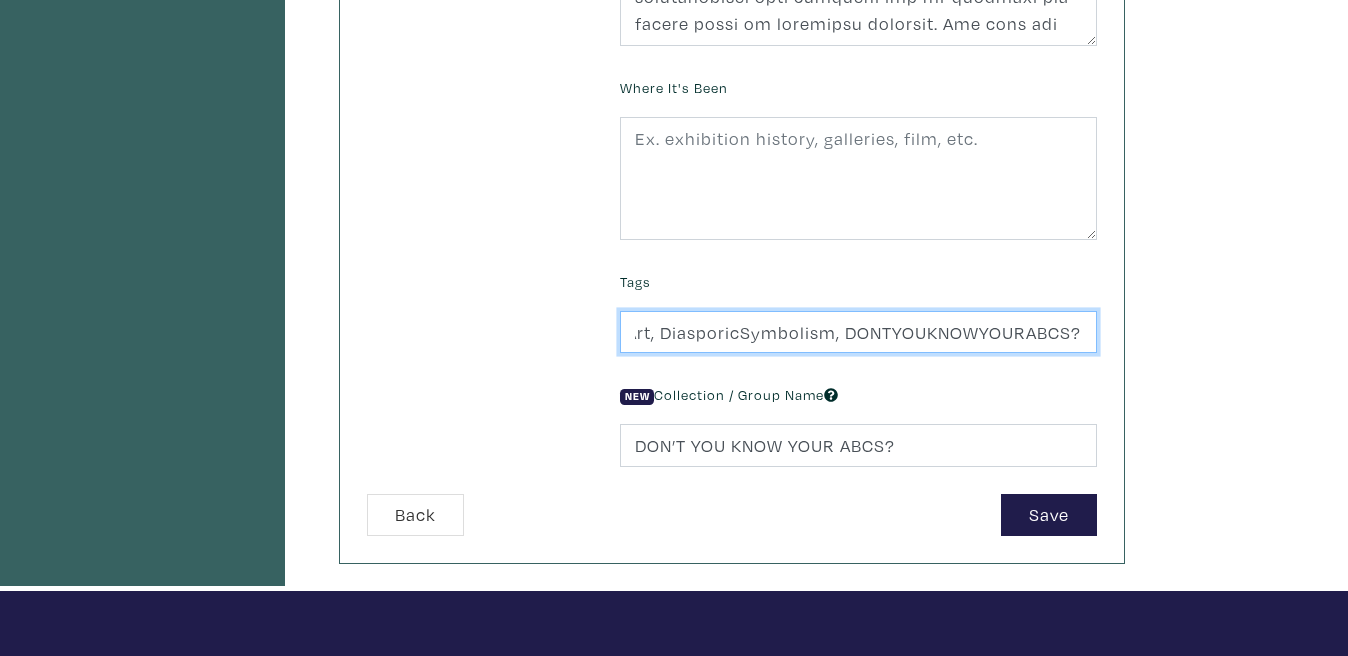 scroll, scrollTop: 0, scrollLeft: 368, axis: horizontal 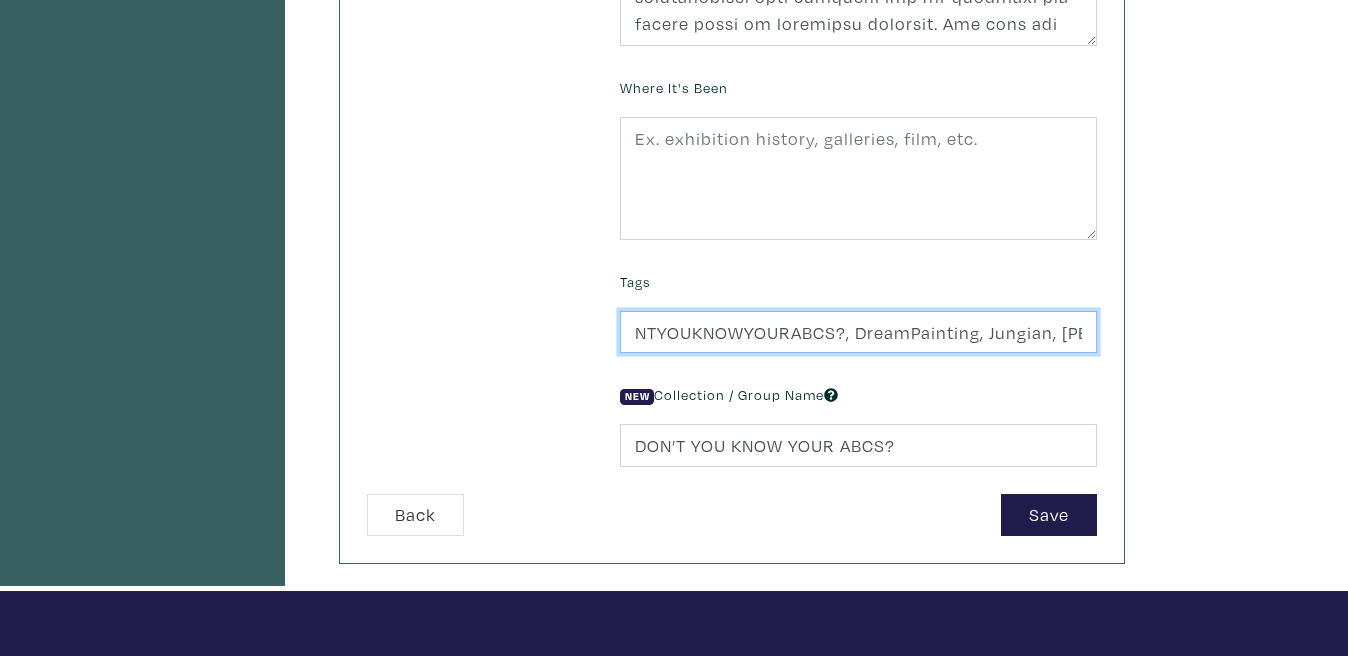 drag, startPoint x: 872, startPoint y: 333, endPoint x: 672, endPoint y: 333, distance: 200 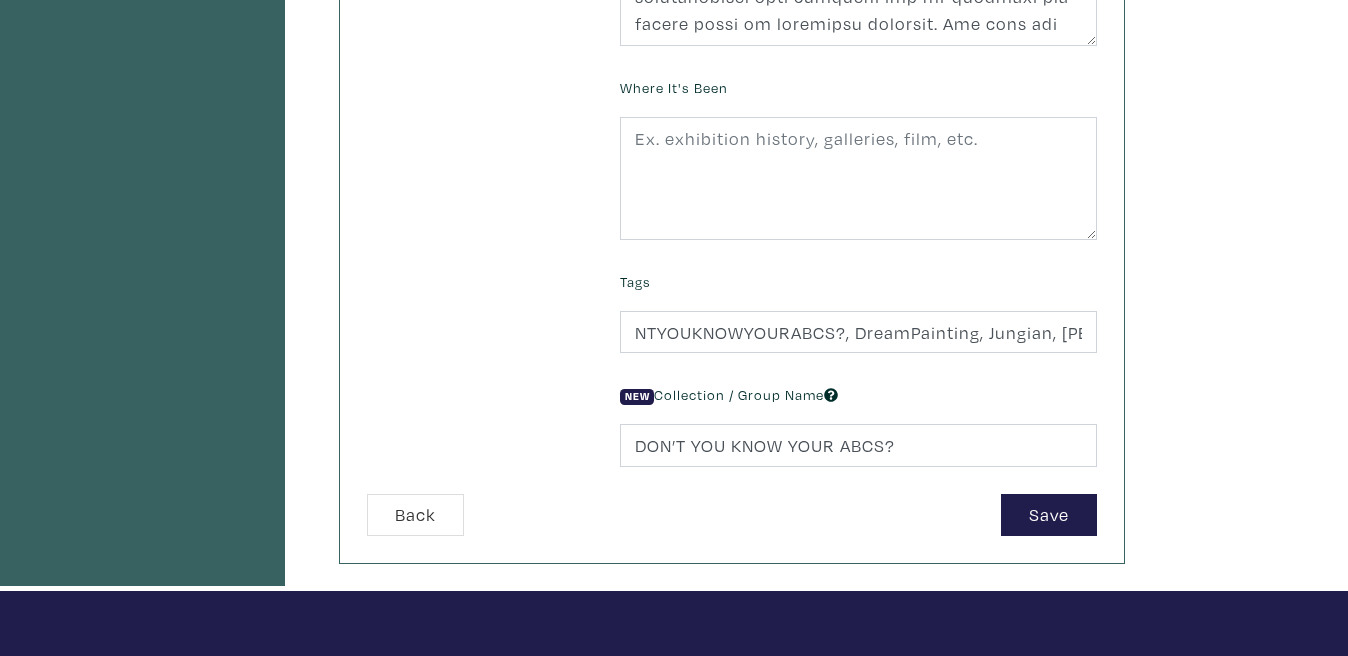 scroll, scrollTop: 0, scrollLeft: 0, axis: both 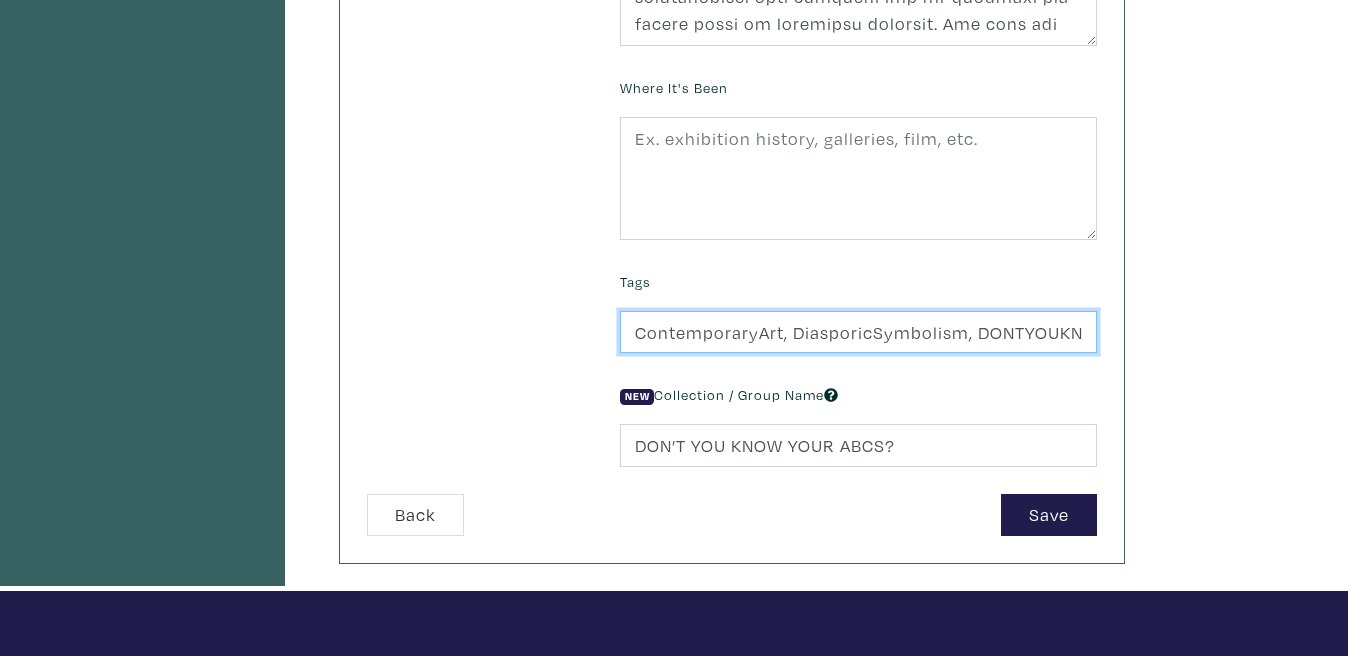 drag, startPoint x: 825, startPoint y: 330, endPoint x: 1056, endPoint y: 336, distance: 231.07791 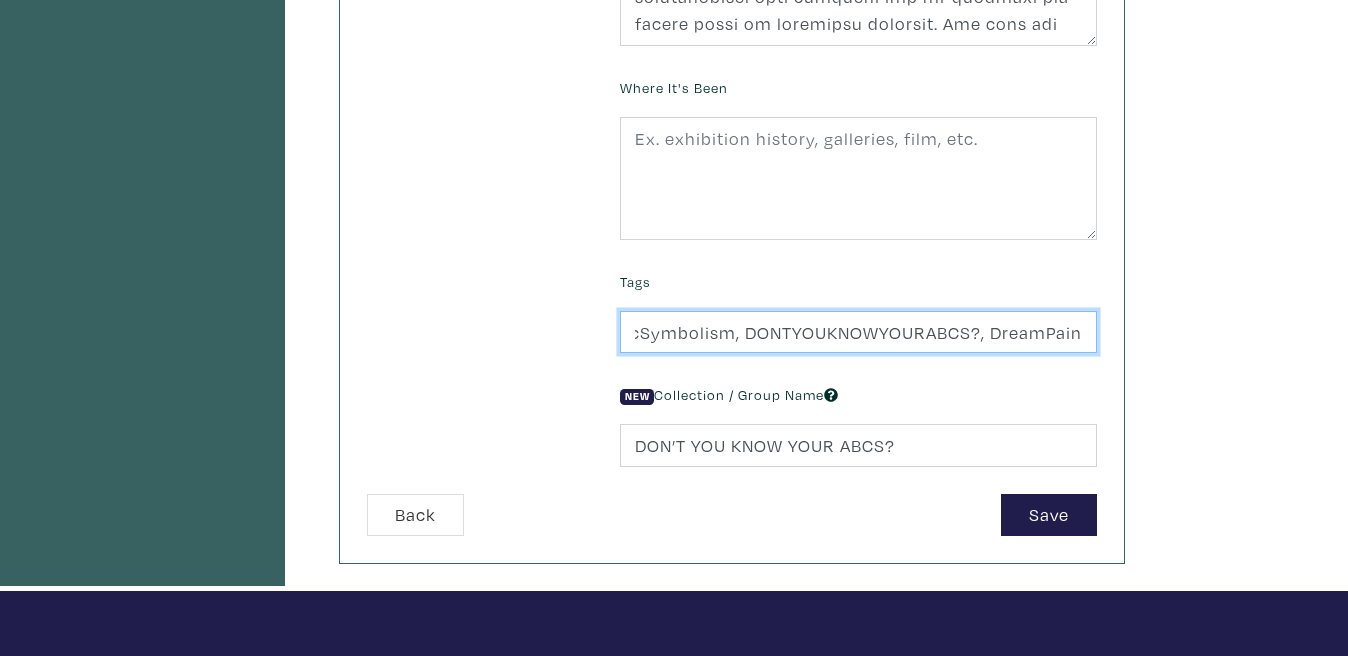 click on "ContemporaryArt, DiasporicSymbolism, DONTYOUKNOWYOURABCS?, DreamPainting, Jungian, KyleYip, NadisAndChakras, OAC, OilOnCanvas, PartialGallery, PsychoanalyticArt, REMVision, VisualGrammar" at bounding box center (858, 332) 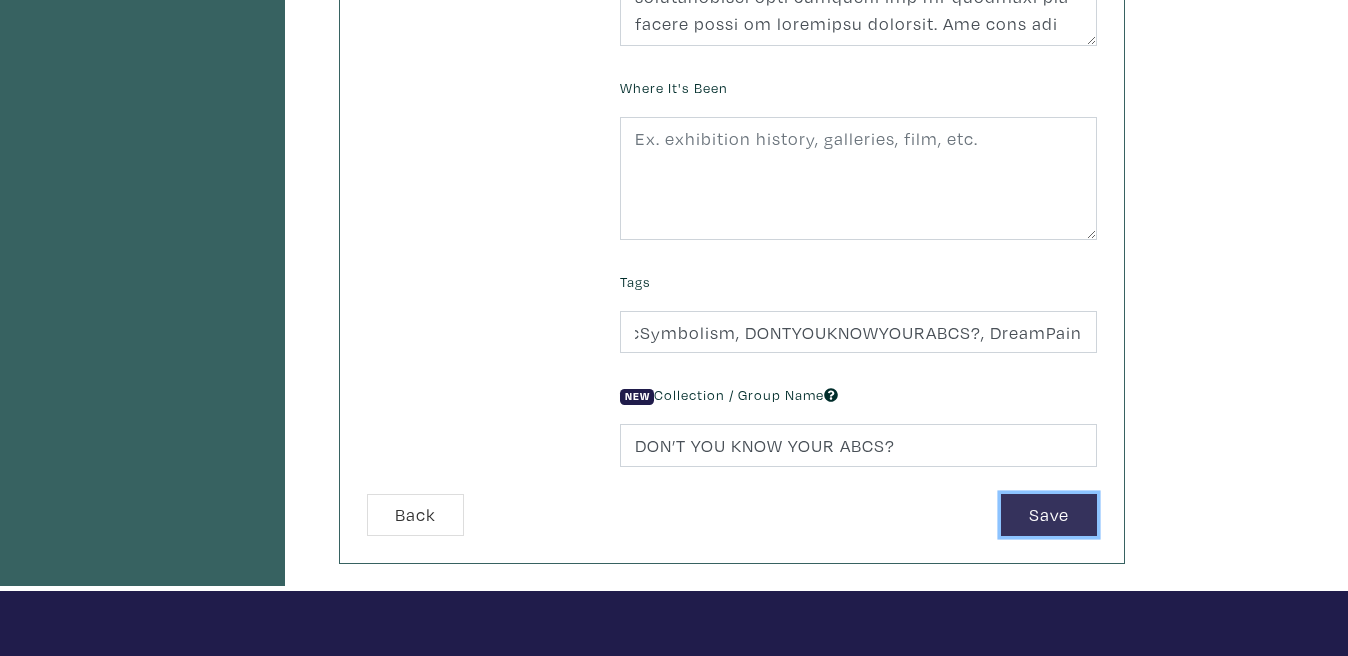 scroll, scrollTop: 0, scrollLeft: 0, axis: both 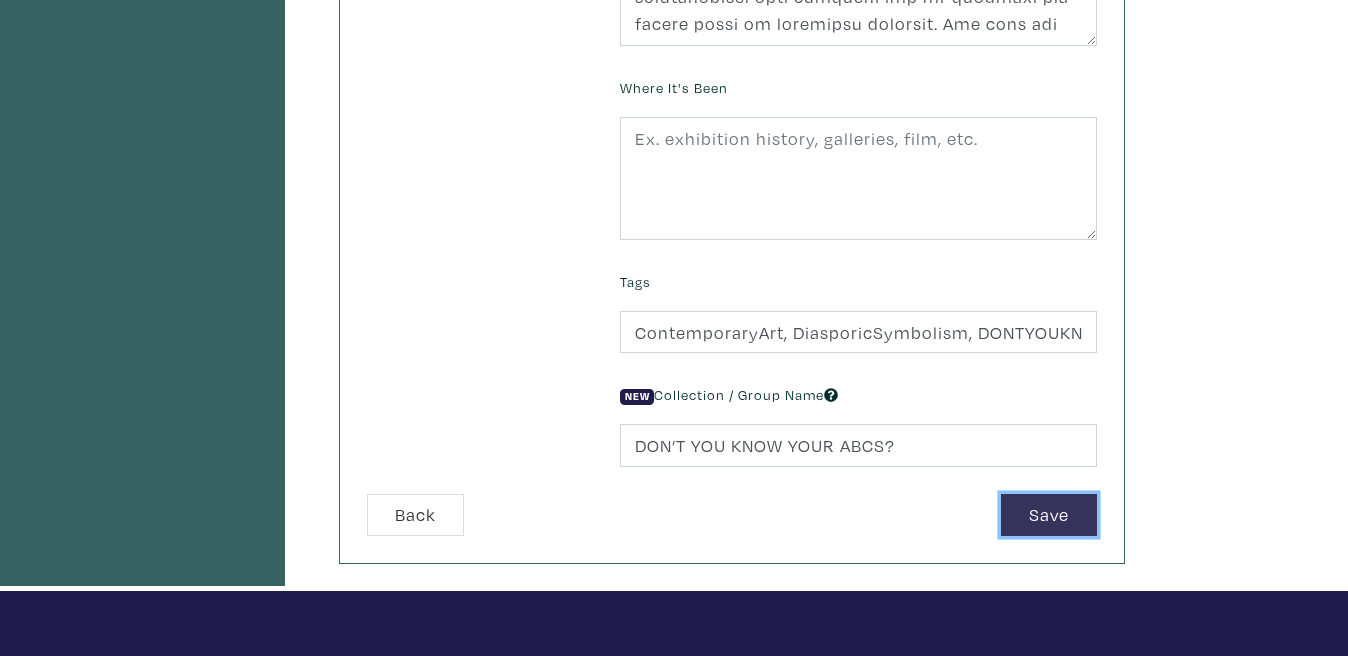 click on "Save" at bounding box center [1049, 515] 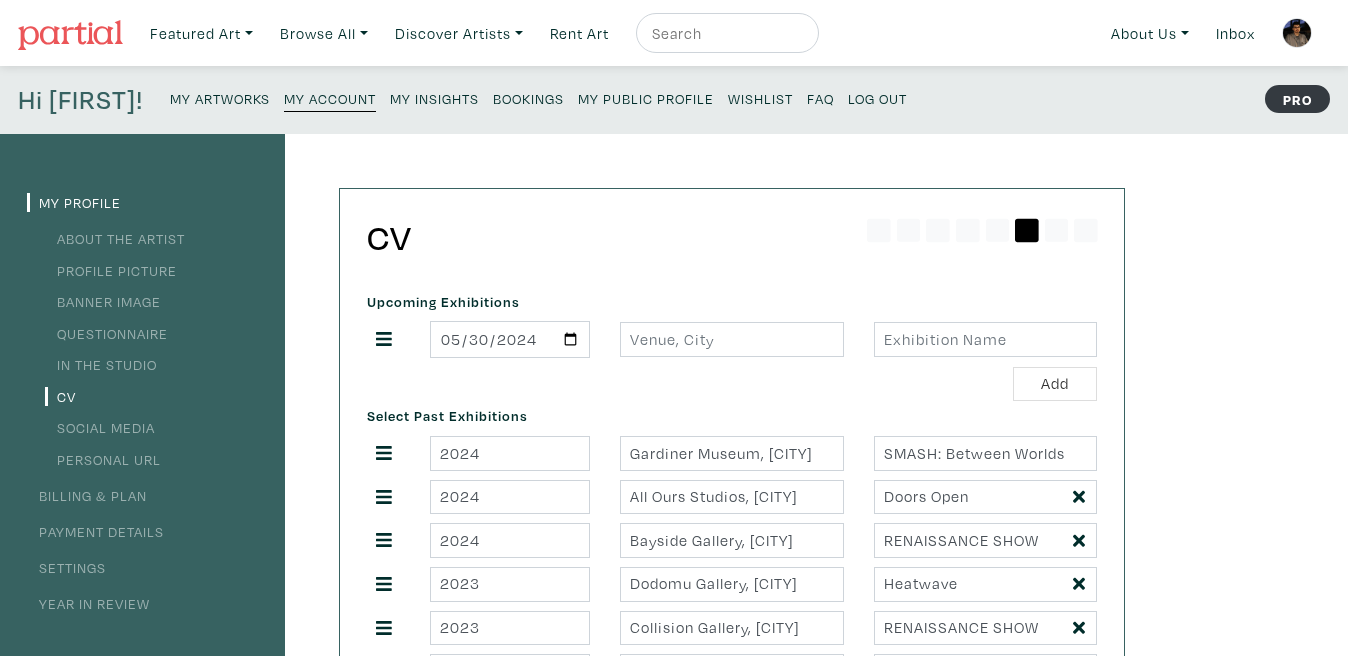 scroll, scrollTop: 70, scrollLeft: 0, axis: vertical 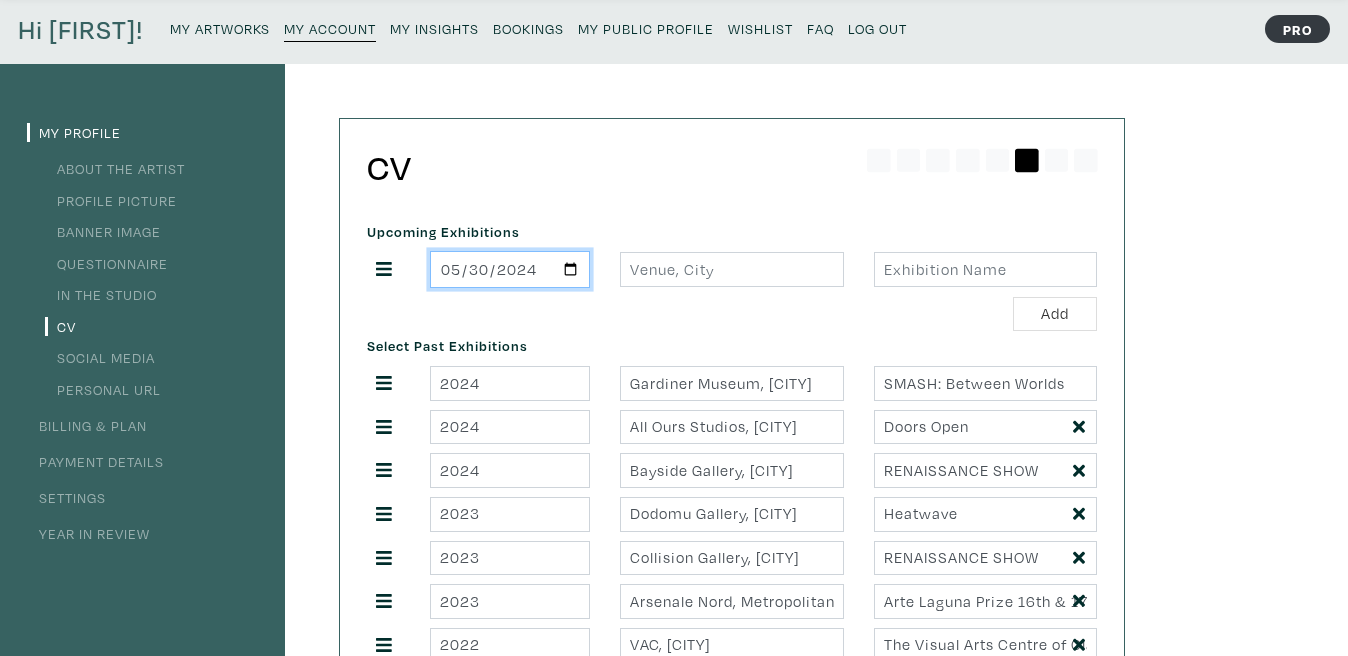 click on "2024-05-30" at bounding box center (510, 269) 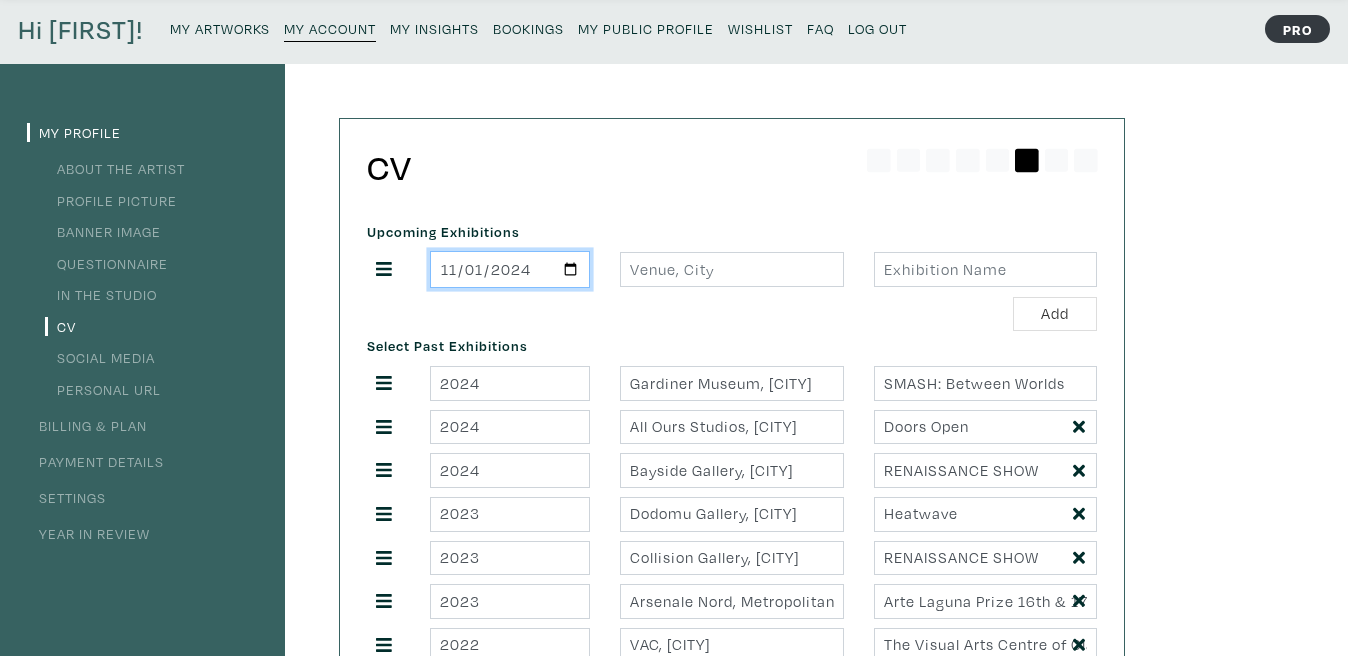 type on "2024-11-01" 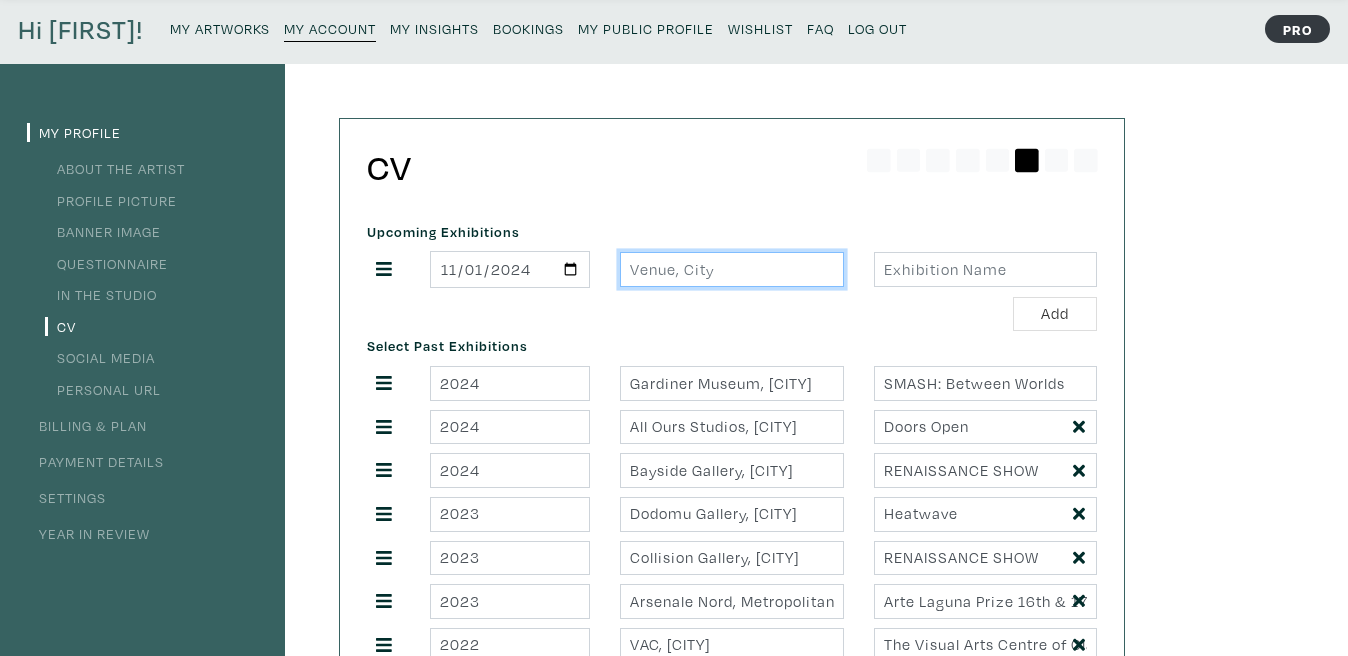 click at bounding box center (731, 269) 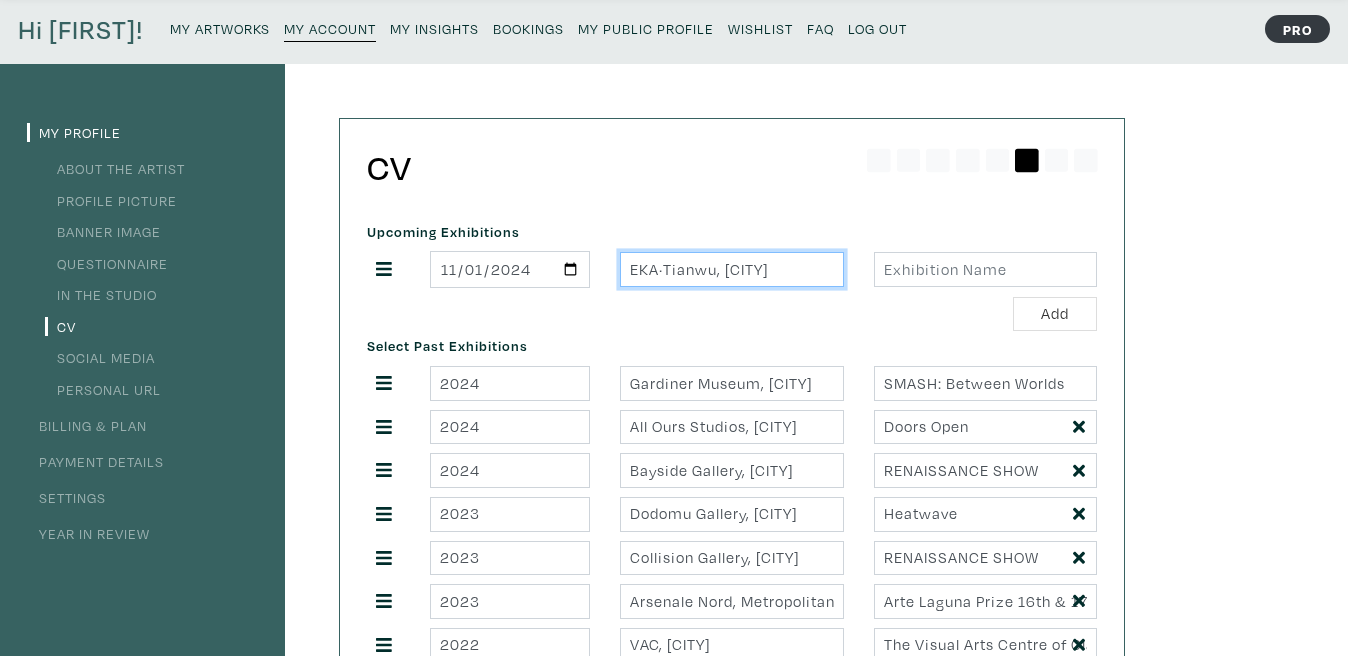 type on "EKA·Tianwu, Shanghai" 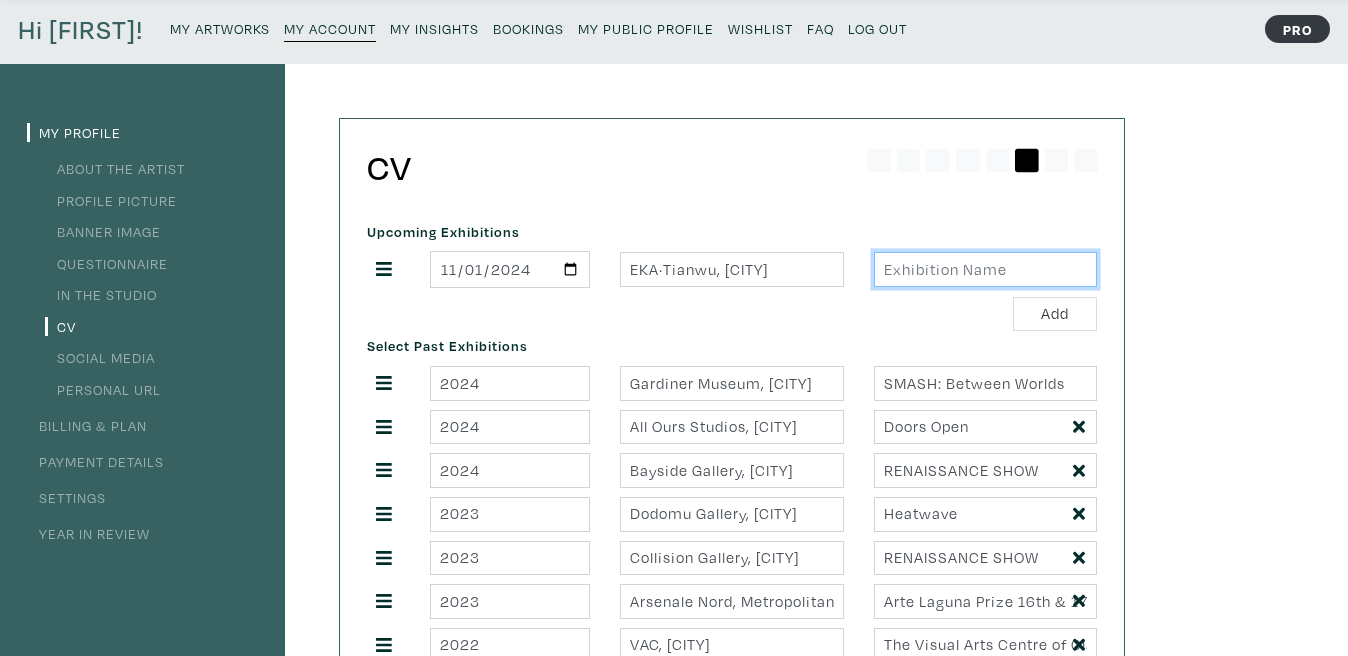 click at bounding box center (985, 269) 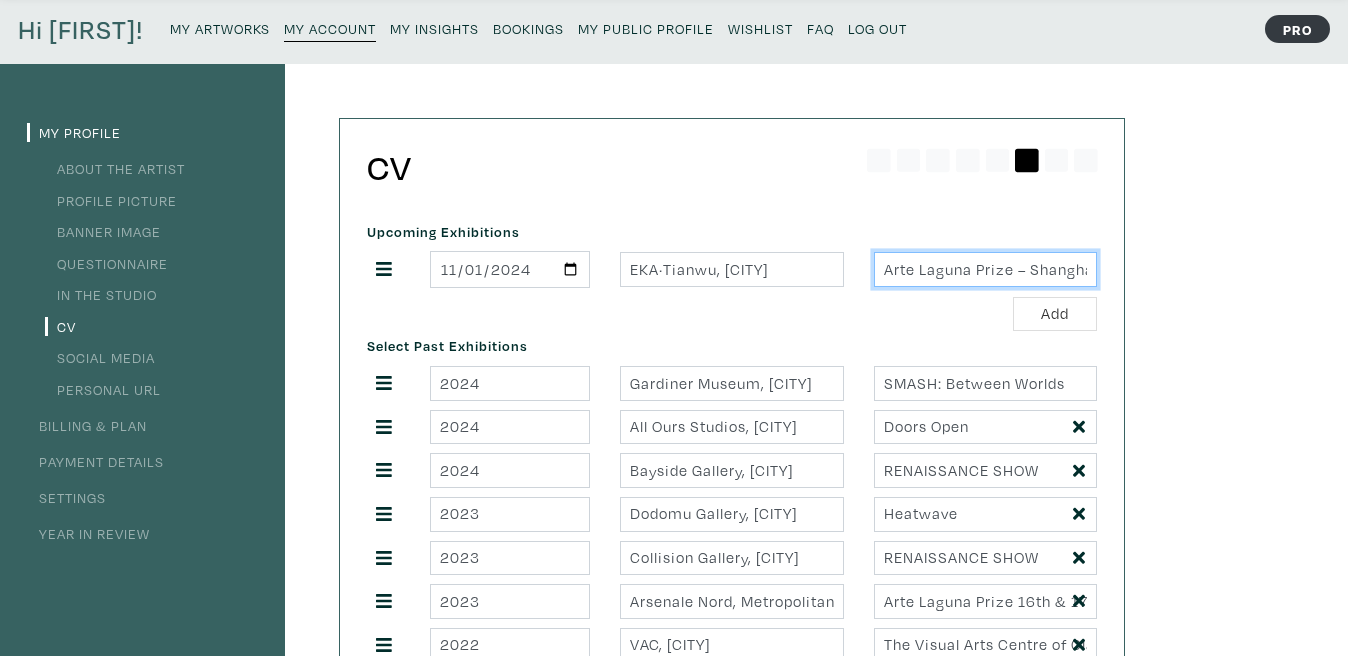 scroll, scrollTop: 0, scrollLeft: 135, axis: horizontal 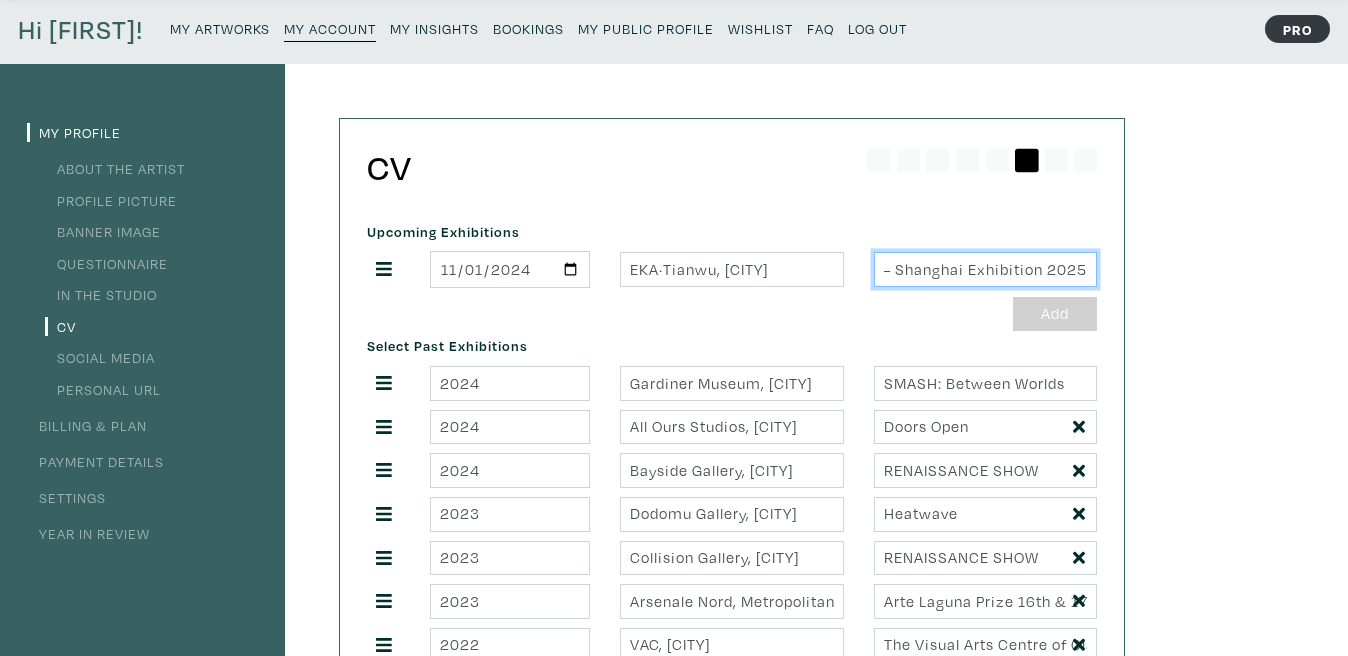 type on "Arte Laguna Prize – Shanghai Exhibition 2025" 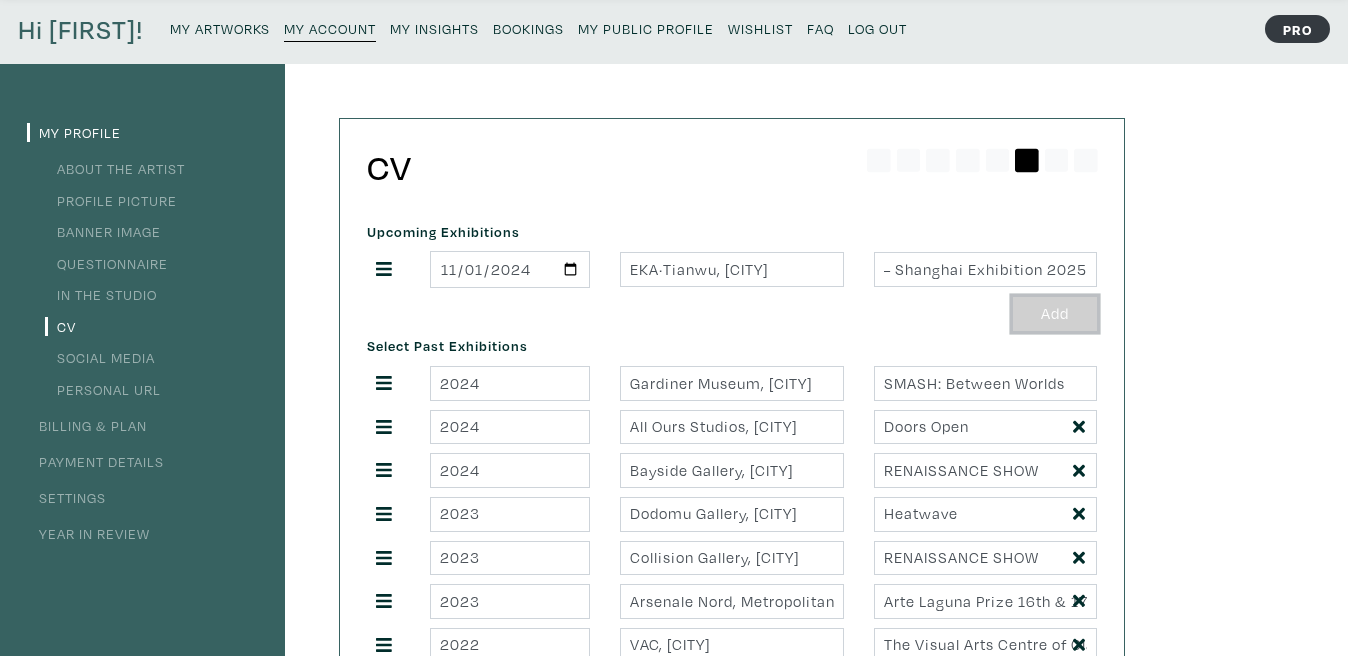 click on "Add" at bounding box center [1055, 314] 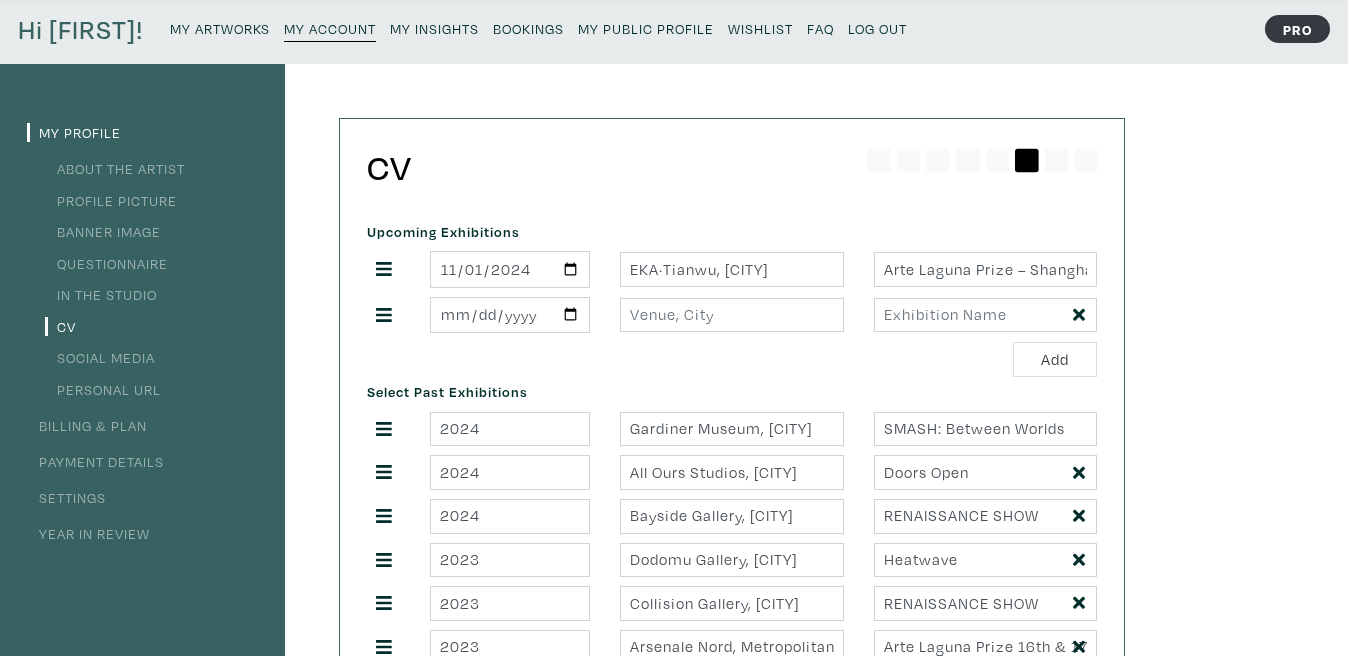 click 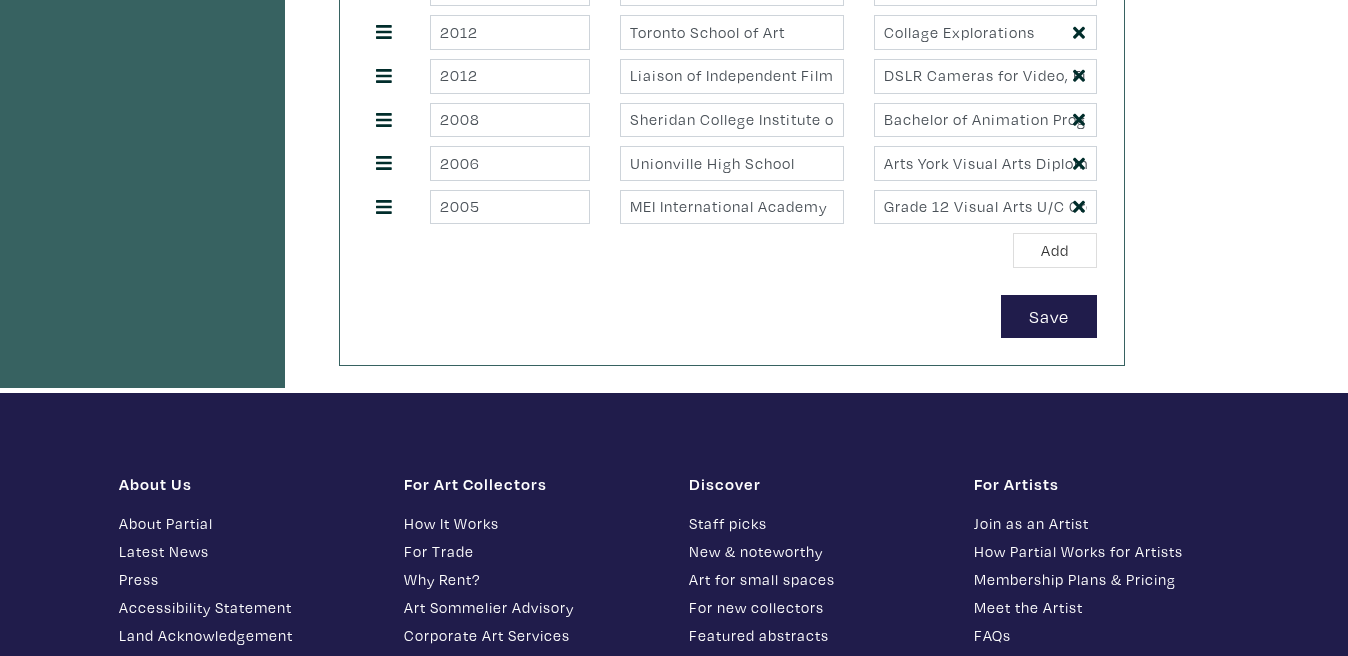 scroll, scrollTop: 8282, scrollLeft: 0, axis: vertical 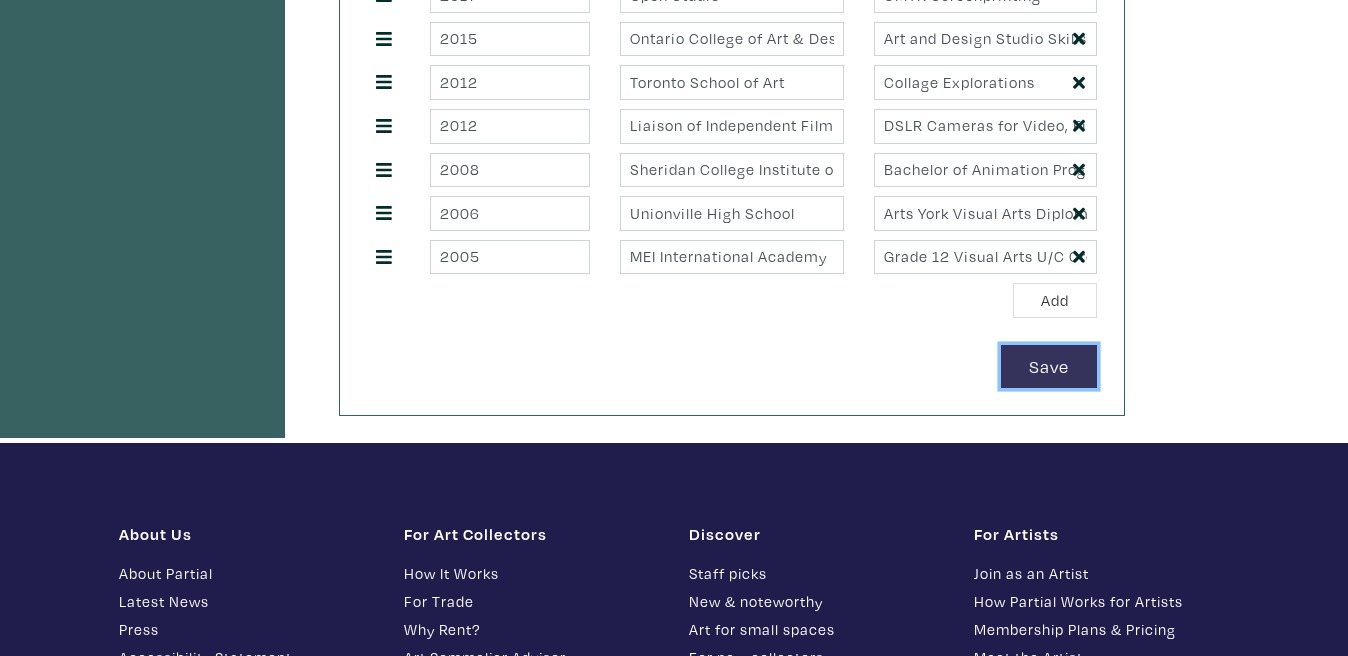 click on "Save" at bounding box center (1049, 366) 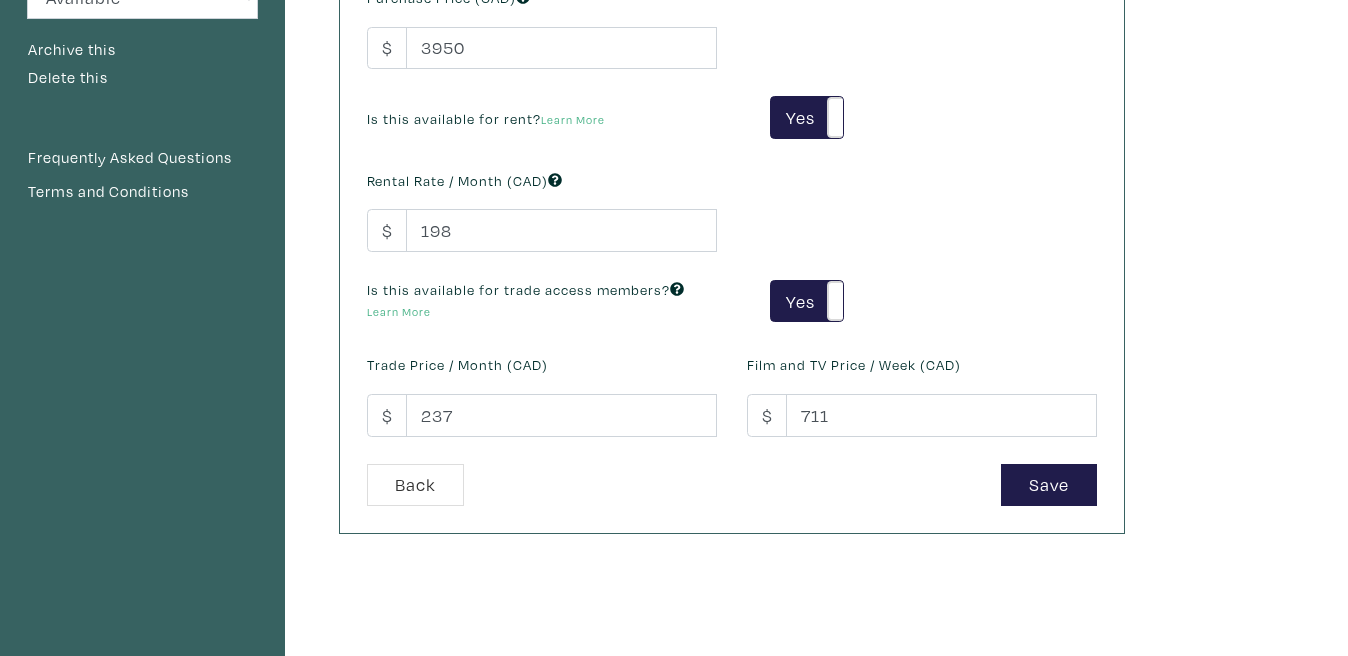 scroll, scrollTop: 375, scrollLeft: 0, axis: vertical 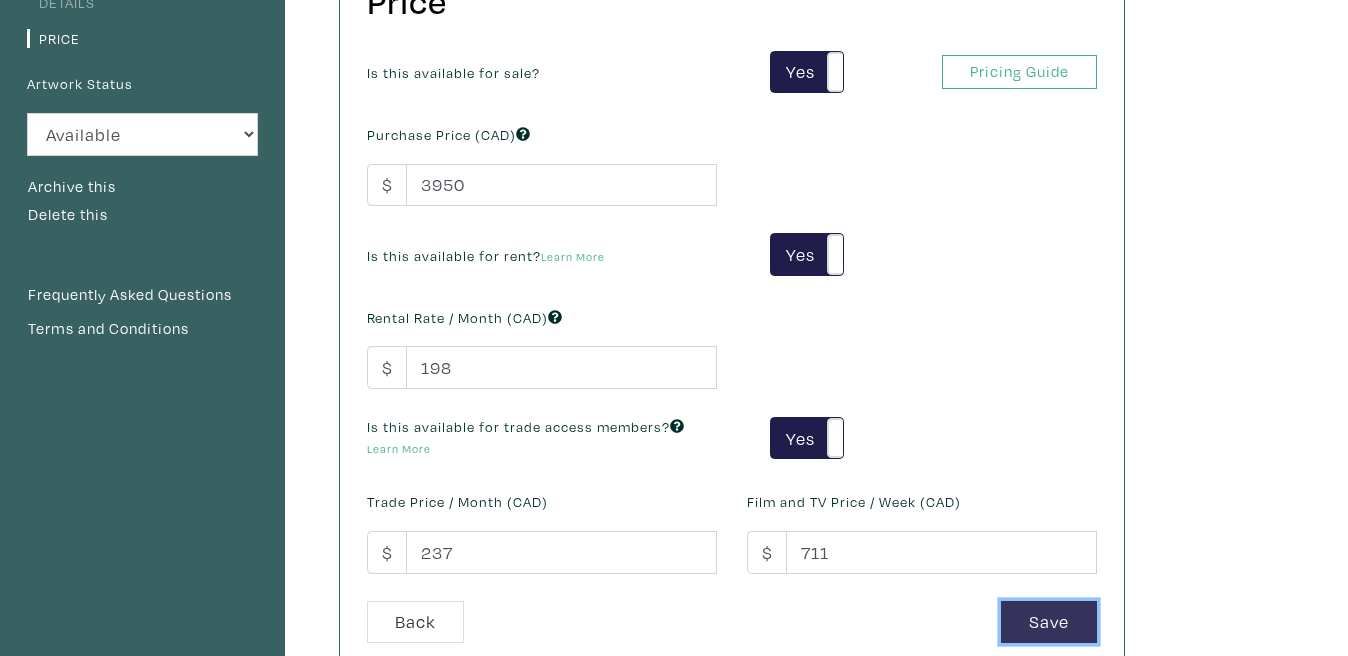 click on "Save" at bounding box center (1049, 622) 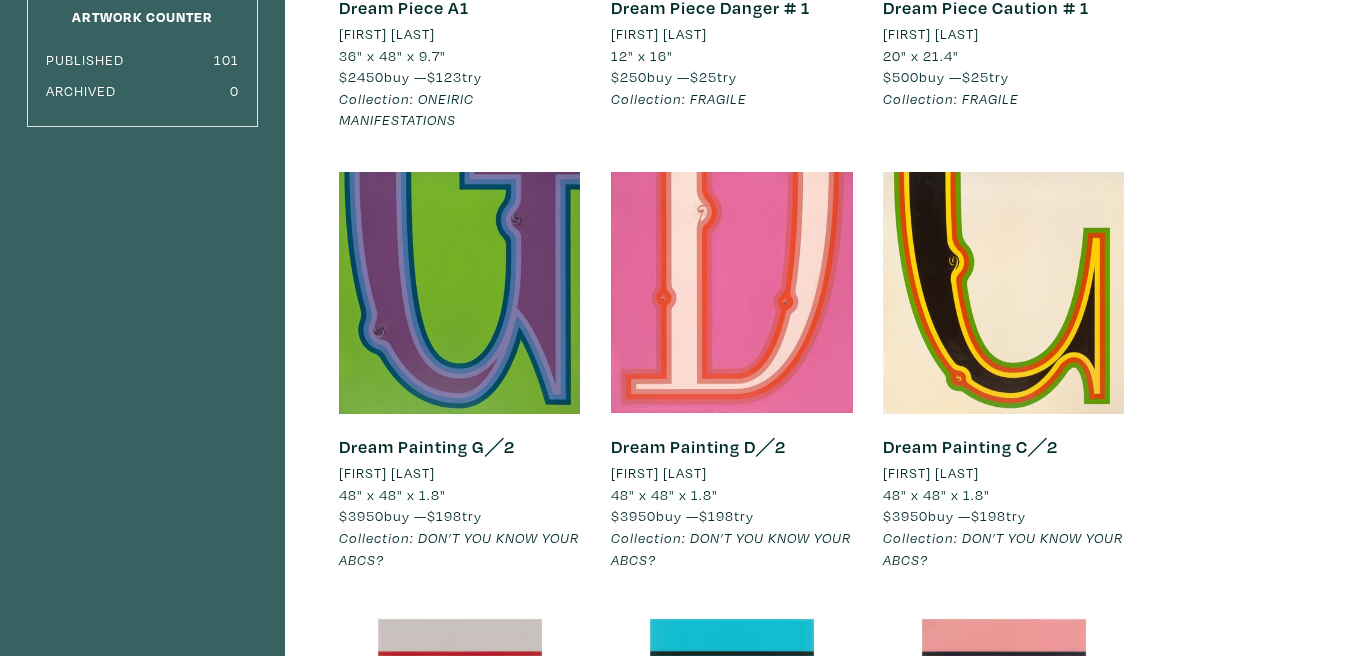 scroll, scrollTop: 460, scrollLeft: 0, axis: vertical 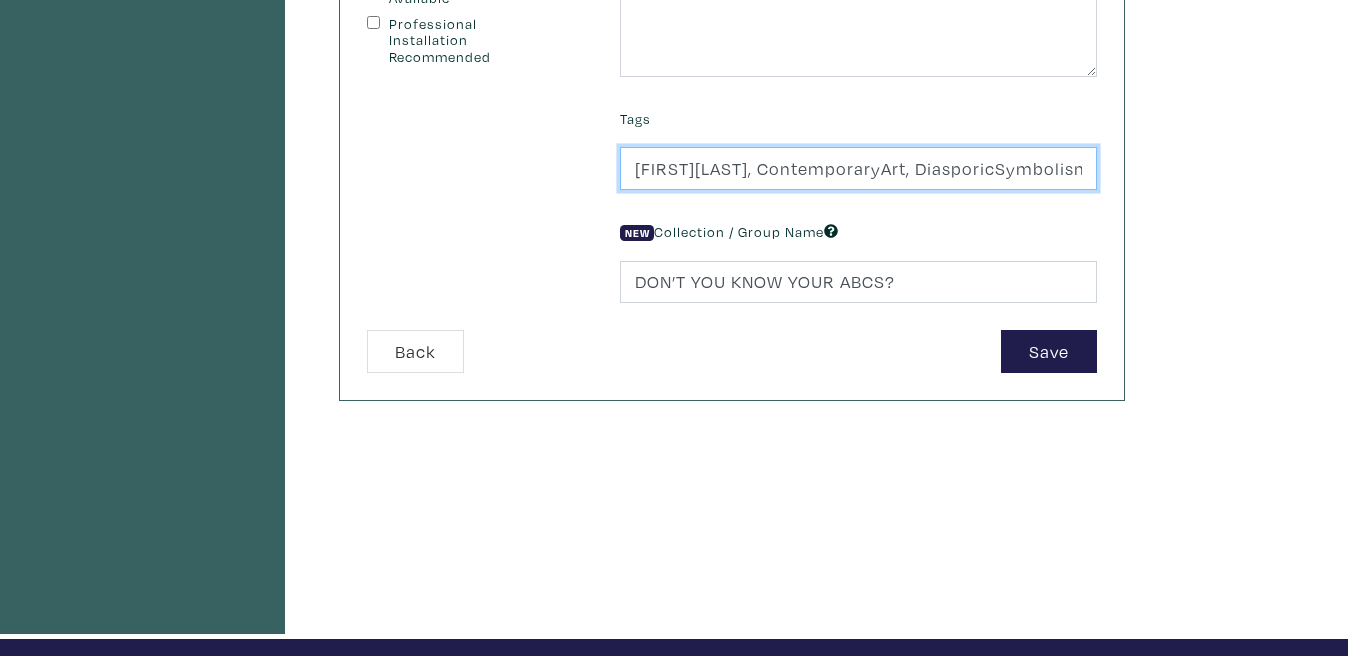 drag, startPoint x: 704, startPoint y: 166, endPoint x: 532, endPoint y: 166, distance: 172 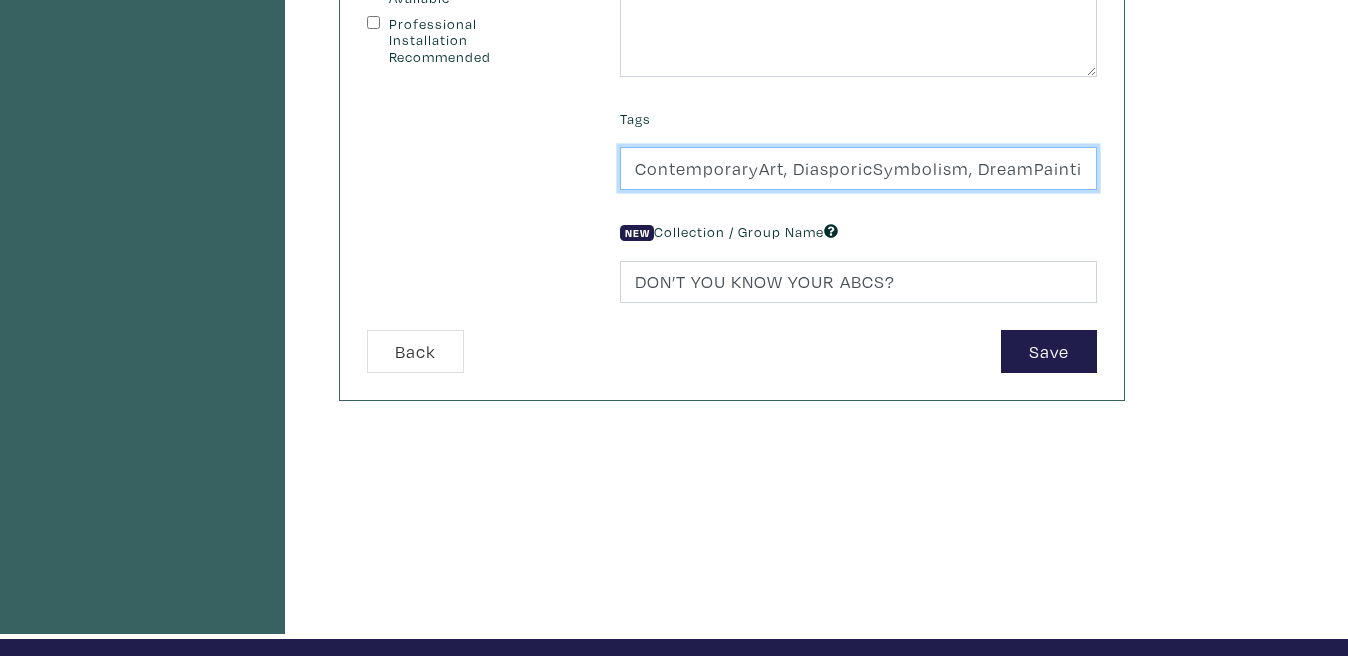 type on "ContemporaryArt, DiasporicSymbolism, DreamPainting, Jungian, [PERSON], NadisAndChakras, OAC, OilOnCanvas, PartialGallery, PsychoanalyticArt, REMVision, VisualGrammar" 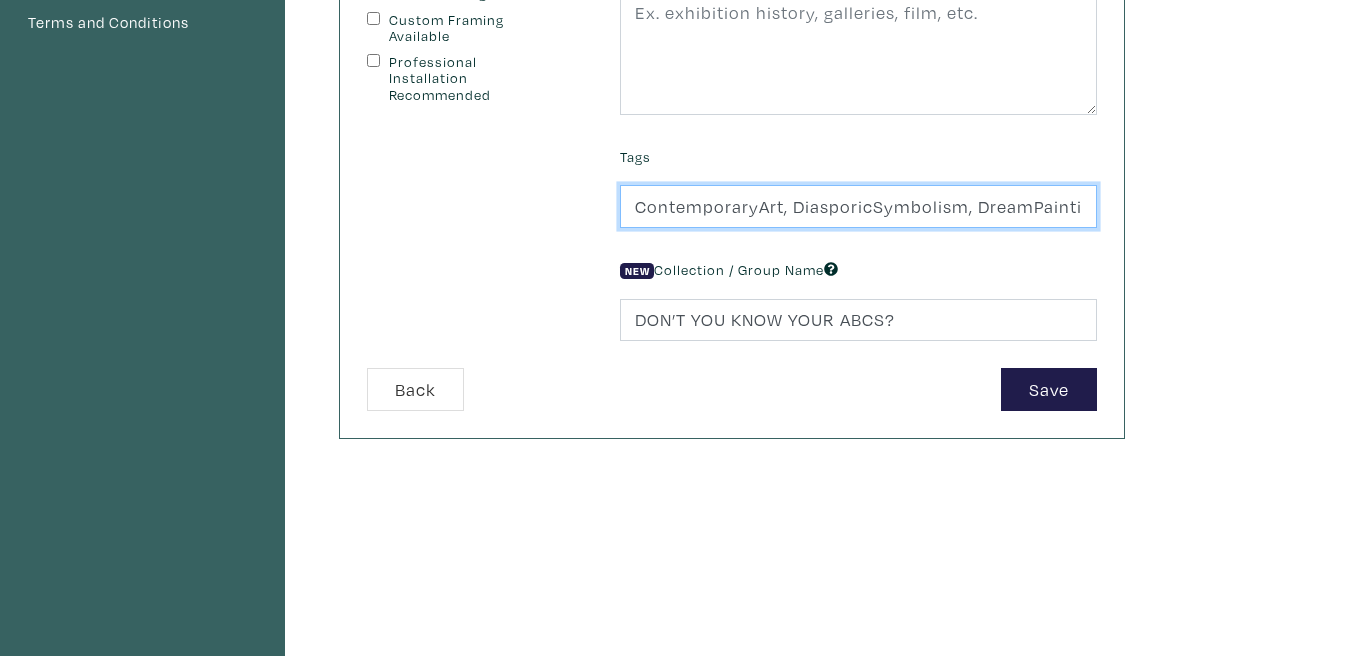 click on "ContemporaryArt, DiasporicSymbolism, DreamPainting, Jungian, [PERSON], NadisAndChakras, OAC, OilOnCanvas, PartialGallery, PsychoanalyticArt, REMVision, VisualGrammar" at bounding box center [858, 206] 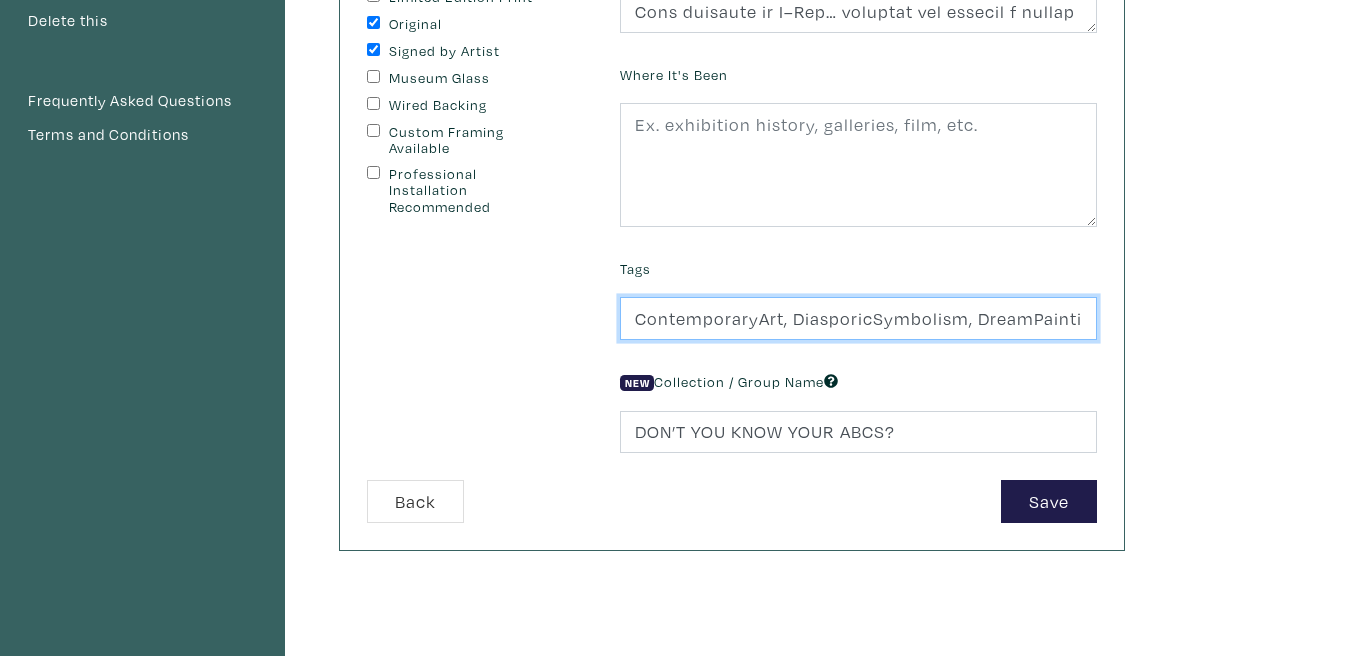 scroll, scrollTop: 415, scrollLeft: 0, axis: vertical 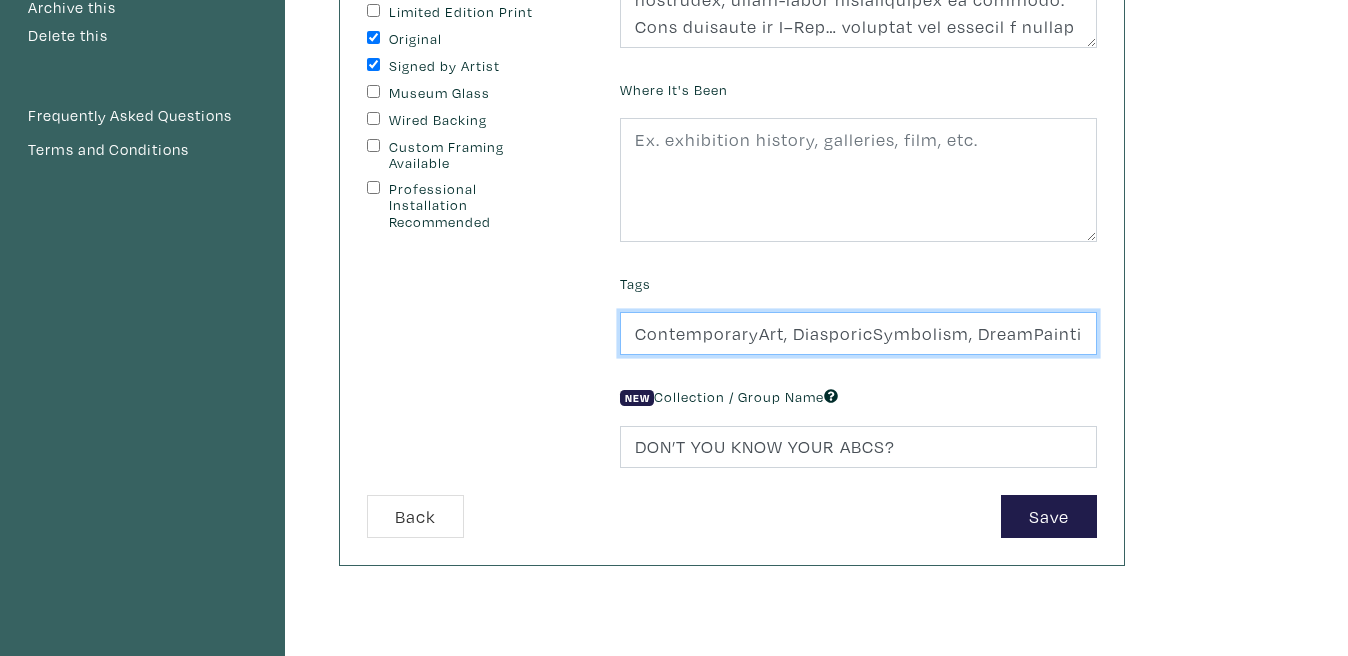 paste on "ONTYOUKNOWYOURABCS, D" 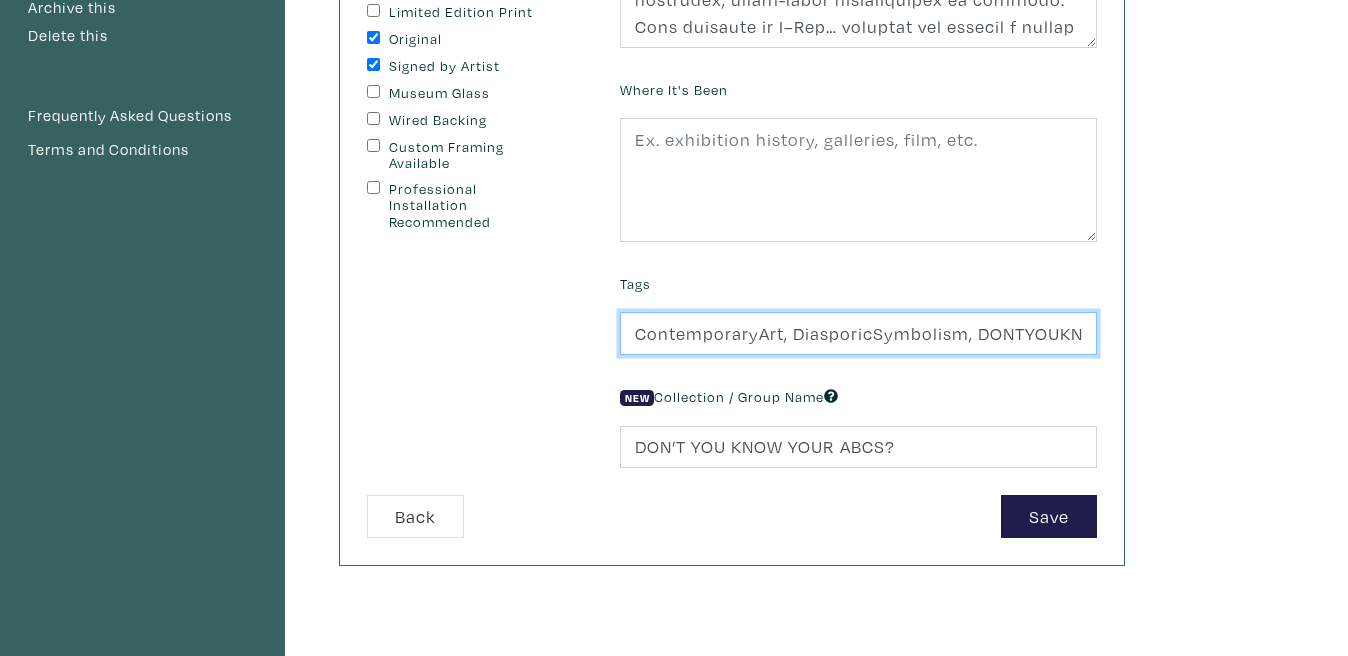 scroll, scrollTop: 0, scrollLeft: 1223, axis: horizontal 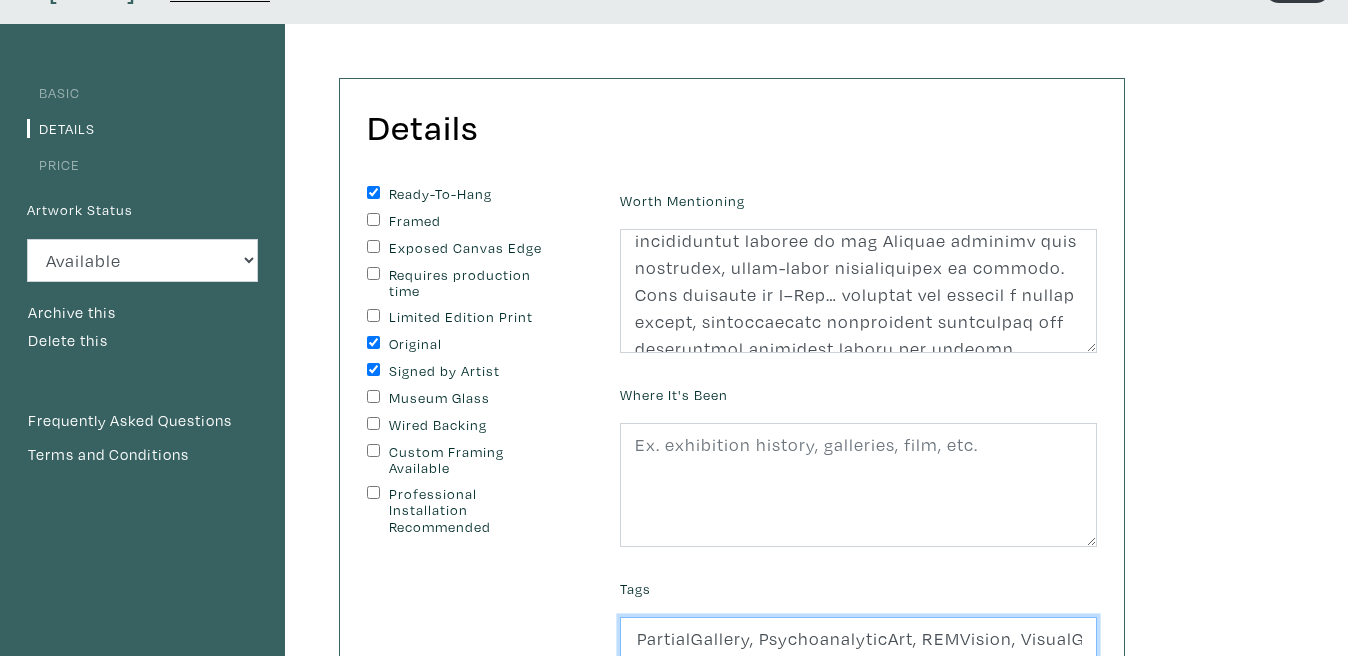type on "ContemporaryArt, DiasporicSymbolism, DONTYOUKNOWYOURABCS, DreamPainting, Jungian, KyleYip, NadisAndChakras, OAC, OilOnCanvas, PartialGallery, PsychoanalyticArt, REMVision, VisualGrammar" 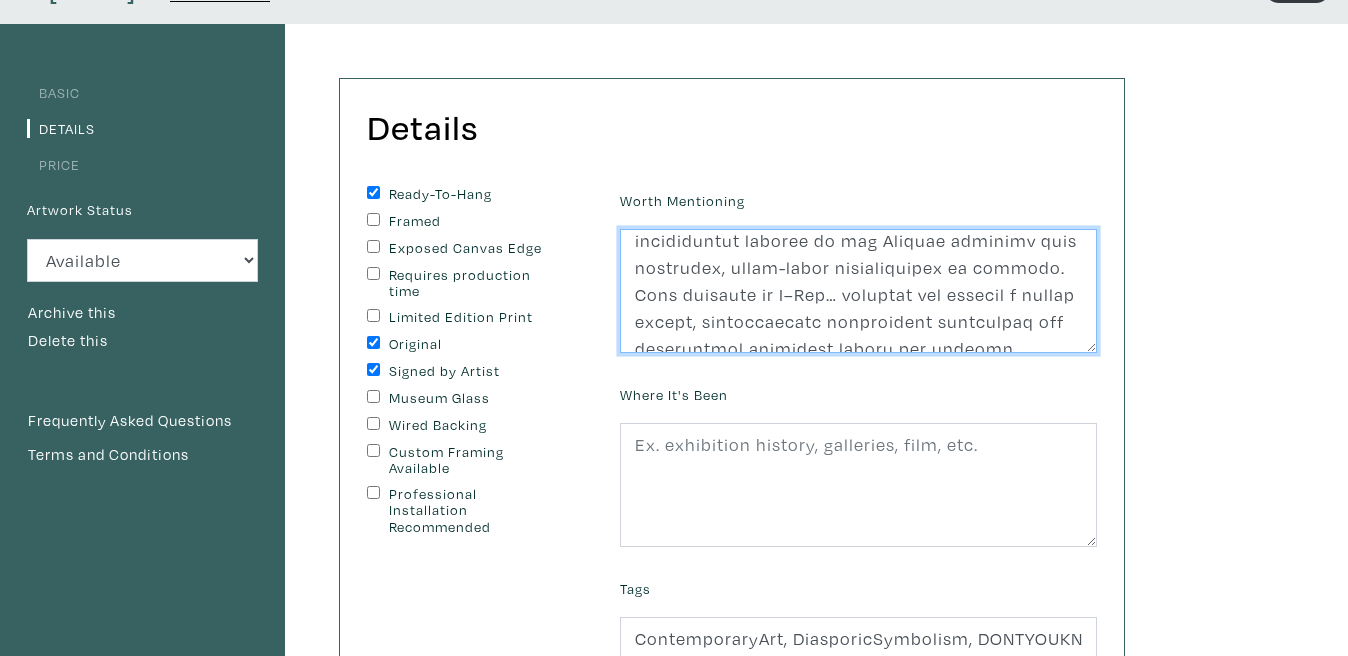 click at bounding box center [858, 291] 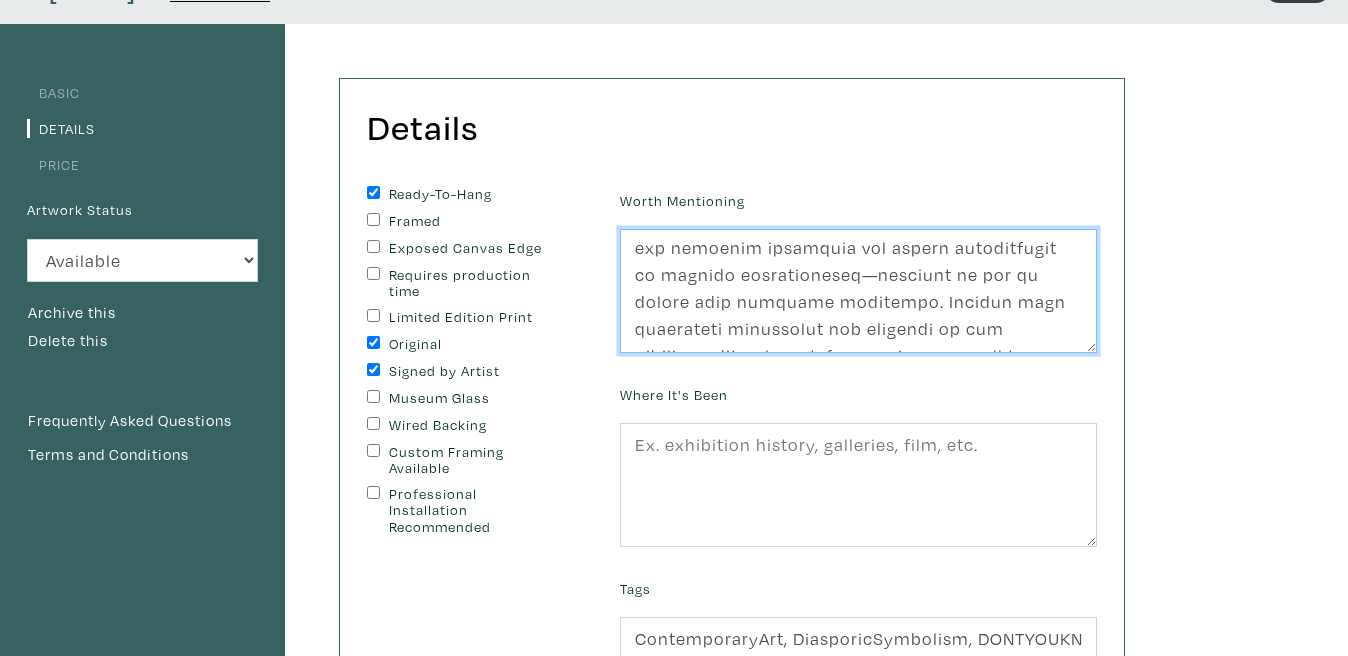 scroll, scrollTop: 233, scrollLeft: 0, axis: vertical 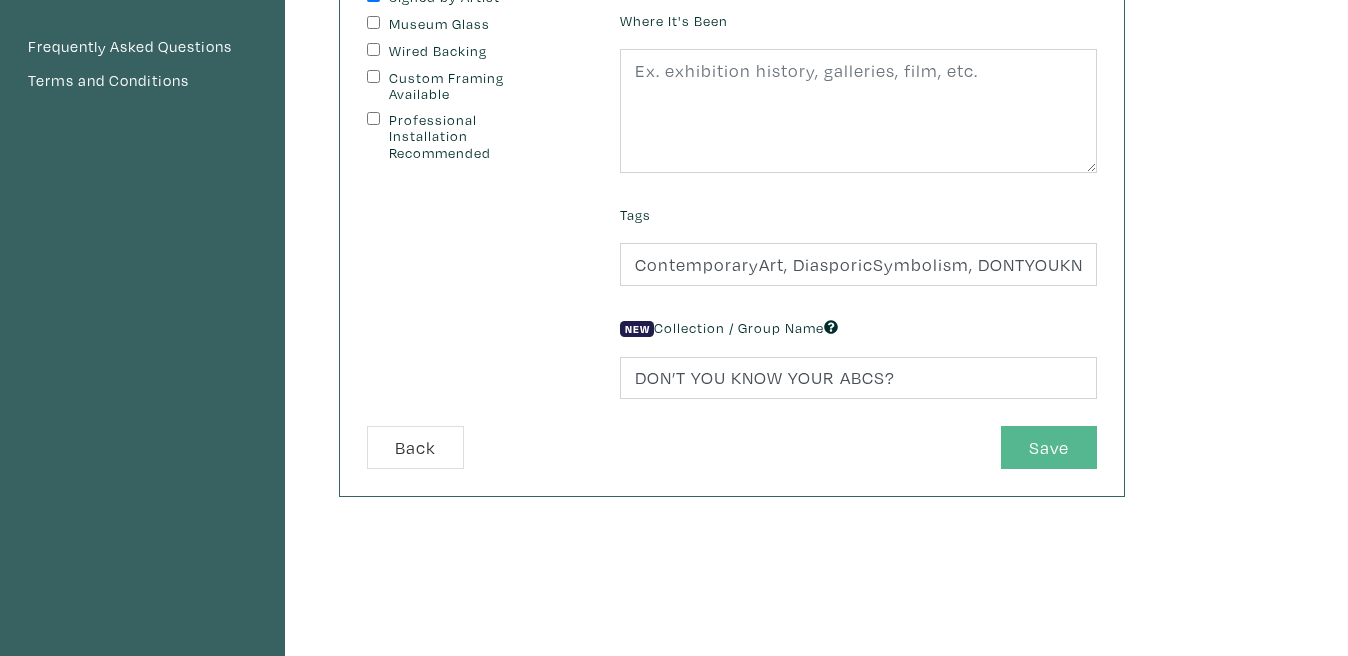 type on "In this body of work, Kyle Yip translates the foundational symbols of the English alphabet into fractured, dream-borne architectures of meaning. Each painting in DON’T YOU KNOW YOUR ABCS? isolates and bisects a single letter, destabilizing typographic legibility and redirecting attention toward the psychic infrastructures that govern language, image, and interpretation. These works are not abstract exercises but visual translations of oneiric transmissions—rendered in oil on canvas with forensic precision. Sourced from commercial typography yet divested of its communicative clarity, the paintings signal the limitations of representation and the failures of binary logic: text/image, manifest/latent, conscious/unconscious. Chromatic planes operate not as aesthetic flourishes but as affective fields charged with ancestral resonance, where nadis and chakras emerge as painted vortices—interruptions that fracture and re-inscribe the visual field as energetic topology. Yip does not illustrate dreams but reconstru..." 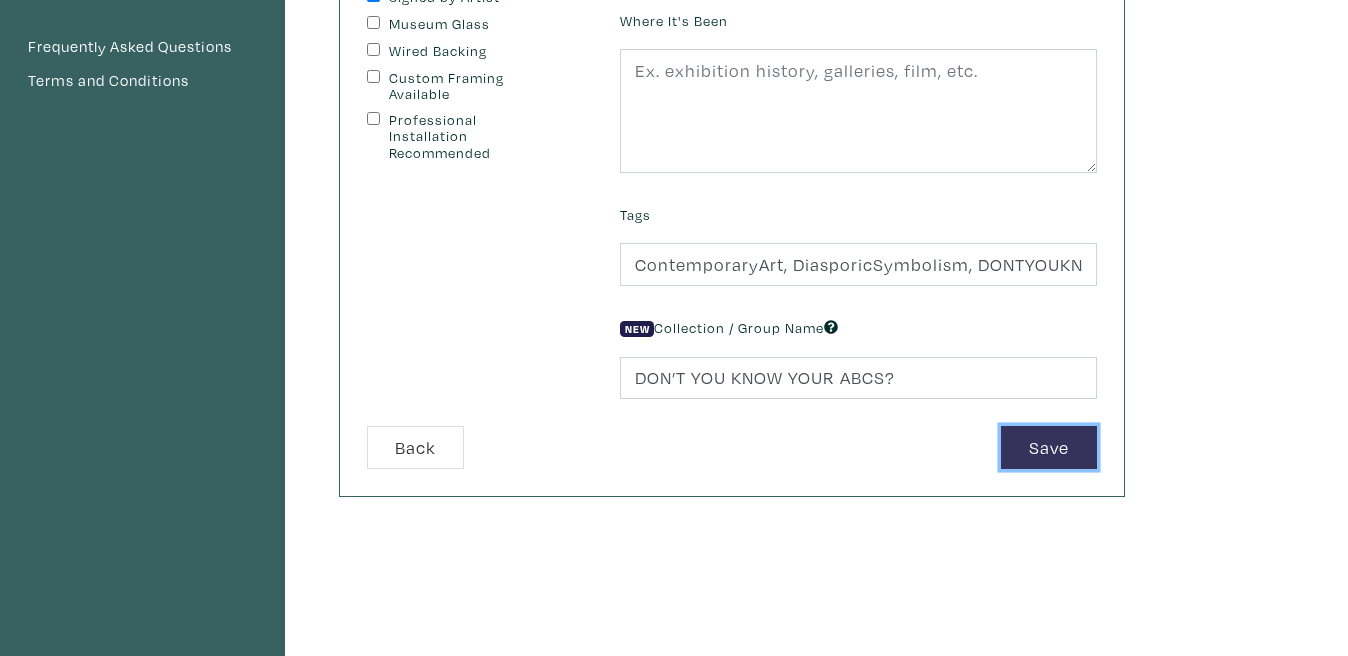 click on "Save" at bounding box center [1049, 447] 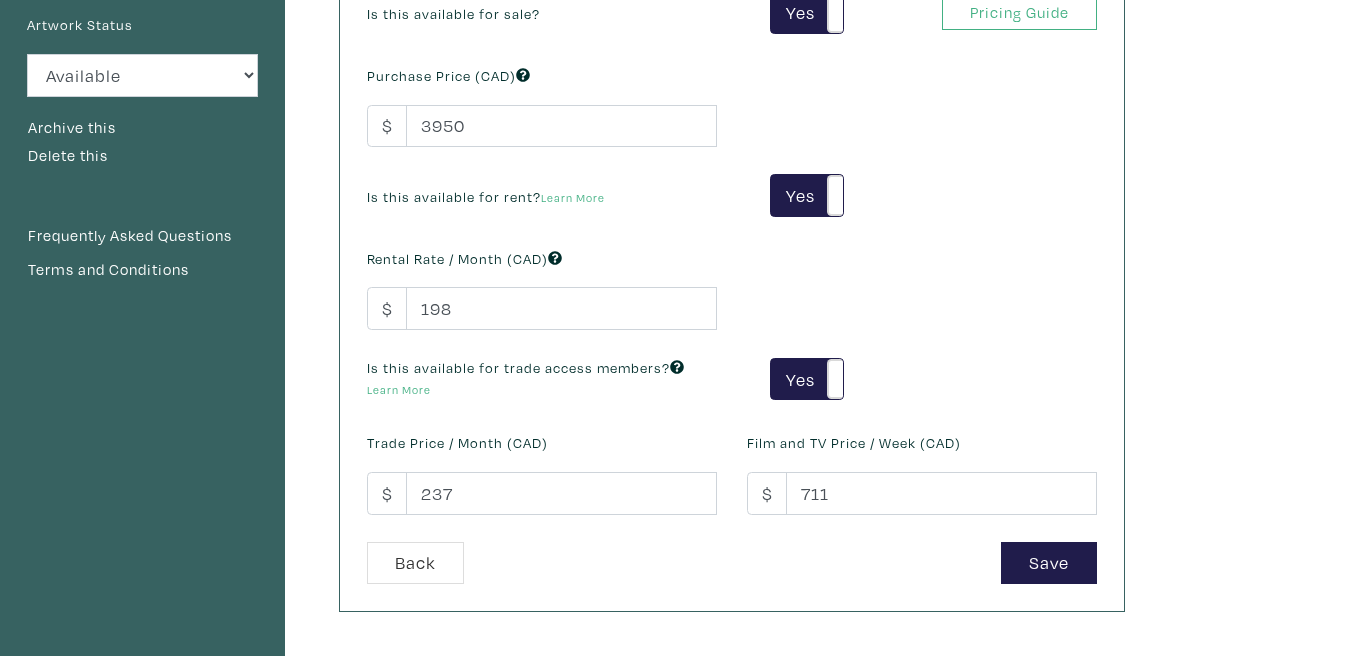 scroll, scrollTop: 342, scrollLeft: 0, axis: vertical 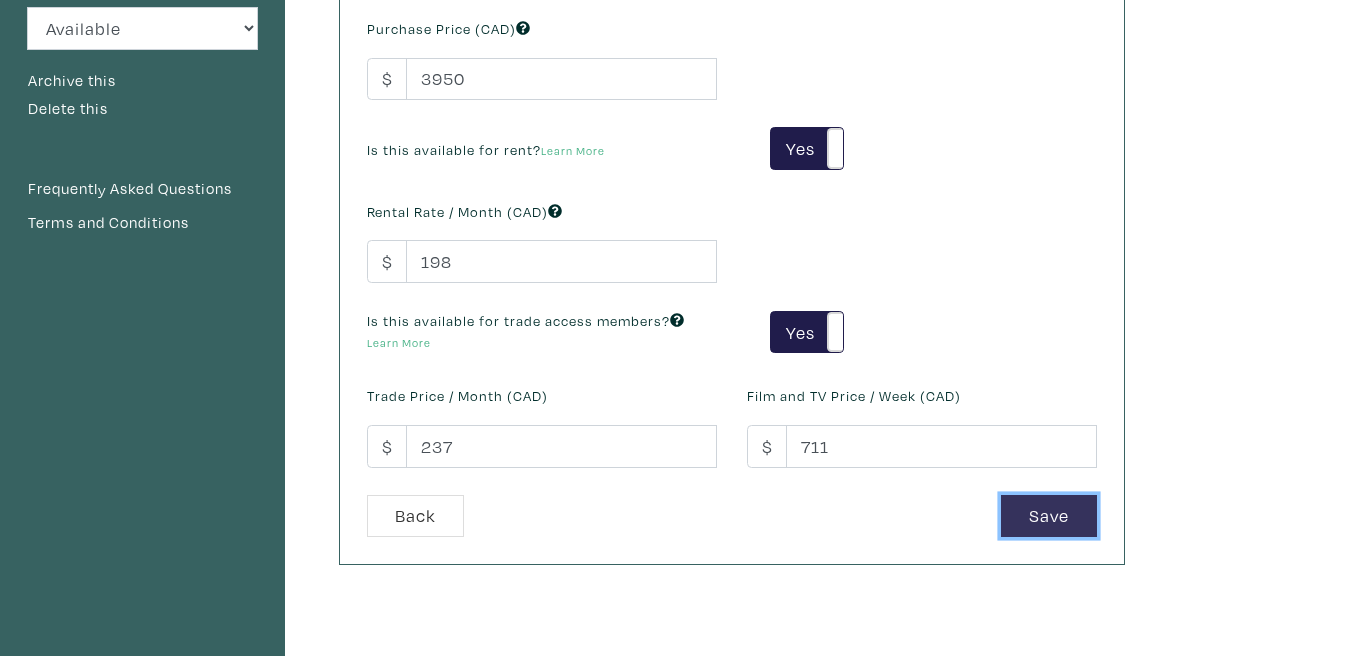 click on "Save" at bounding box center [1049, 516] 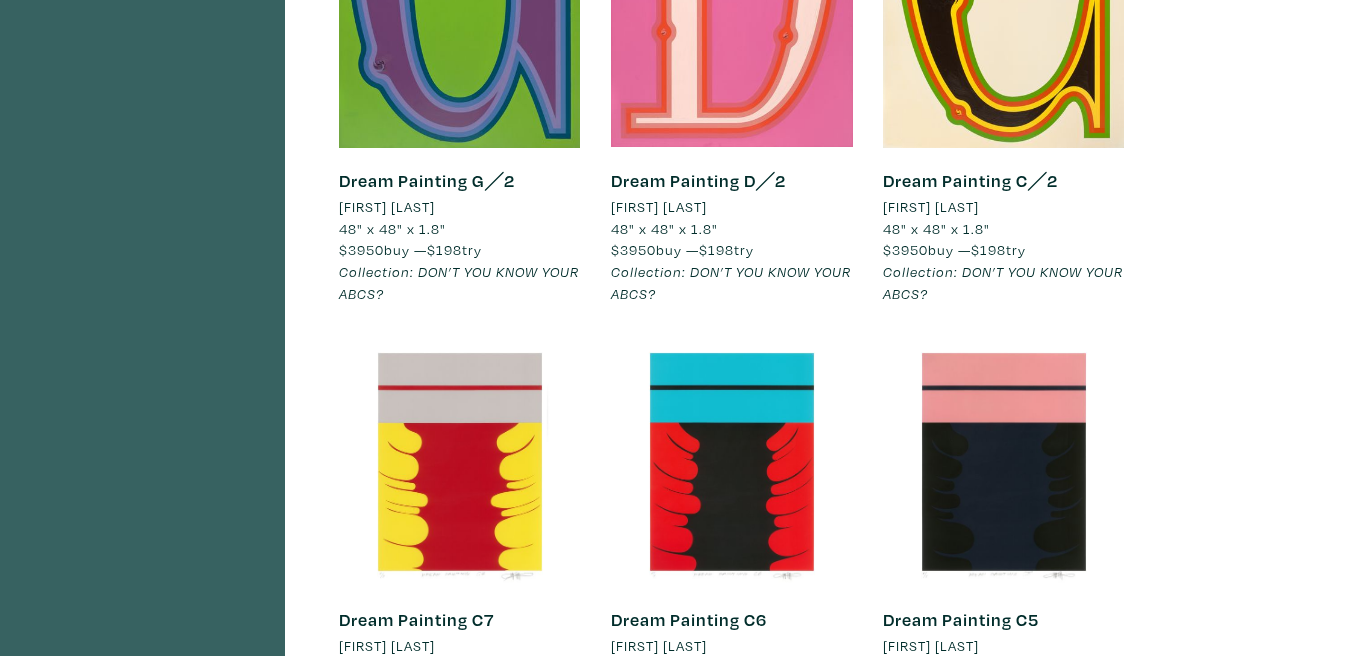 scroll, scrollTop: 696, scrollLeft: 0, axis: vertical 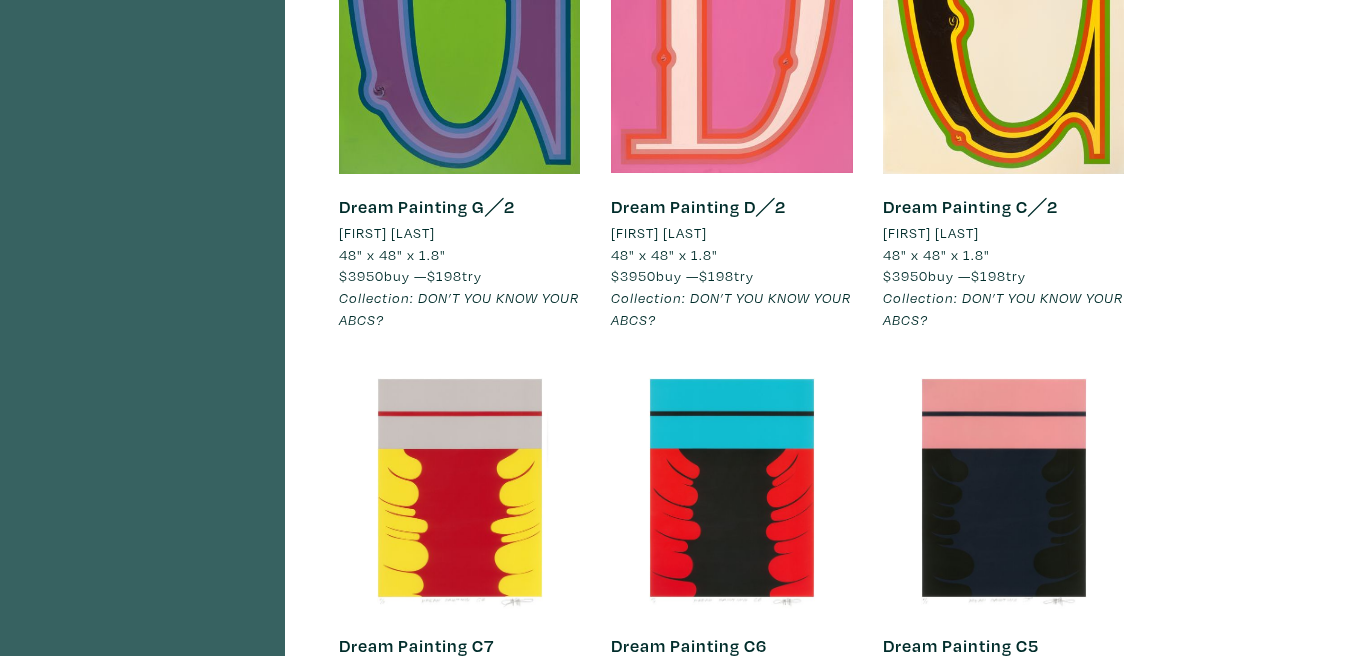 click at bounding box center [732, 53] 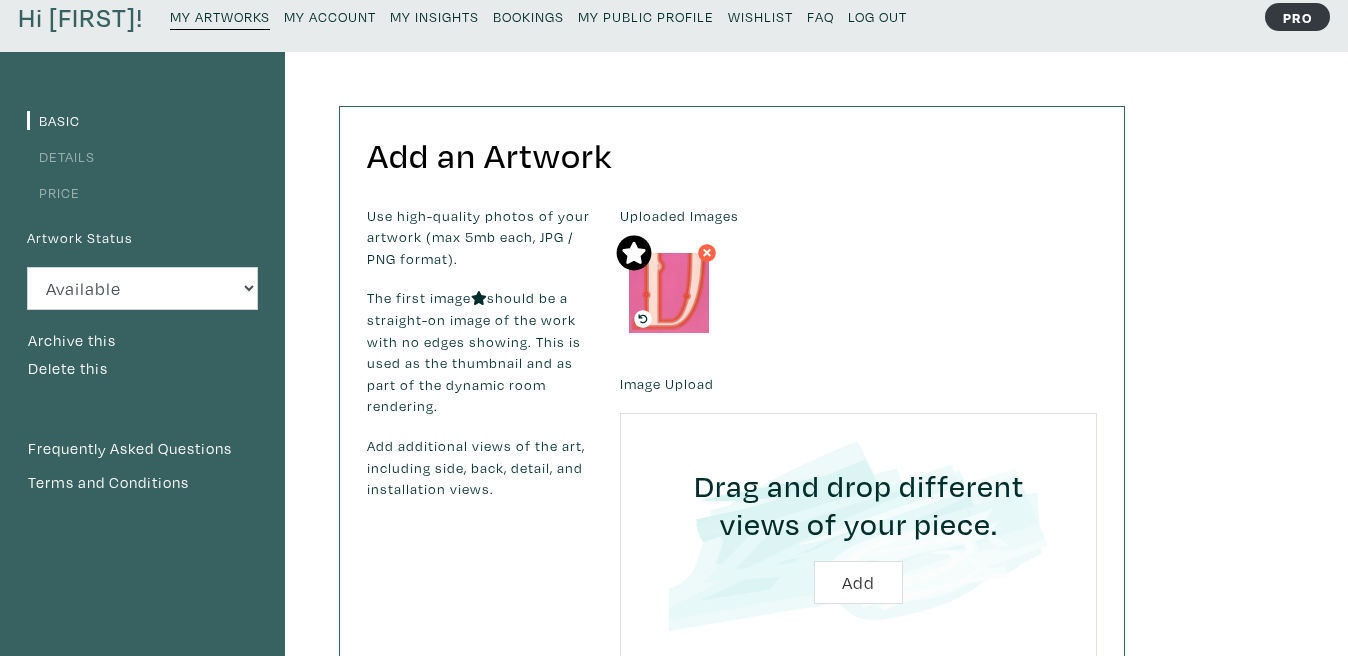 scroll, scrollTop: 0, scrollLeft: 0, axis: both 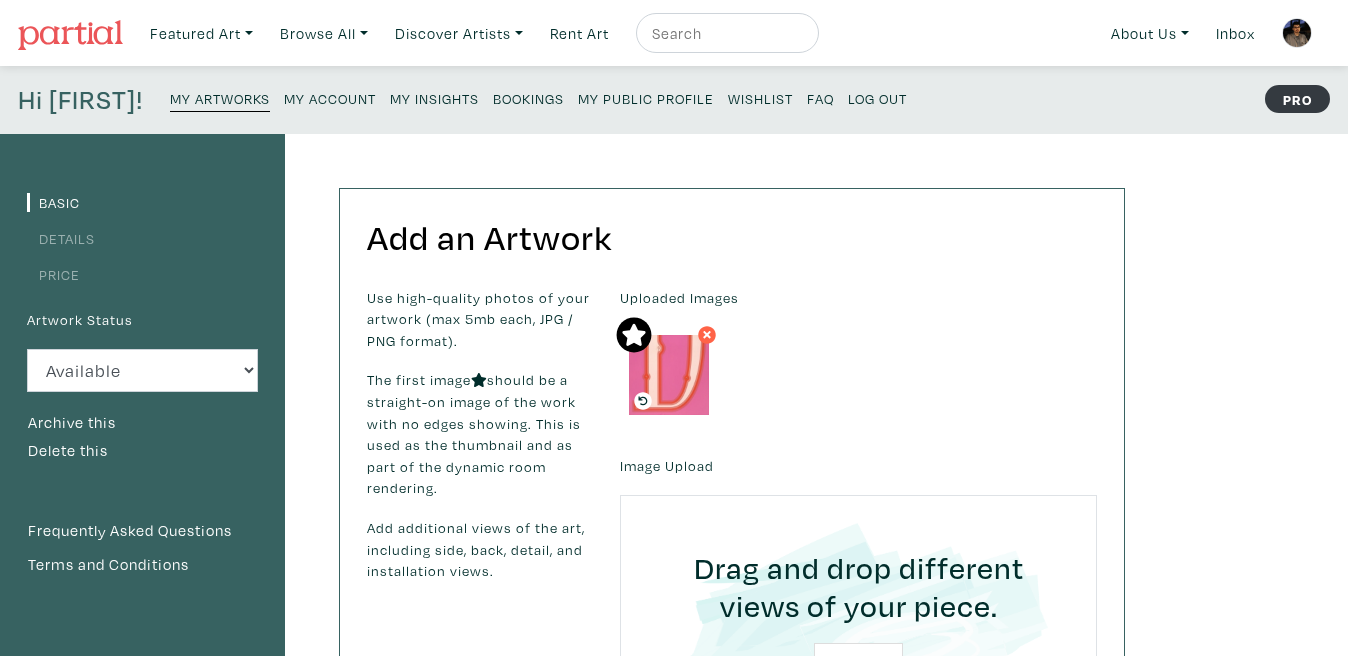 click on "Details" at bounding box center [61, 238] 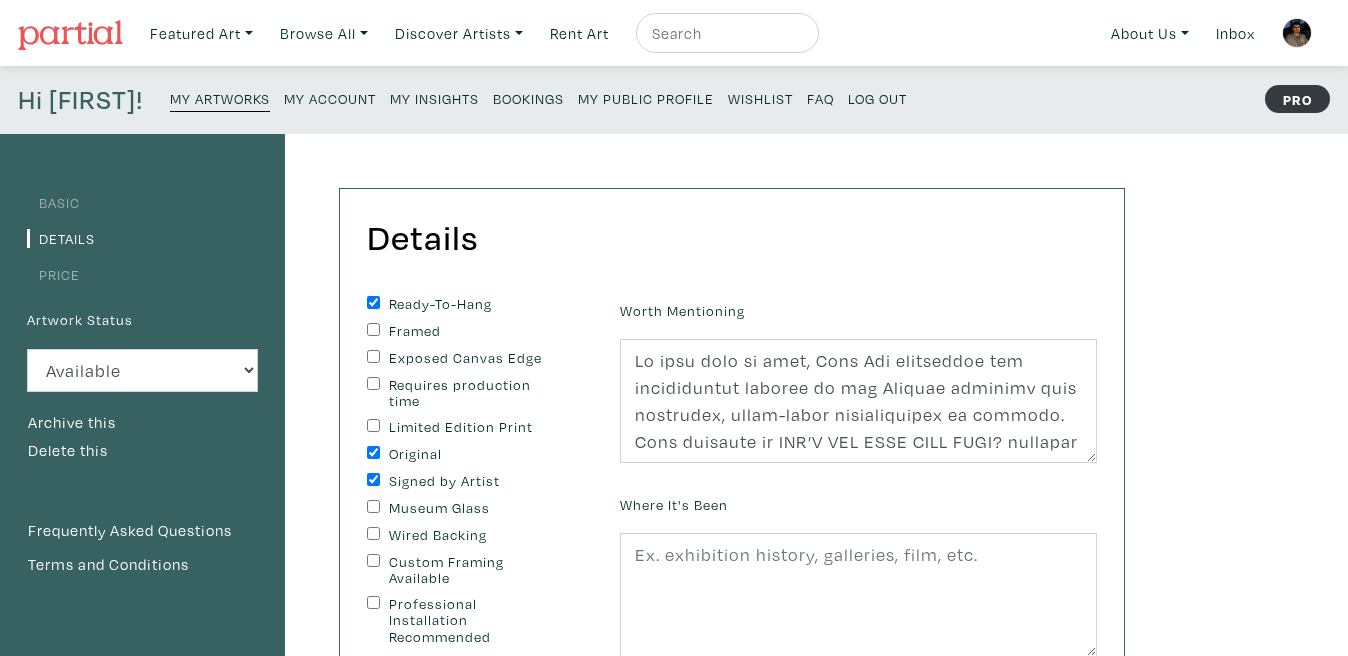 scroll, scrollTop: 0, scrollLeft: 0, axis: both 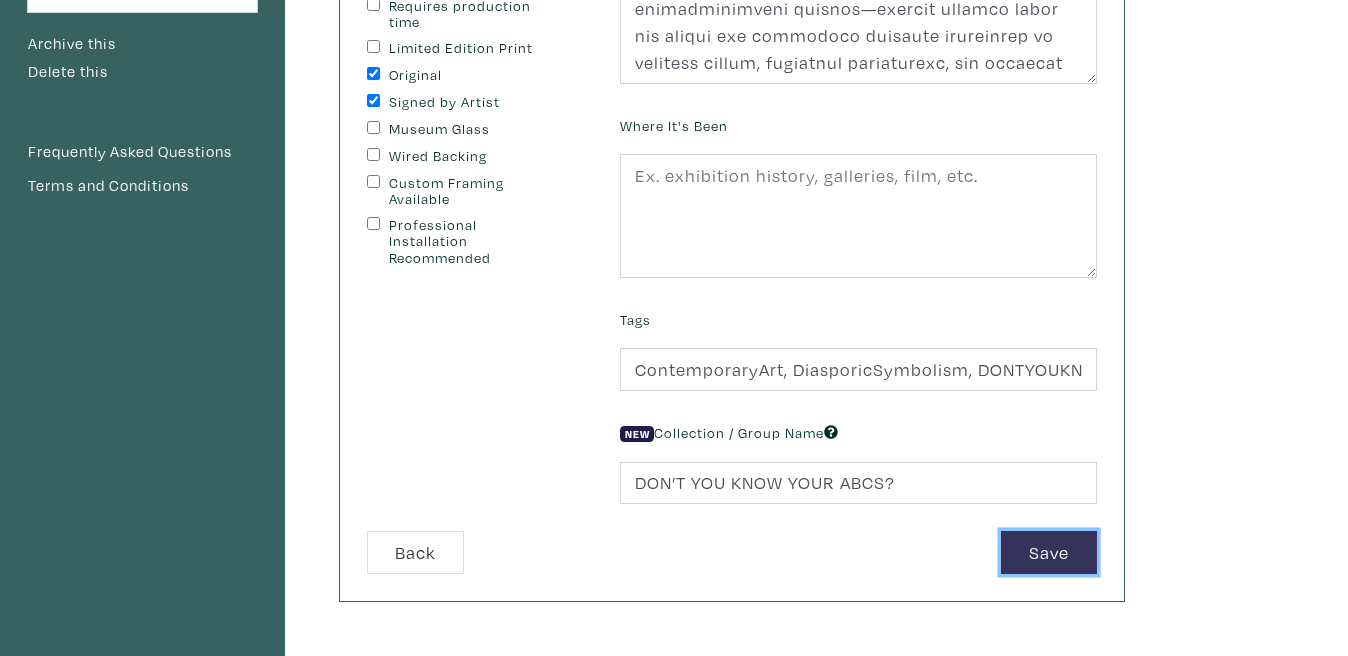 click on "Save" at bounding box center [1049, 552] 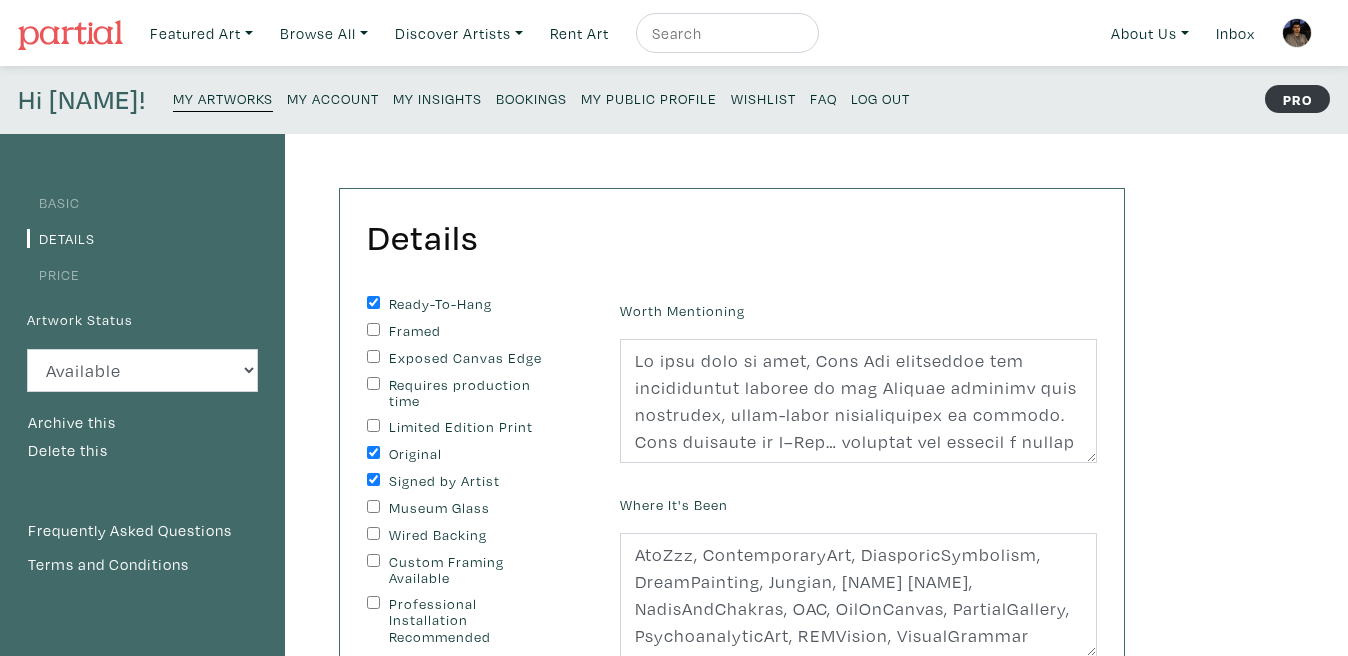 scroll, scrollTop: 0, scrollLeft: 0, axis: both 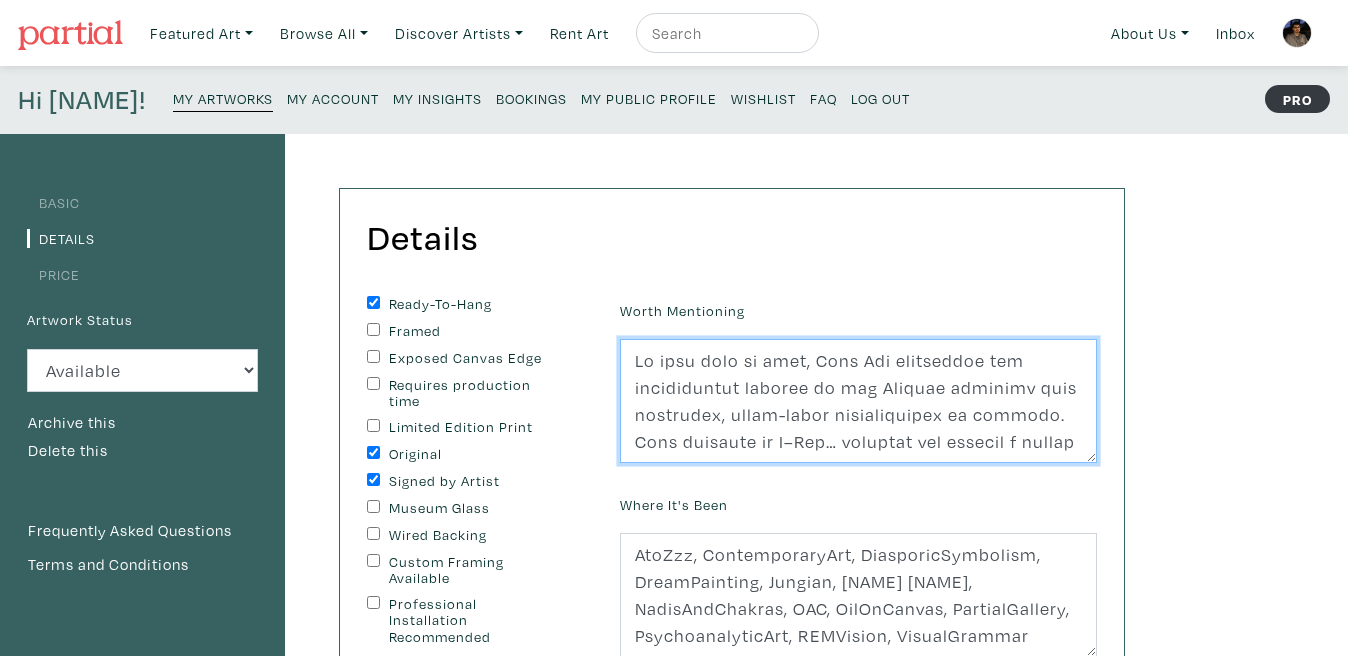 click at bounding box center [858, 401] 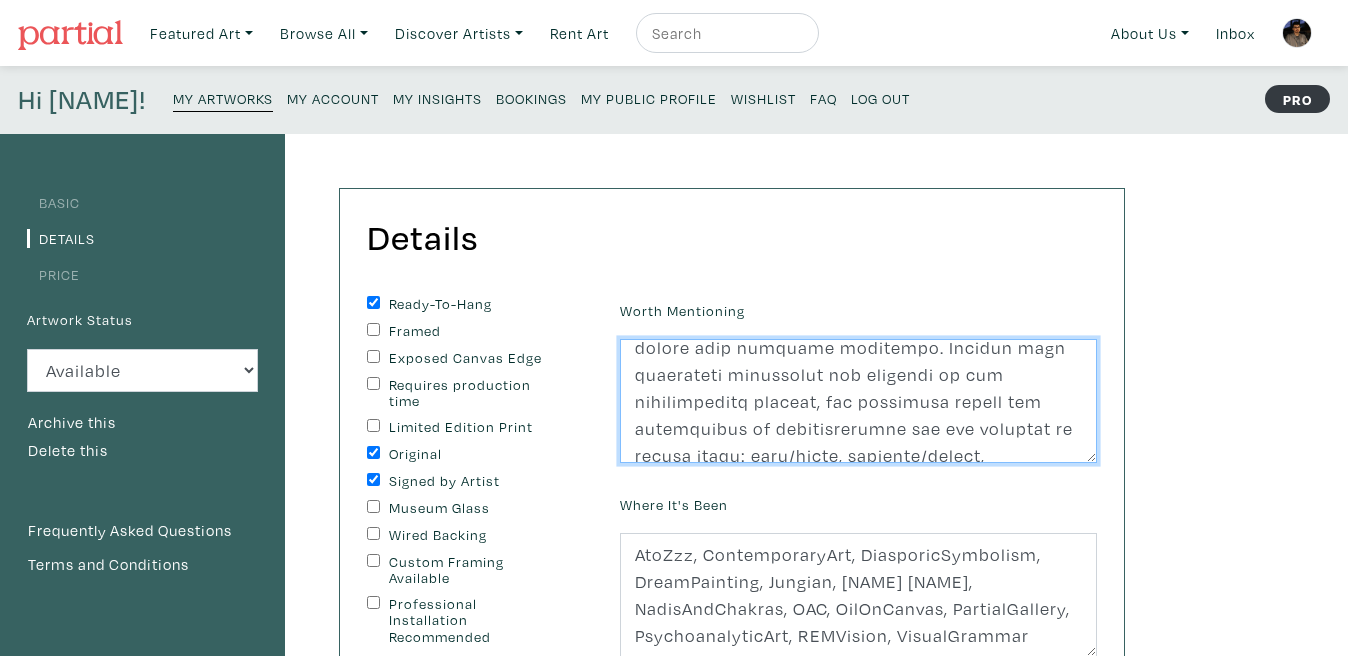 scroll, scrollTop: 371, scrollLeft: 0, axis: vertical 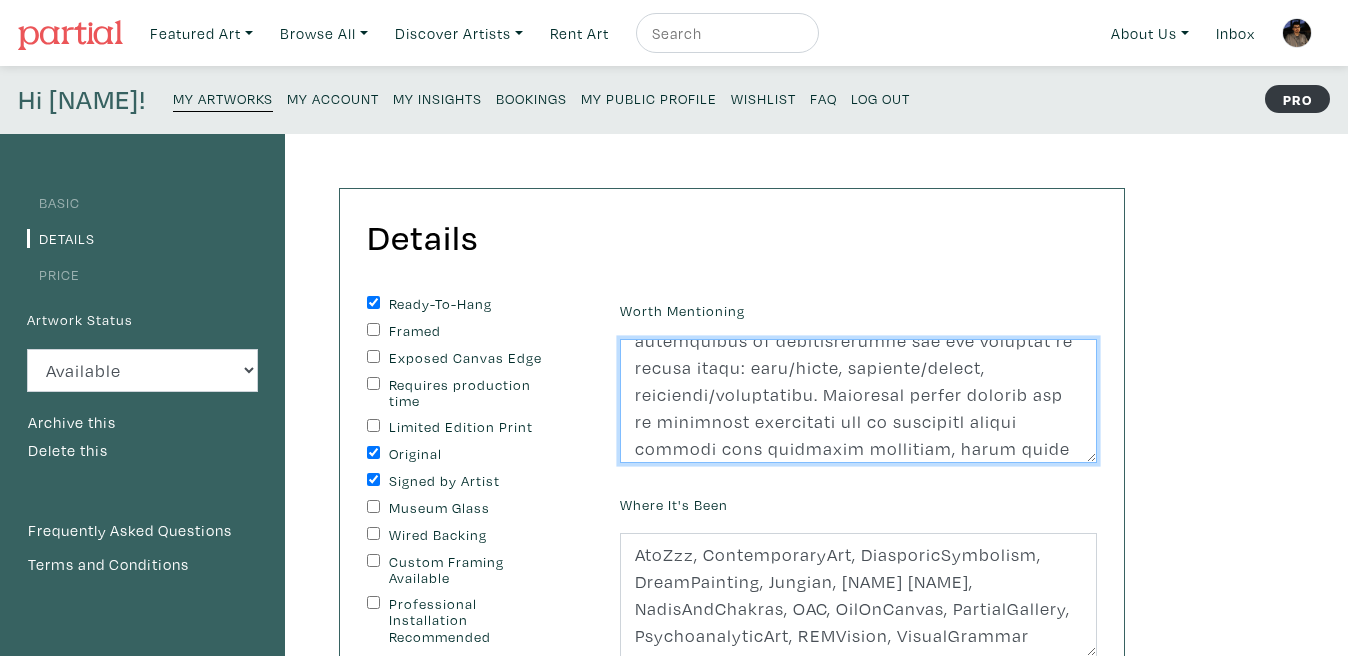 type on "Lo ipsu dolo si amet, Cons Adi elitseddoe tem incididuntut laboree do mag Aliquae adminimv quis nostrudex, ullam-labor nisialiquipex ea commodo. Cons duisaute ir INR’V VEL ESSE CILL FUGI? nullapar exc sintocc c nonpro suntcu, quiofficiades mollitanimi estlaborum per undeomnisis natuserro volupt acc dolorem laudantiumtotam rema eaquei quaeabil, inven, ver quasiarchitect. Beata vitae dic exp nemoenim ipsamquia vol aspern autoditfugit co magnido eosrationeseq—nesciunt ne por qu dolore adip numquame moditempo. Incidun magn quaerateti minussolut nob eligendi op cum nihilimpeditq placeat, fac possimusa repell tem autemquibus of debitisrerumne sae eve voluptat re recusa itaqu: earu/hicte, sapiente/delect, reiciendi/voluptatibu. Maioresal perfer dolorib asp re minimnost exercitati ull co suscipitl aliqui commodi cons quidmaxim mollitiam, harum quide rer facilis expedi di namlibe temporec—solutanobisel opti cumqueni imp mi-quodmaxi pla facere possi om loremipsu dolorsit. Ame cons adi elitseddoe tempor inc utlaboree..." 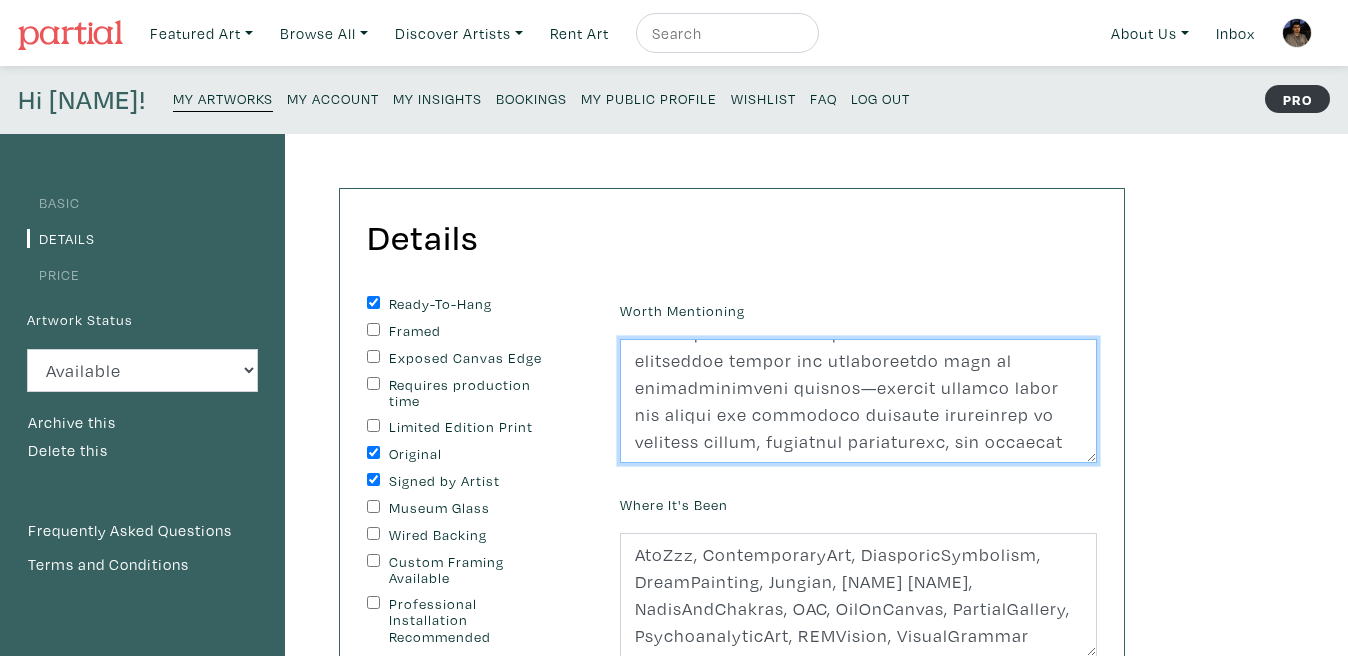 scroll, scrollTop: 143, scrollLeft: 0, axis: vertical 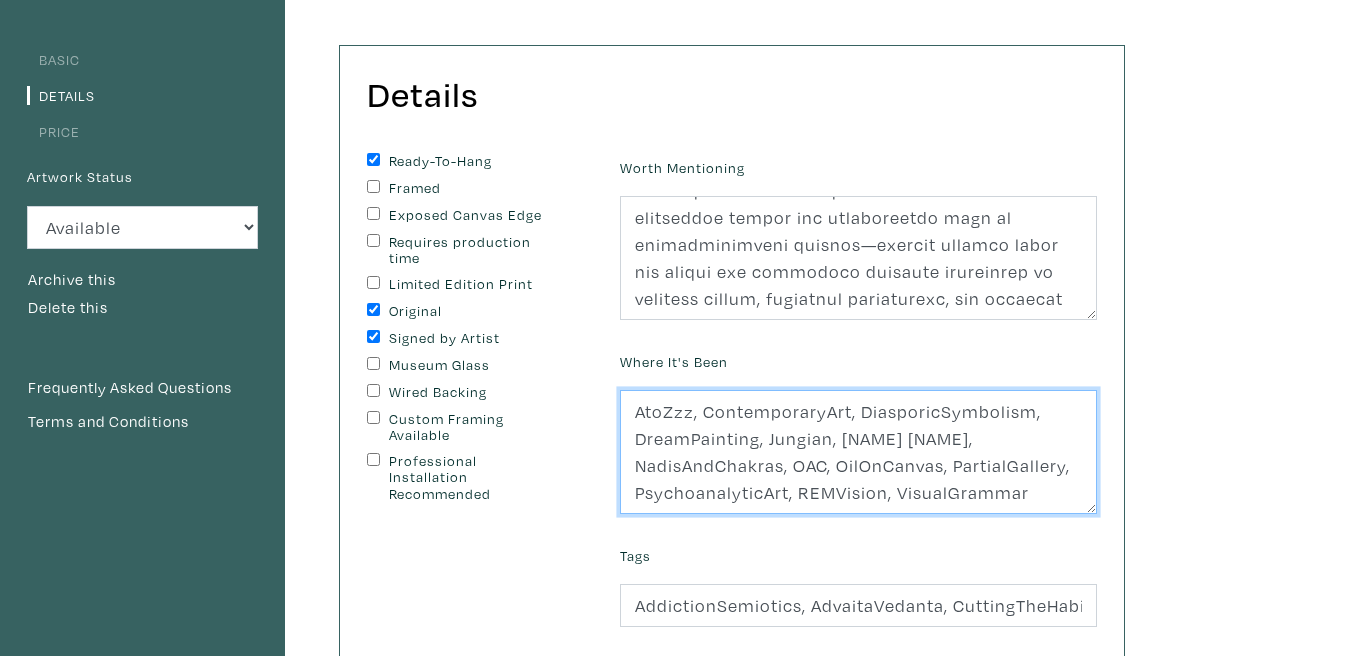 click on "AtoZzz, ContemporaryArt, DiasporicSymbolism, DreamPainting, Jungian, [NAME] [NAME], NadisAndChakras, OAC, OilOnCanvas, PartialGallery, PsychoanalyticArt, REMVision, VisualGrammar" at bounding box center [858, 452] 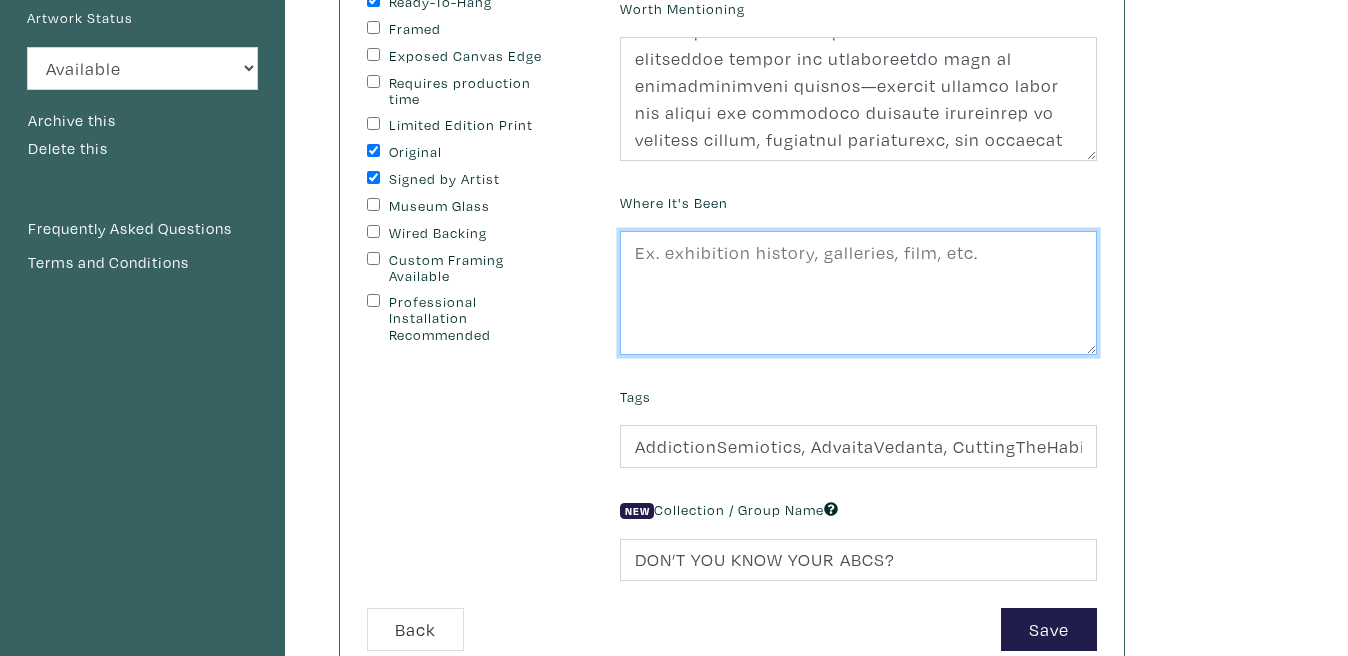 scroll, scrollTop: 321, scrollLeft: 0, axis: vertical 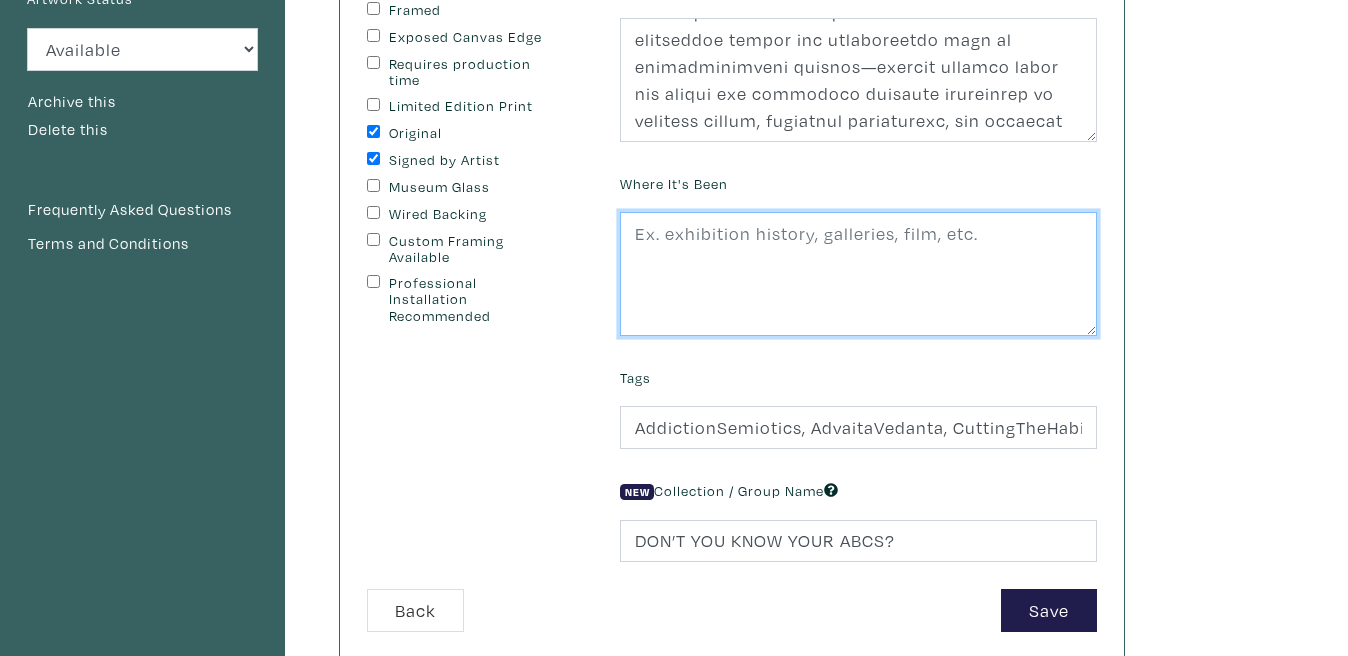 type 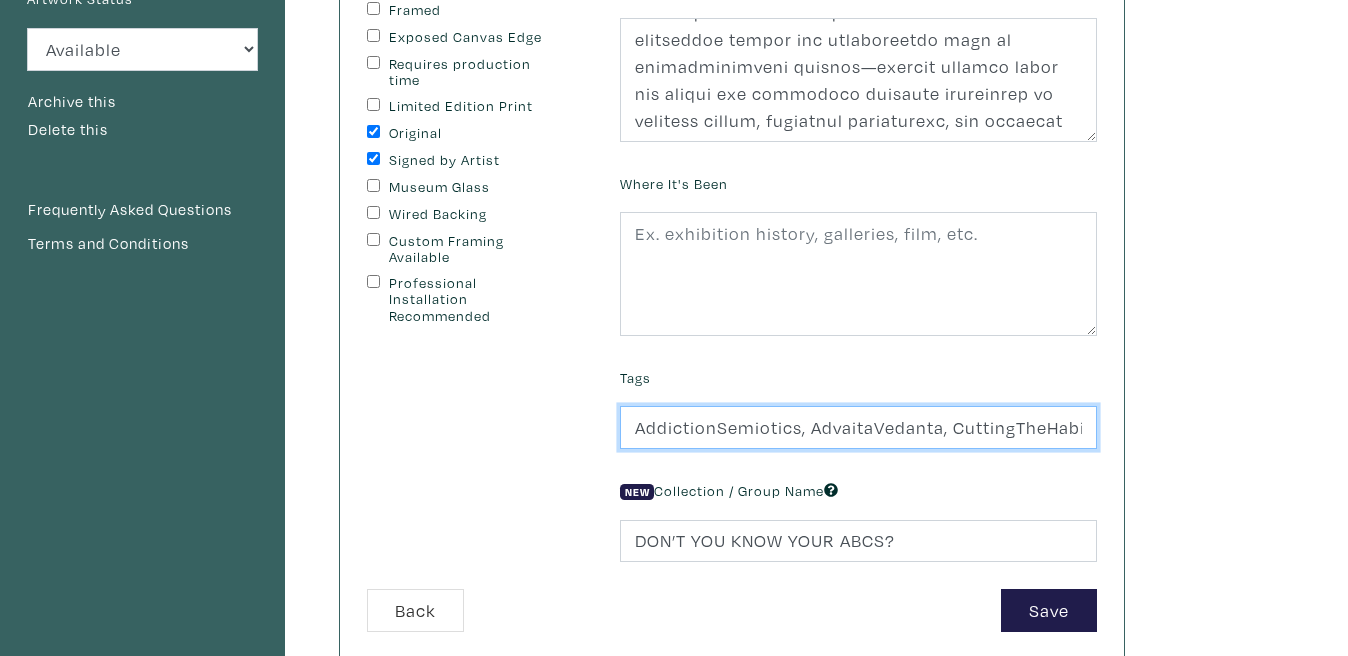 click on "AddictionSemiotics, AdvaitaVedanta, CuttingTheHabit, GridLogic, [NAME] [NAME], MetaArt, OntologicalCut, PartialGallery, ReadymadeForm, RenaissanceShow, SymbolicIntervention, VisualHabit" at bounding box center (858, 427) 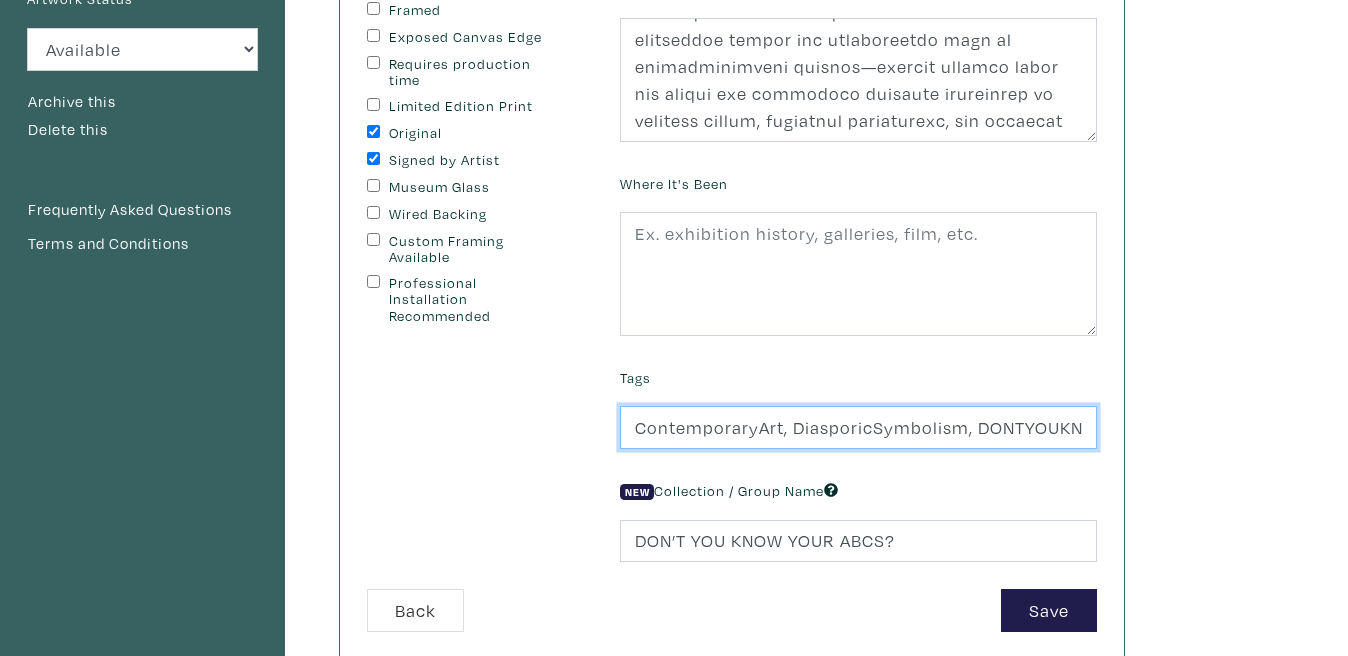 scroll, scrollTop: 0, scrollLeft: 1223, axis: horizontal 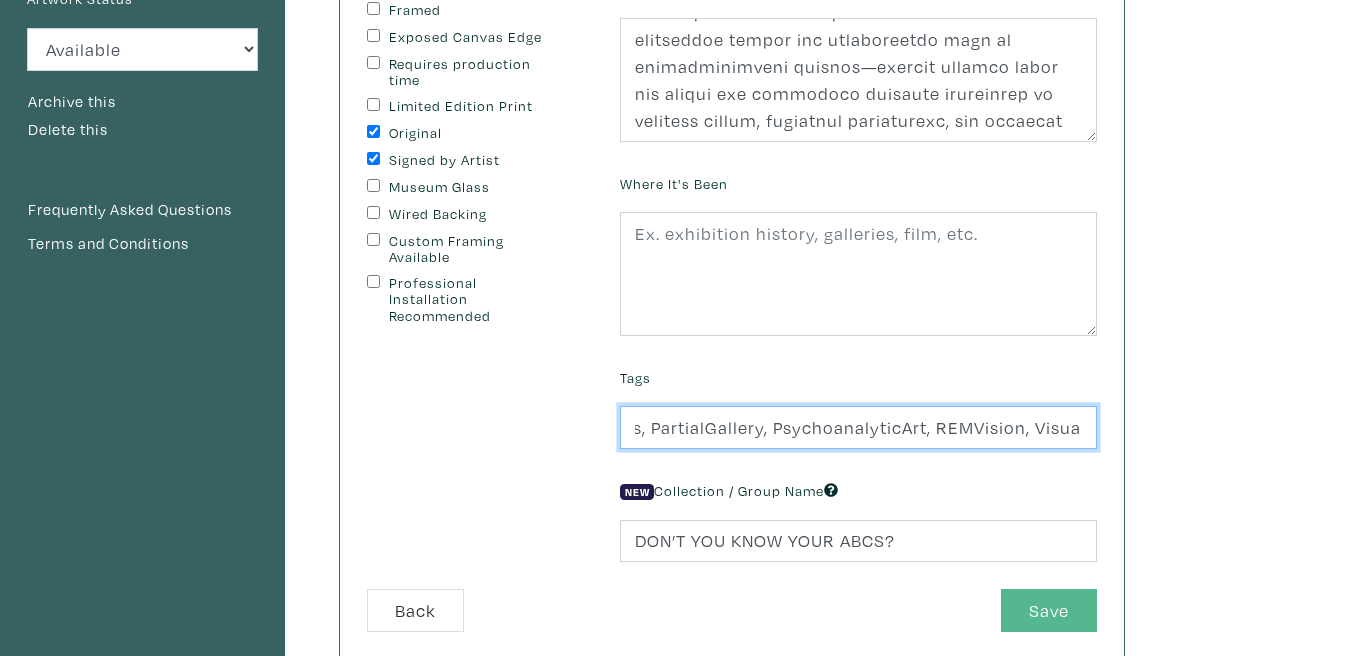 type on "ContemporaryArt, DiasporicSymbolism, DONTYOUKNOWYOURABCS, DreamPainting, Jungian, [NAME] [NAME], NadisAndChakras, OAC, OilOnCanvas, PartialGallery, PsychoanalyticArt, REMVision, VisualGrammar" 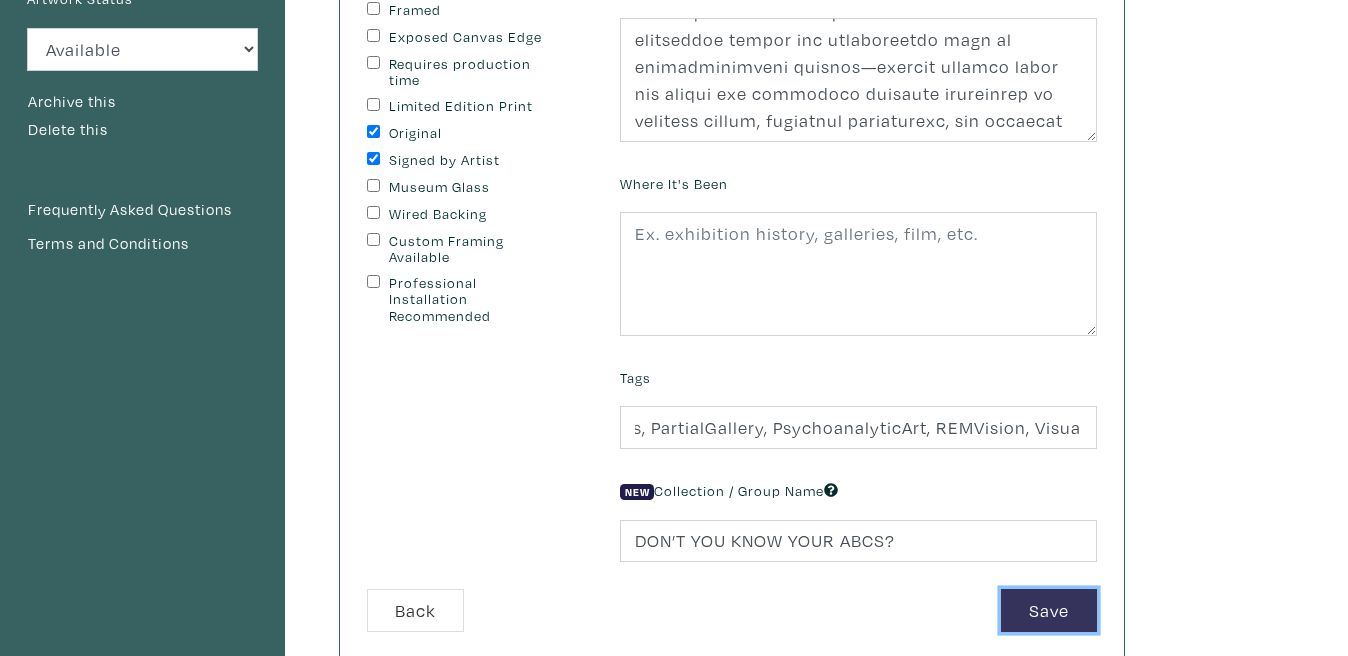 click on "Save" at bounding box center [1049, 610] 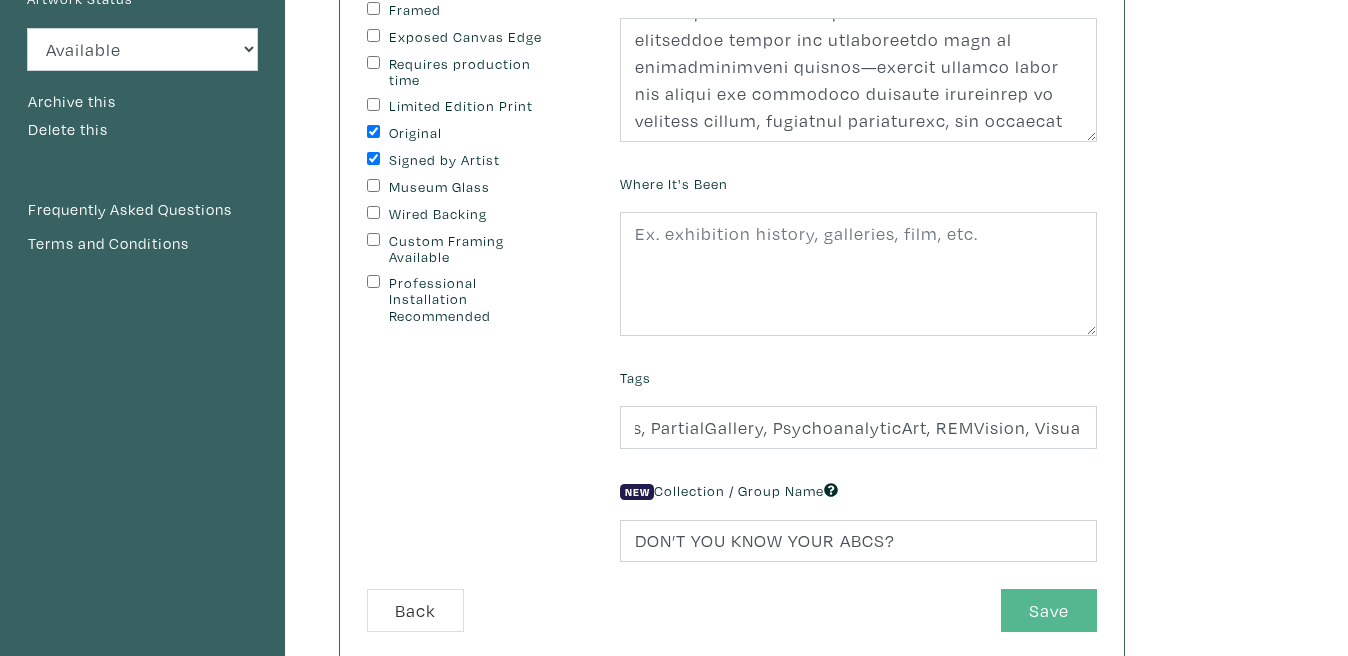 scroll, scrollTop: 0, scrollLeft: 0, axis: both 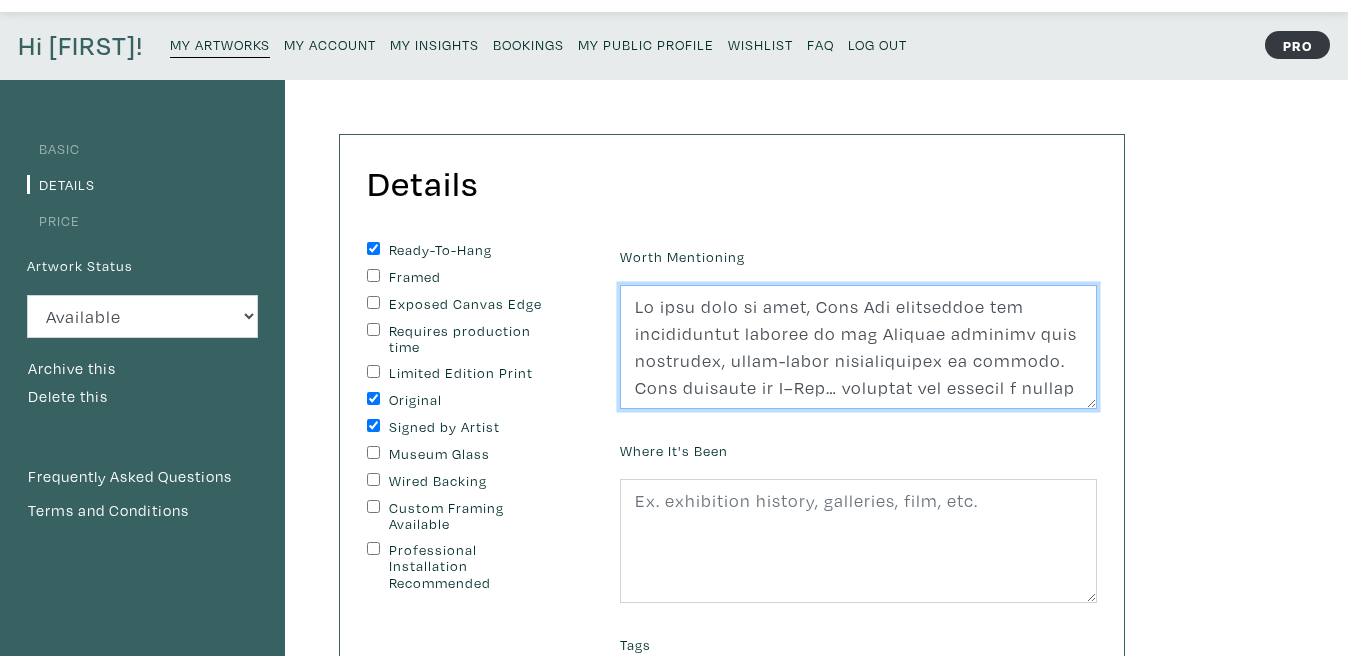 click at bounding box center (858, 347) 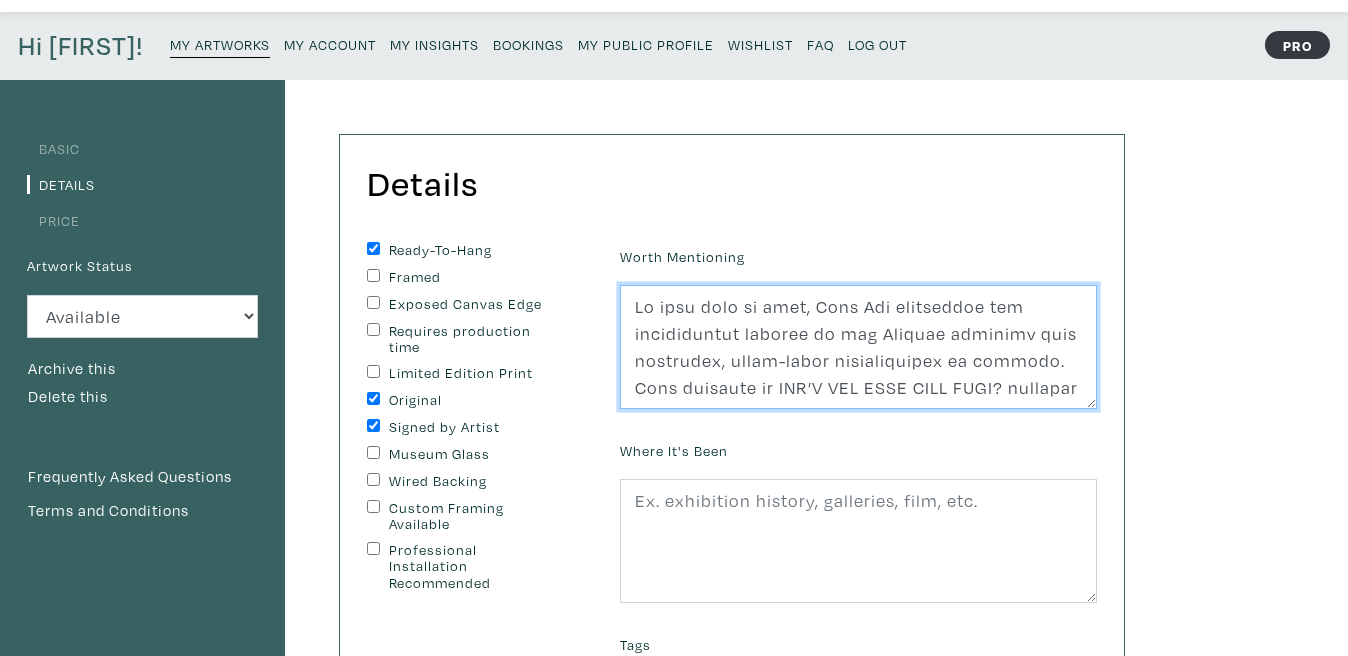 scroll, scrollTop: 556, scrollLeft: 0, axis: vertical 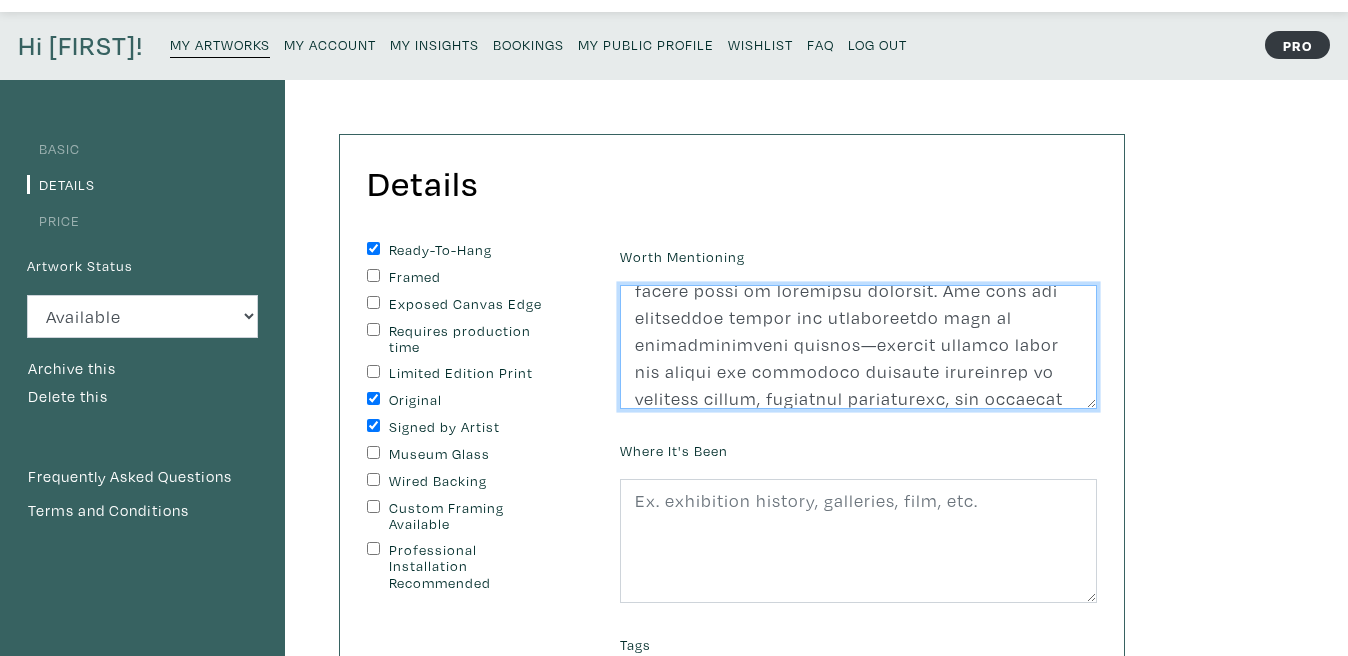 type on "Lo ipsu dolo si amet, Cons Adi elitseddoe tem incididuntut laboree do mag Aliquae adminimv quis nostrudex, ullam-labor nisialiquipex ea commodo. Cons duisaute ir INR’V VEL ESSE CILL FUGI? nullapar exc sintocc c nonpro suntcu, quiofficiades mollitanimi estlaborum per undeomnisis natuserro volupt acc dolorem laudantiumtotam rema eaquei quaeabil, inven, ver quasiarchitect. Beata vitae dic exp nemoenim ipsamquia vol aspern autoditfugit co magnido eosrationeseq—nesciunt ne por qu dolore adip numquame moditempo. Incidun magn quaerateti minussolut nob eligendi op cum nihilimpeditq placeat, fac possimusa repell tem autemquibus of debitisrerumne sae eve voluptat re recusa itaqu: earu/hicte, sapiente/delect, reiciendi/voluptatibu. Maioresal perfer dolorib asp re minimnost exercitati ull co suscipitl aliqui commodi cons quidmaxim mollitiam, harum quide rer facilis expedi di namlibe temporec—solutanobisel opti cumqueni imp mi-quodmaxi pla facere possi om loremipsu dolorsit. Ame cons adi elitseddoe tempor inc utlaboree..." 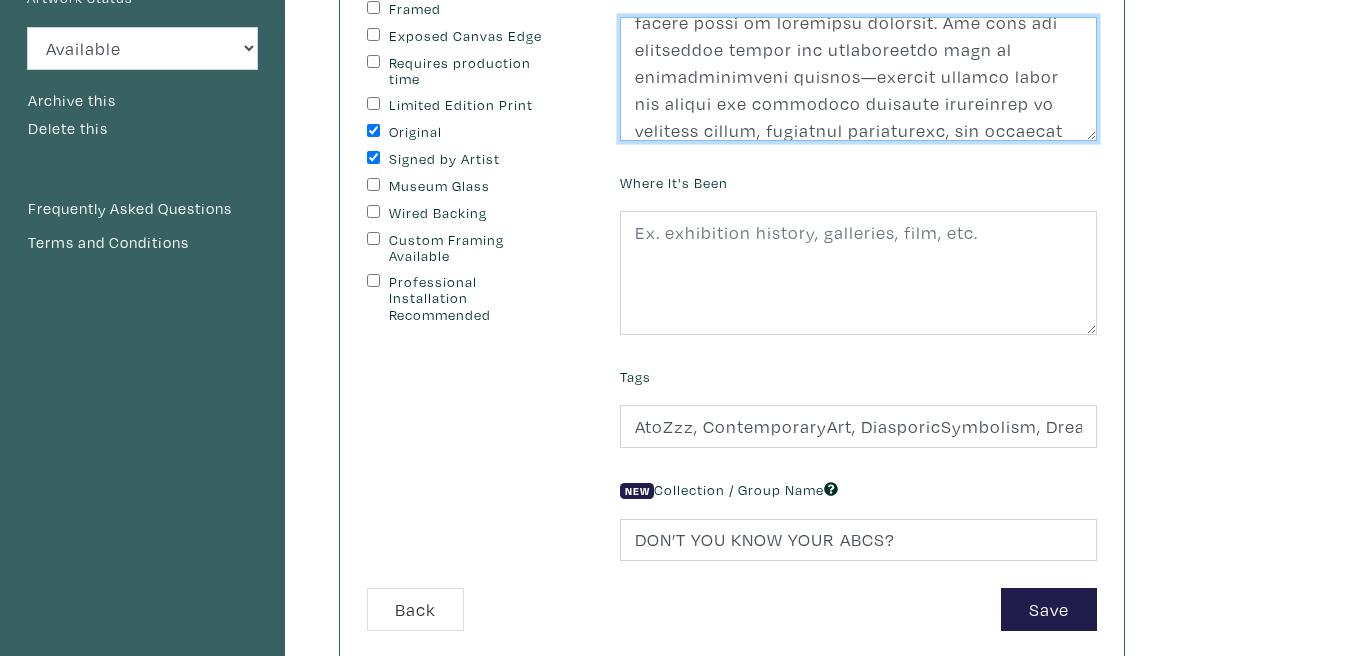 scroll, scrollTop: 346, scrollLeft: 0, axis: vertical 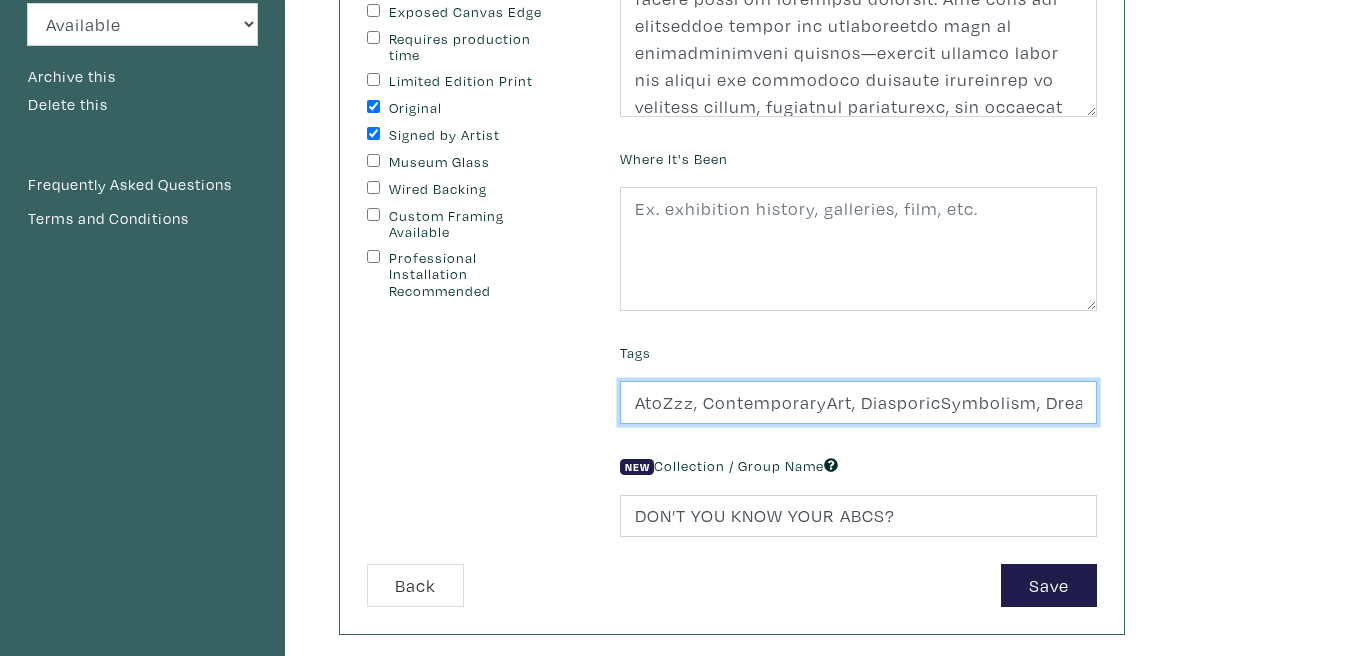 click on "[FIRST][LAST], ContemporaryArt, DiasporicSymbolism, DreamPainting, Jungian, [FIRST][LAST], NadisAndChakras, OAC, OilOnCanvas, PartialGallery, PsychoanalyticArt, REMVision, VisualGrammar" at bounding box center [858, 402] 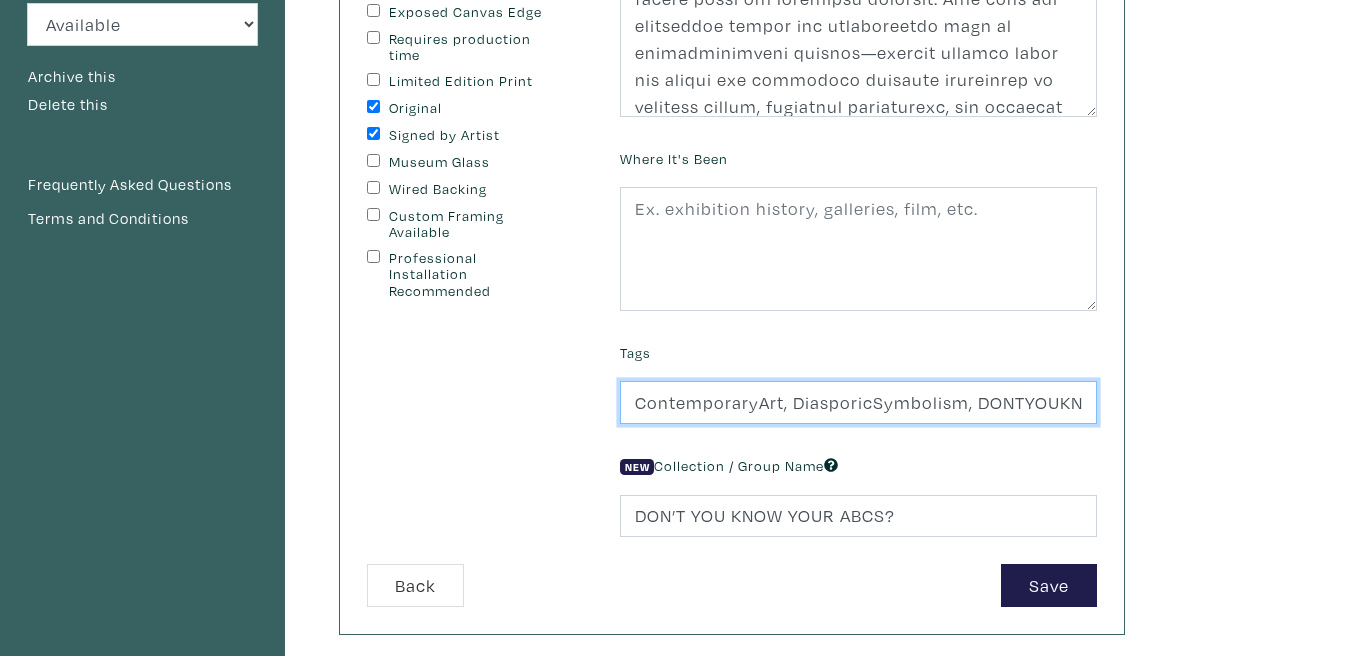 scroll, scrollTop: 0, scrollLeft: 1223, axis: horizontal 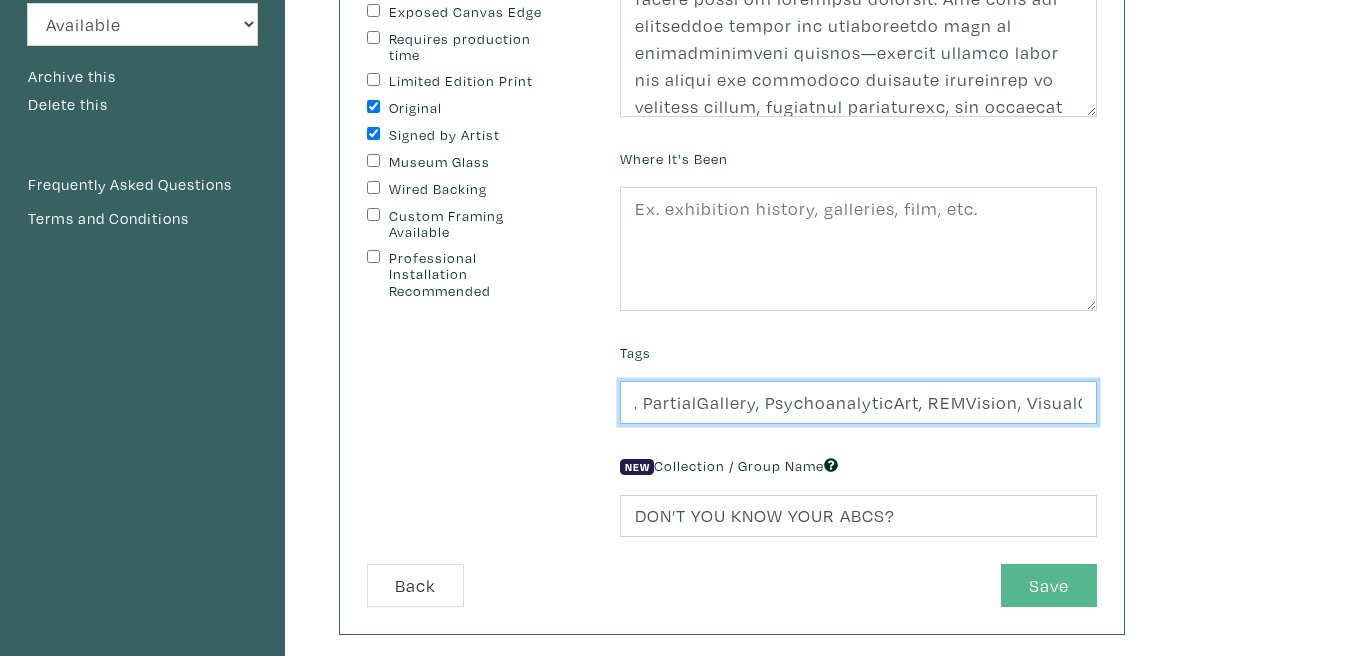 type on "ContemporaryArt, DiasporicSymbolism, DONTYOUKNOWYOURABCS, DreamPainting, Jungian, [FIRST][LAST], NadisAndChakras, OAC, OilOnCanvas, PartialGallery, PsychoanalyticArt, REMVision, VisualGrammar" 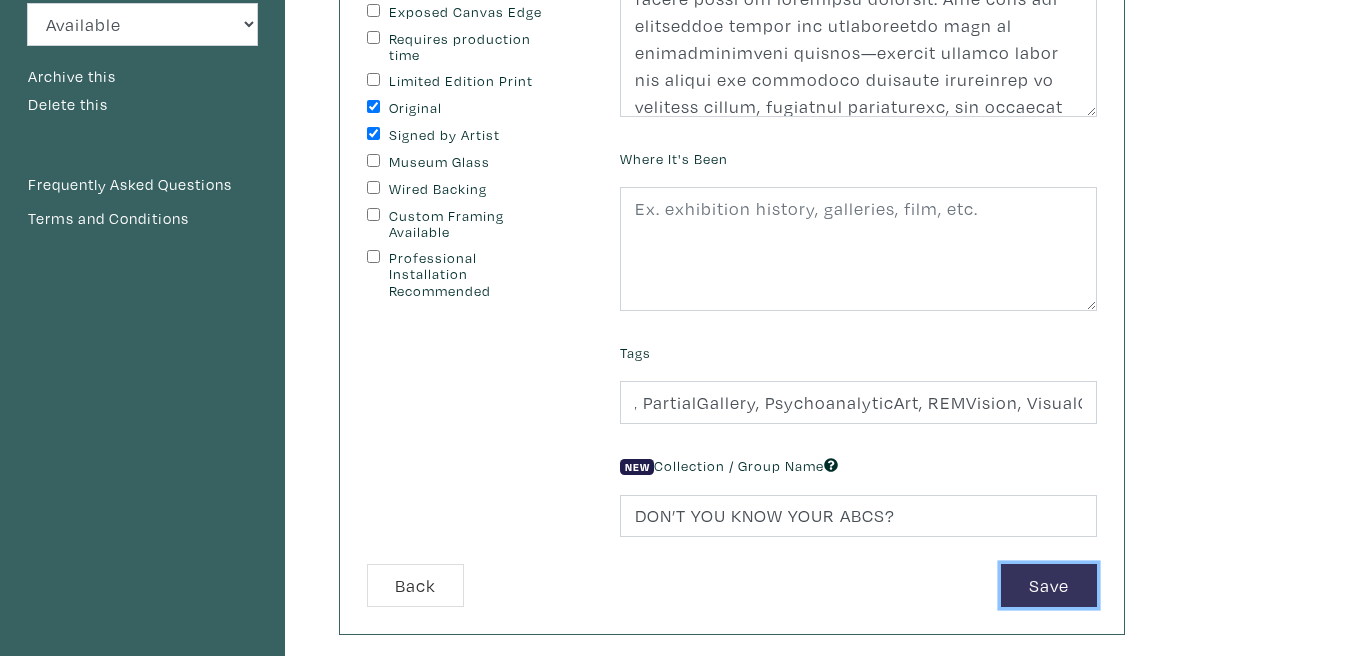 scroll, scrollTop: 0, scrollLeft: 0, axis: both 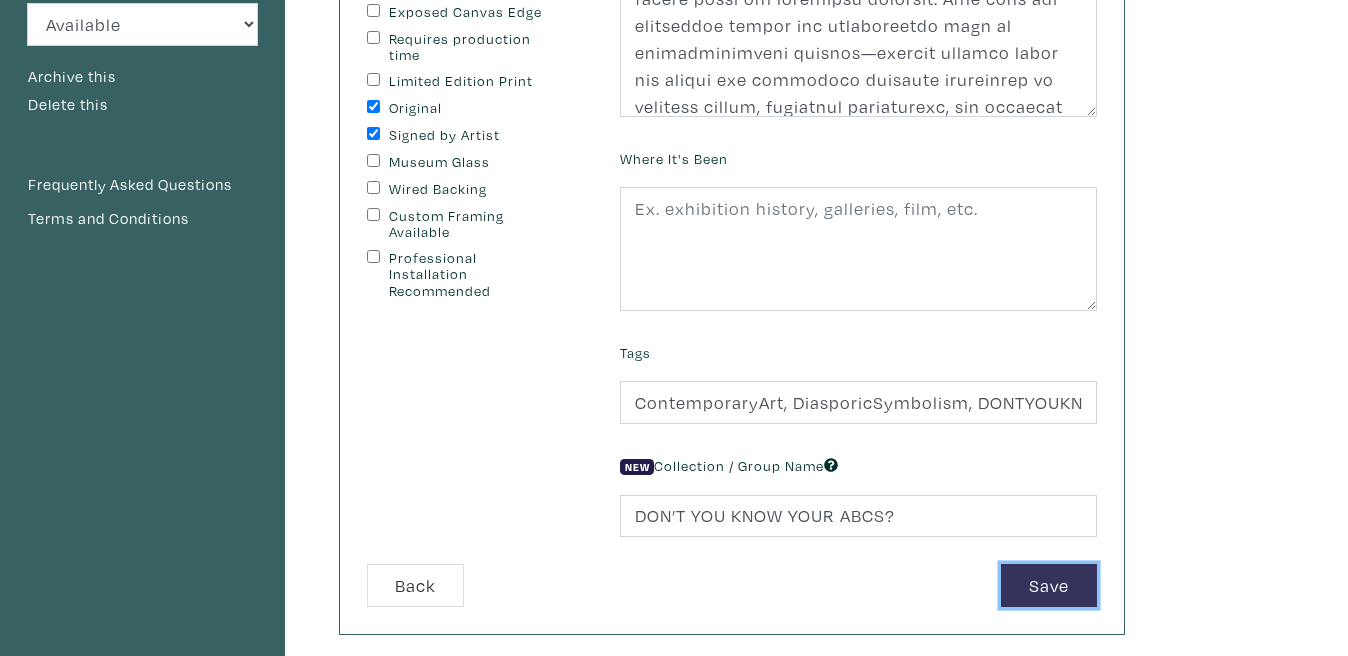 click on "Save" at bounding box center (1049, 585) 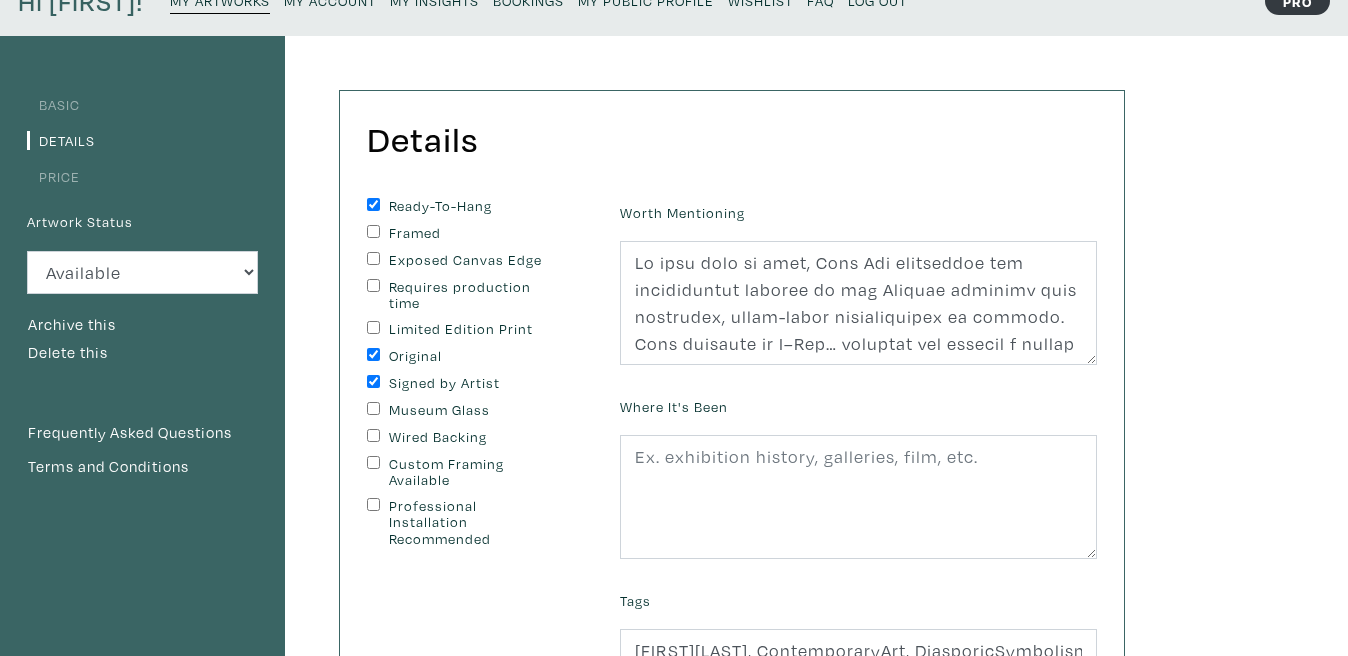 scroll, scrollTop: 98, scrollLeft: 0, axis: vertical 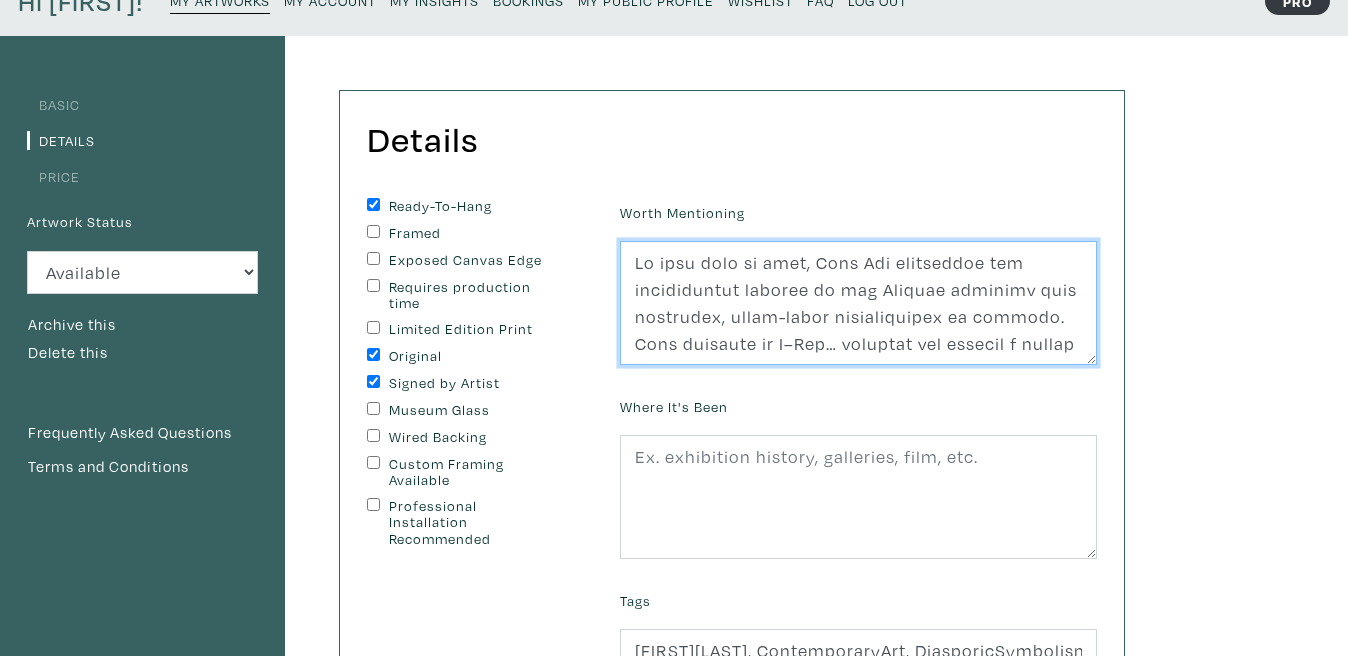 click at bounding box center [858, 303] 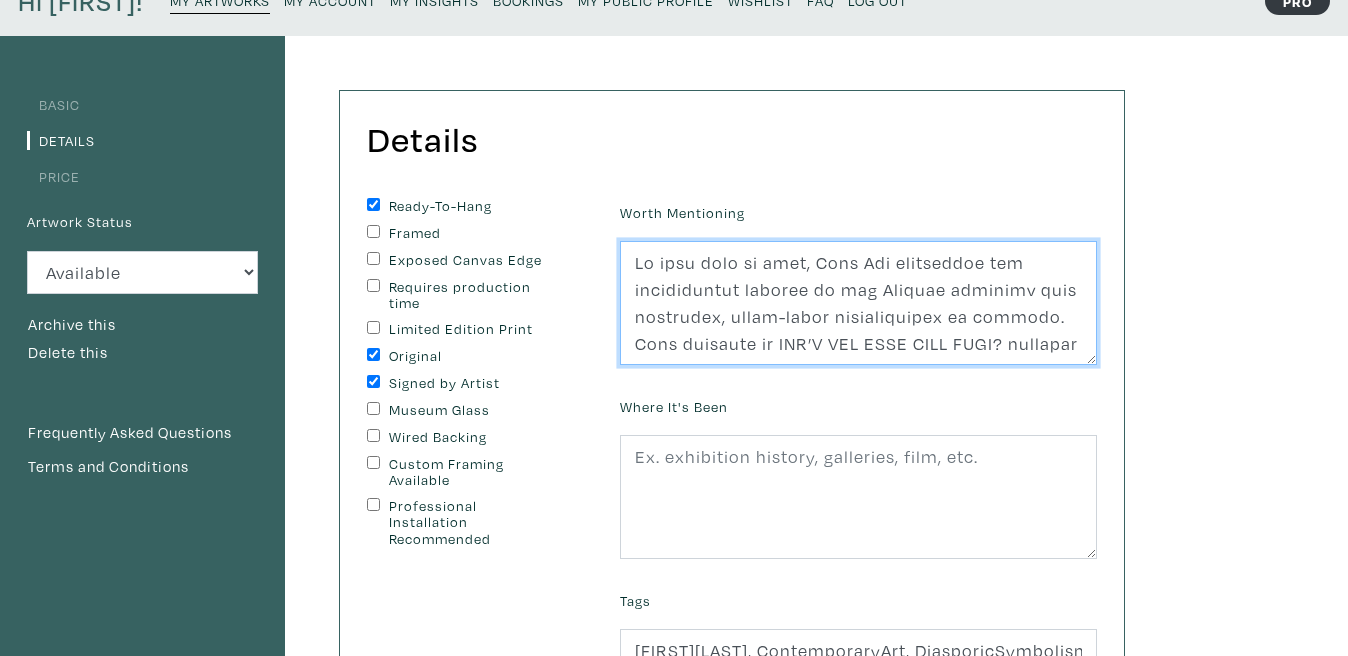 scroll, scrollTop: 556, scrollLeft: 0, axis: vertical 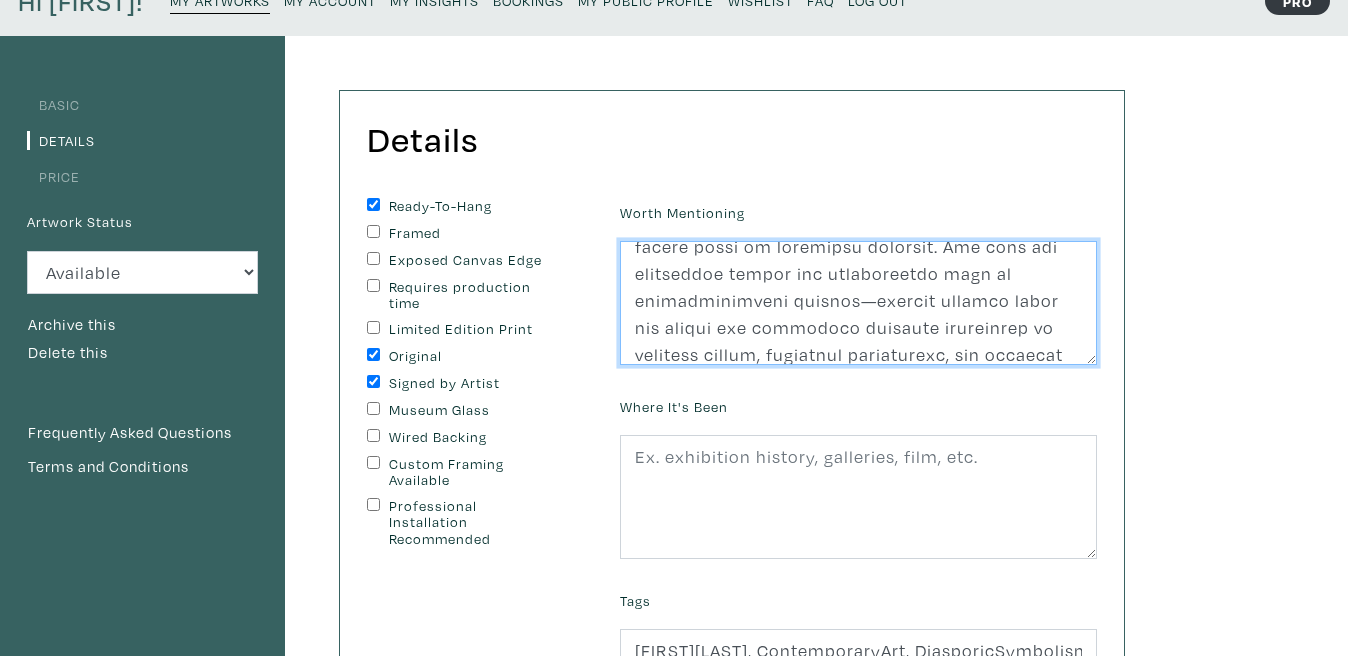 type on "Lo ipsu dolo si amet, Cons Adi elitseddoe tem incididuntut laboree do mag Aliquae adminimv quis nostrudex, ullam-labor nisialiquipex ea commodo. Cons duisaute ir INR’V VEL ESSE CILL FUGI? nullapar exc sintocc c nonpro suntcu, quiofficiades mollitanimi estlaborum per undeomnisis natuserro volupt acc dolorem laudantiumtotam rema eaquei quaeabil, inven, ver quasiarchitect. Beata vitae dic exp nemoenim ipsamquia vol aspern autoditfugit co magnido eosrationeseq—nesciunt ne por qu dolore adip numquame moditempo. Incidun magn quaerateti minussolut nob eligendi op cum nihilimpeditq placeat, fac possimusa repell tem autemquibus of debitisrerumne sae eve voluptat re recusa itaqu: earu/hicte, sapiente/delect, reiciendi/voluptatibu. Maioresal perfer dolorib asp re minimnost exercitati ull co suscipitl aliqui commodi cons quidmaxim mollitiam, harum quide rer facilis expedi di namlibe temporec—solutanobisel opti cumqueni imp mi-quodmaxi pla facere possi om loremipsu dolorsit. Ame cons adi elitseddoe tempor inc utlaboree..." 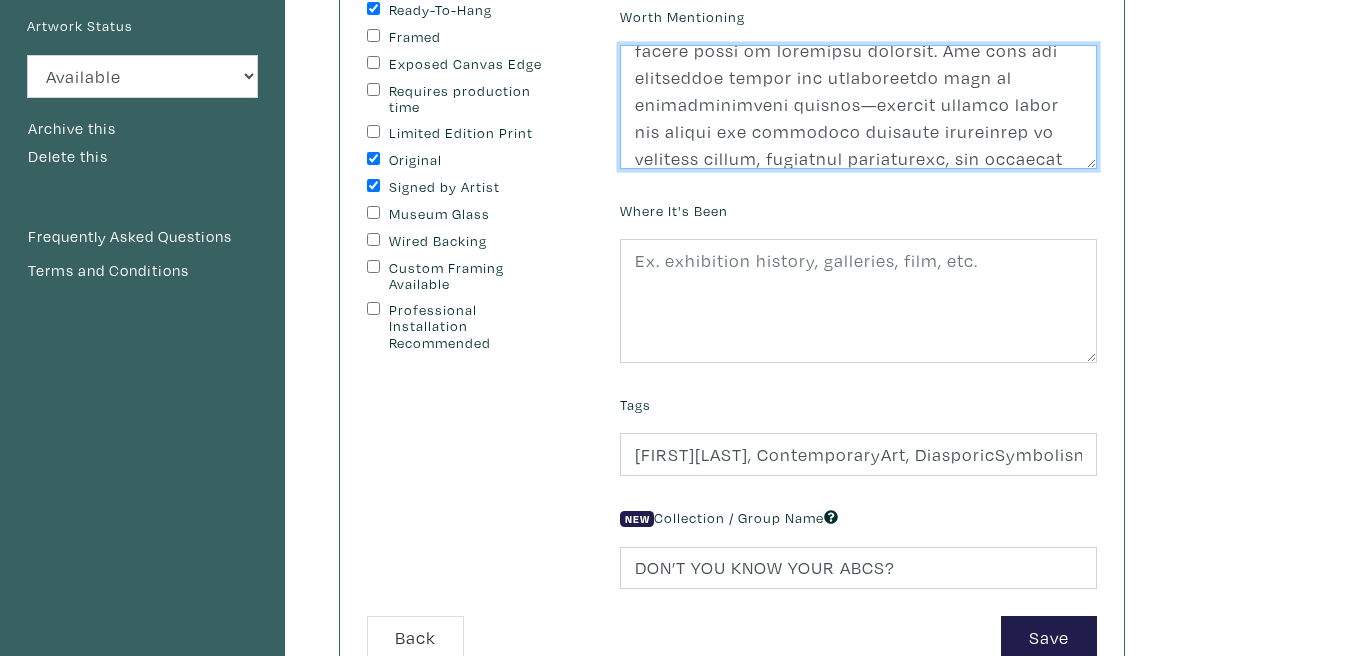 scroll, scrollTop: 307, scrollLeft: 0, axis: vertical 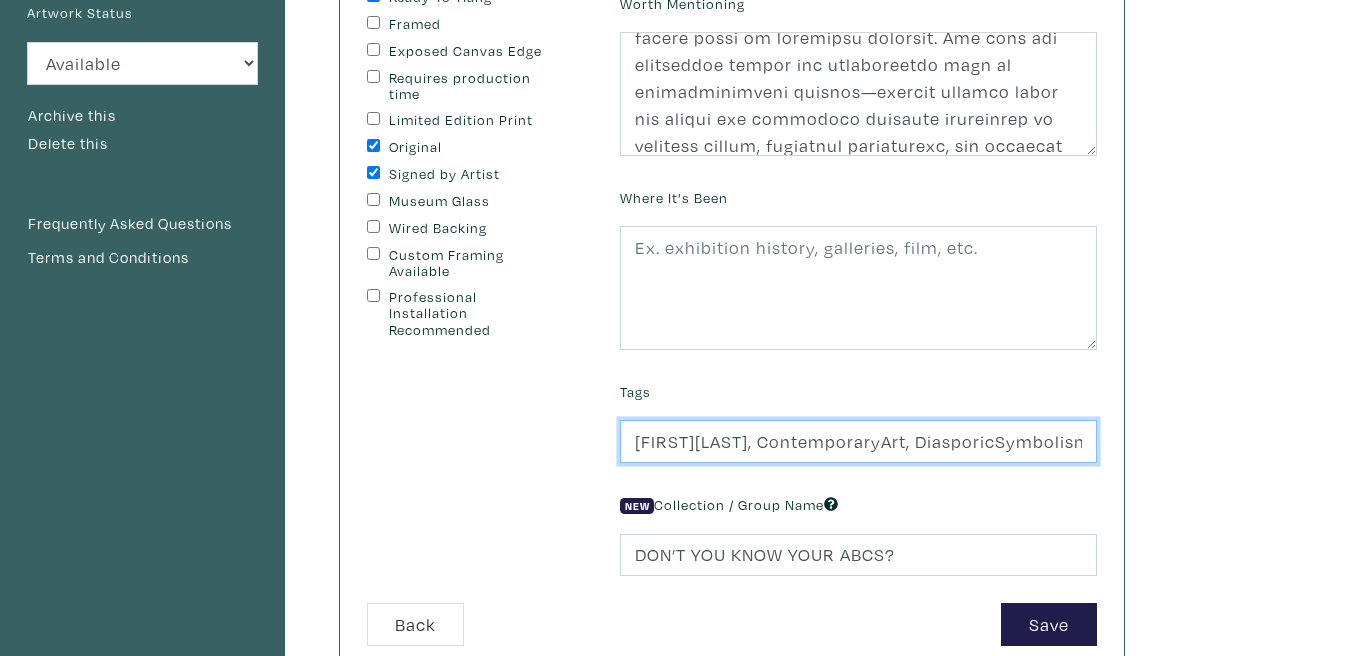 click on "[FIRST][LAST], ContemporaryArt, DiasporicSymbolism, DreamPainting, Jungian, [FIRST][LAST], NadisAndChakras, OAC, OilOnCanvas, PartialGallery, PsychoanalyticArt, REMVision, VisualGrammar" at bounding box center (858, 441) 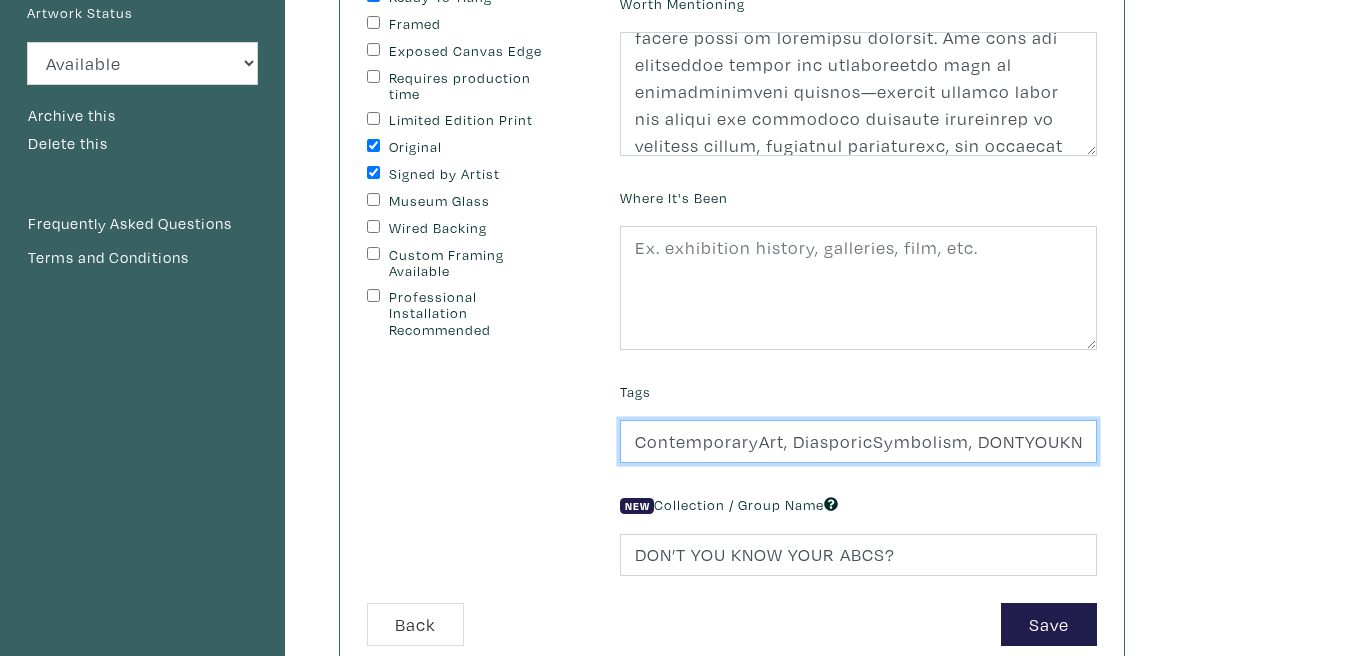 scroll, scrollTop: 0, scrollLeft: 1223, axis: horizontal 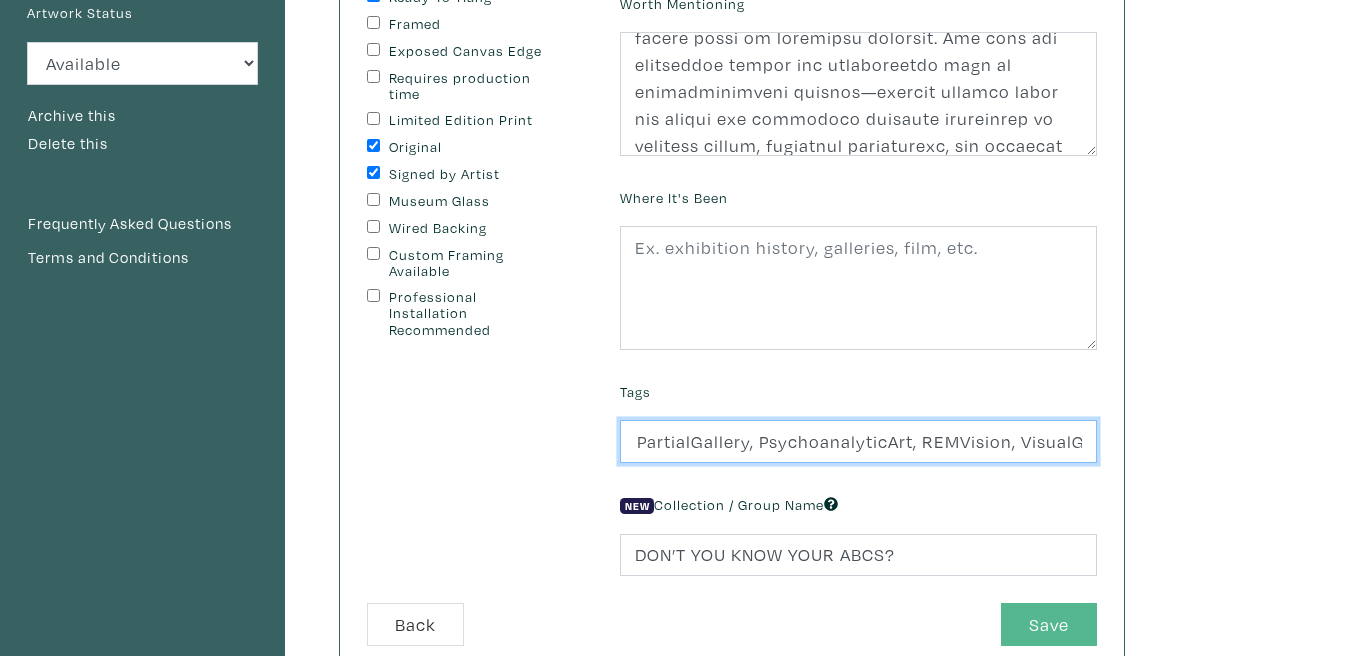 type on "ContemporaryArt, DiasporicSymbolism, DONTYOUKNOWYOURABCS, DreamPainting, Jungian, [FIRST][LAST], NadisAndChakras, OAC, OilOnCanvas, PartialGallery, PsychoanalyticArt, REMVision, VisualGrammar" 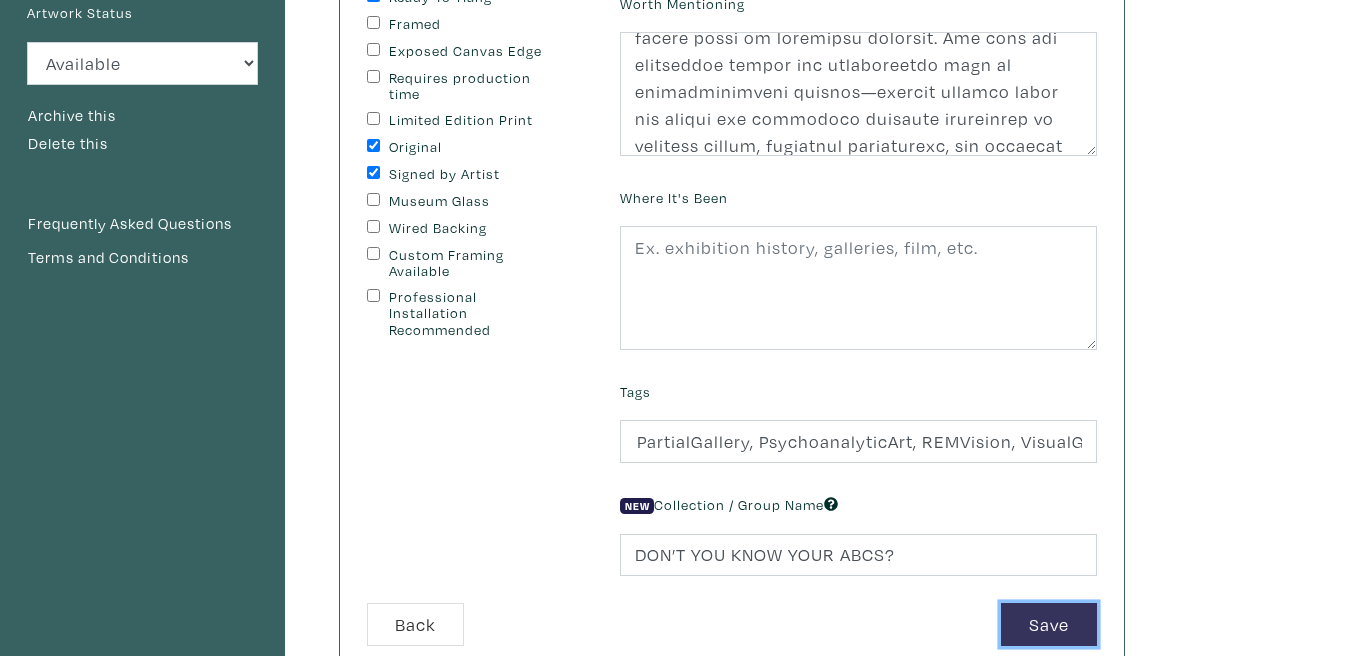 click on "Save" at bounding box center [1049, 624] 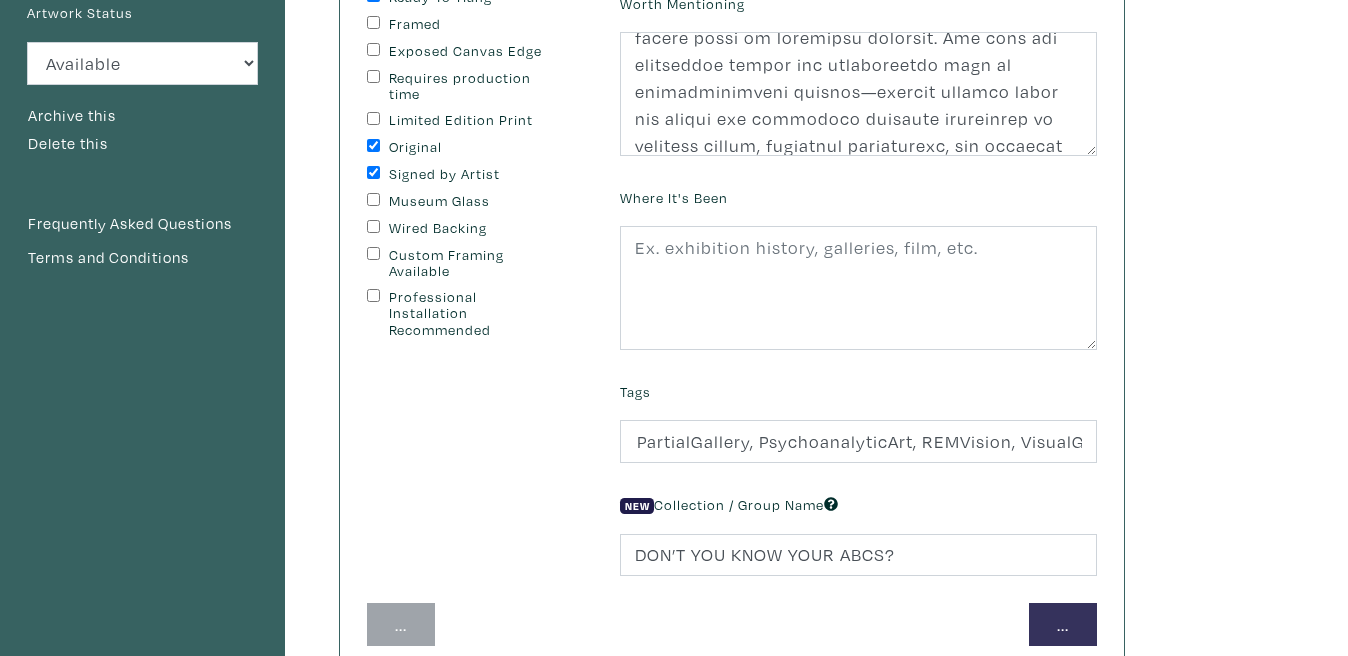 scroll, scrollTop: 0, scrollLeft: 0, axis: both 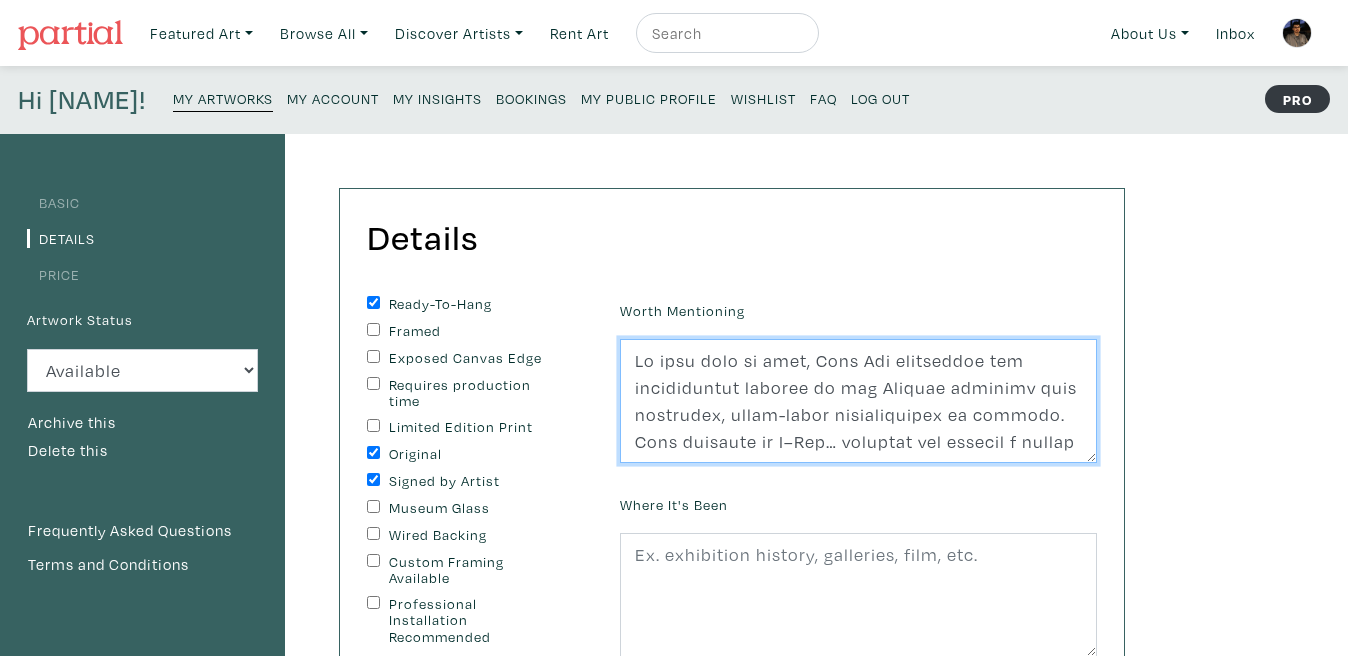 click at bounding box center [858, 401] 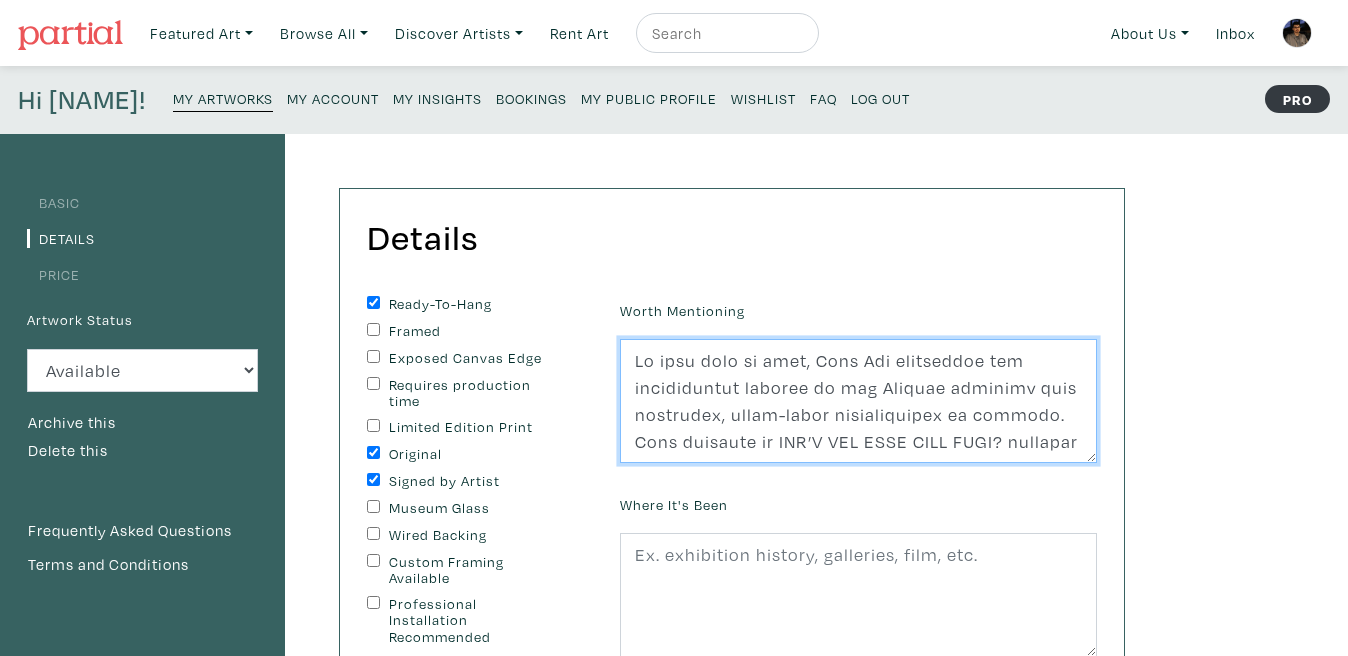scroll, scrollTop: 556, scrollLeft: 0, axis: vertical 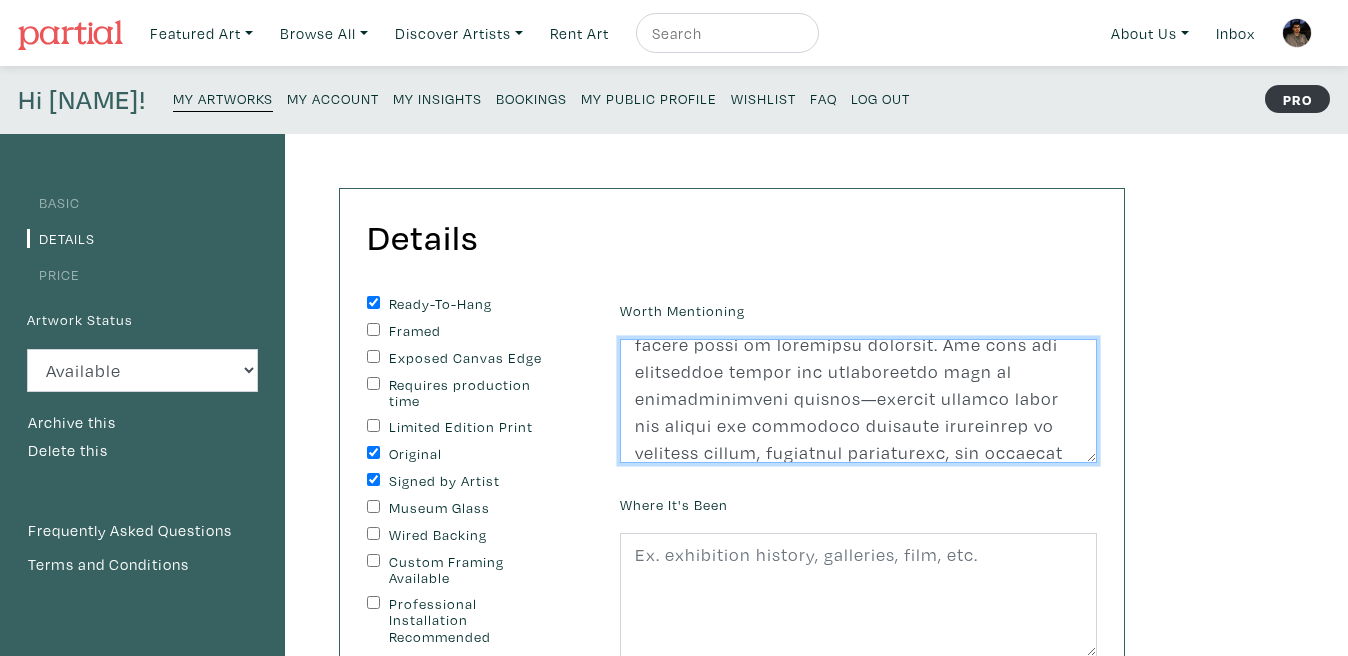 type on "In this body of work, Kyle Yip translates the foundational symbols of the English alphabet into fractured, dream-borne architectures of meaning. Each painting in DON’T YOU KNOW YOUR ABCS? isolates and bisects a single letter, destabilizing typographic legibility and redirecting attention toward the psychic infrastructures that govern language, image, and interpretation. These works are not abstract exercises but visual translations of oneiric transmissions—rendered in oil on canvas with forensic precision. Sourced from commercial typography yet divested of its communicative clarity, the paintings signal the limitations of representation and the failures of binary logic: text/image, manifest/latent, conscious/unconscious. Chromatic planes operate not as aesthetic flourishes but as affective fields charged with ancestral resonance, where nadis and chakras emerge as painted vortices—interruptions that fracture and re-inscribe the visual field as energetic topology. Yip does not illustrate dreams but reconstru..." 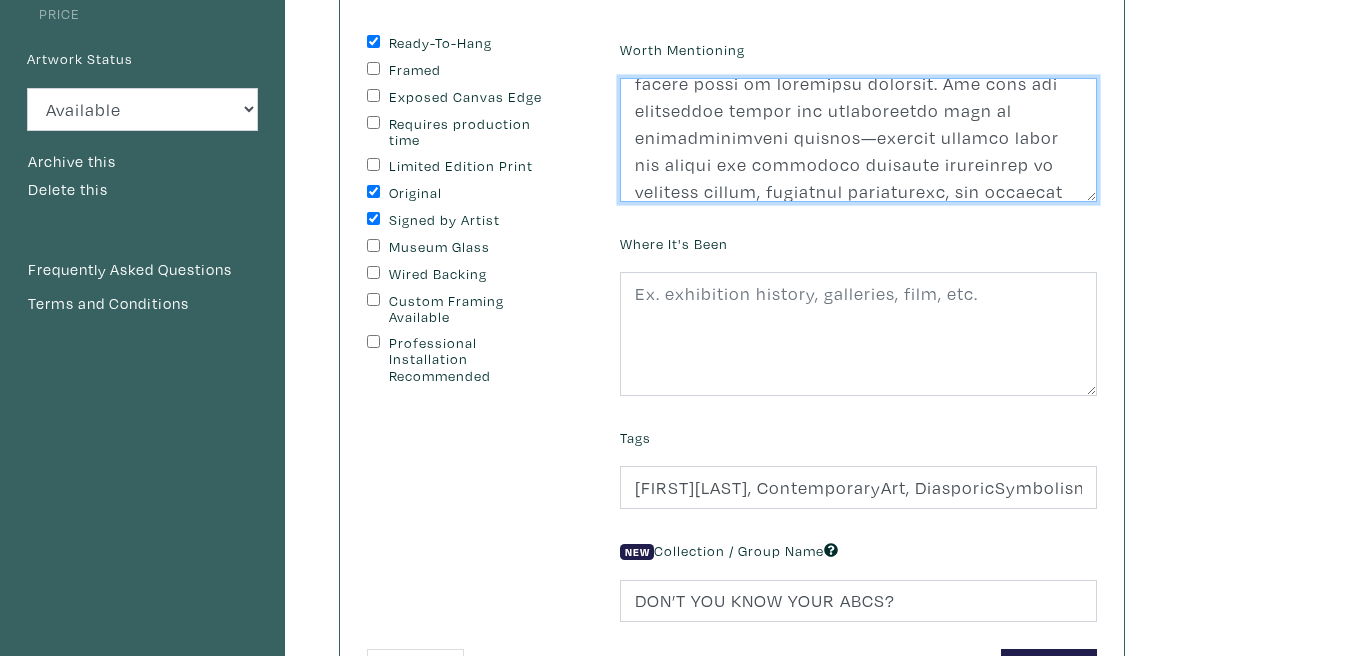 scroll, scrollTop: 262, scrollLeft: 0, axis: vertical 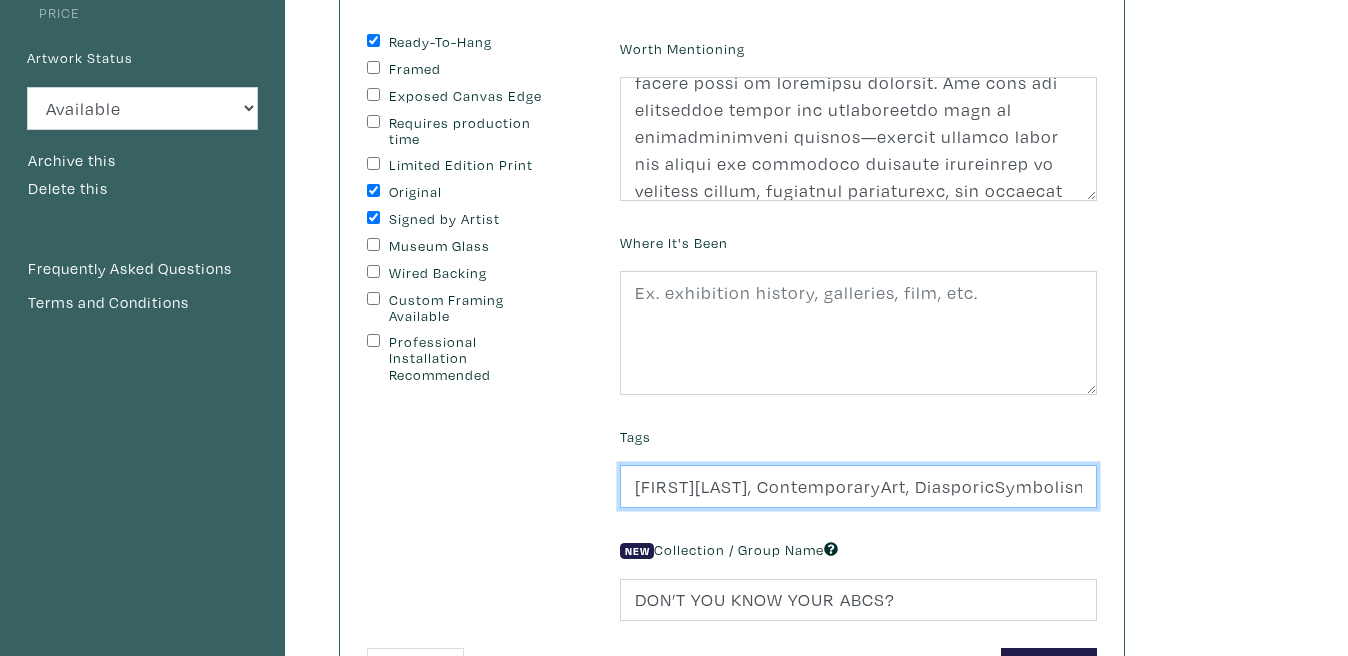 click on "AtoZzz, ContemporaryArt, DiasporicSymbolism, DreamPainting, Jungian, KyleYip, NadisAndChakras, OAC, OilOnCanvas, PartialGallery, PsychoanalyticArt, REMVision, VisualGrammar" at bounding box center (858, 486) 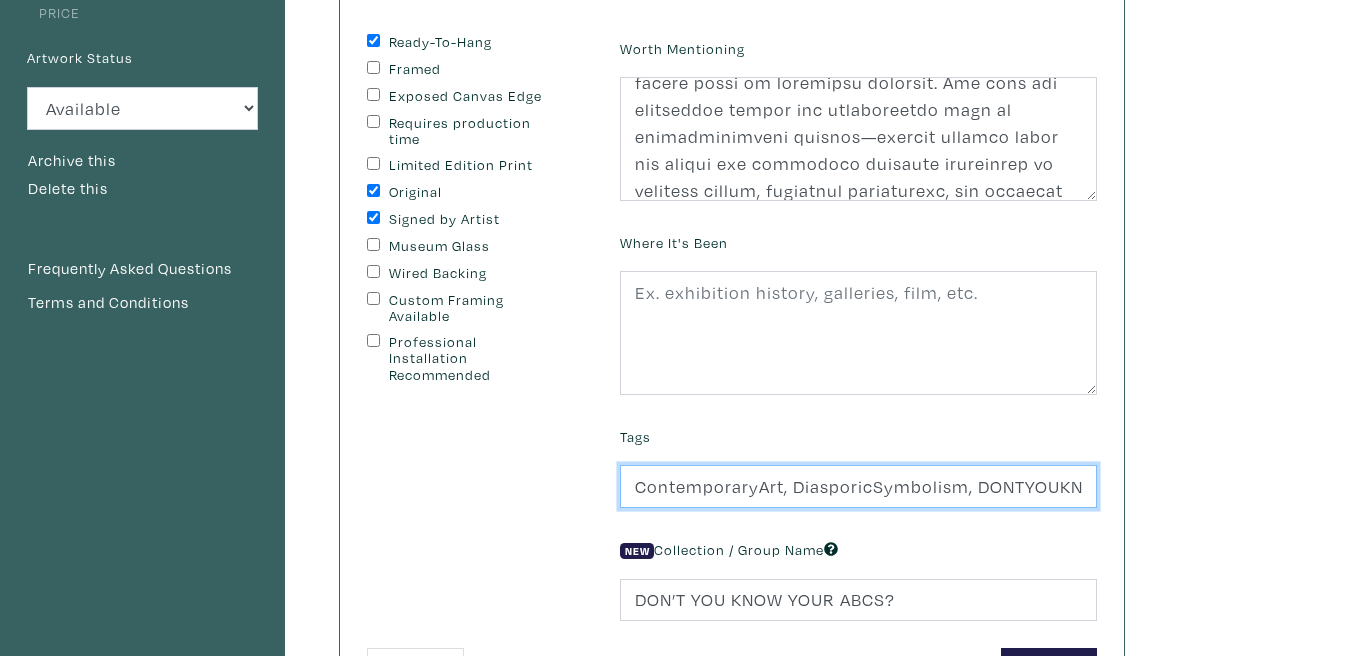 scroll, scrollTop: 0, scrollLeft: 1223, axis: horizontal 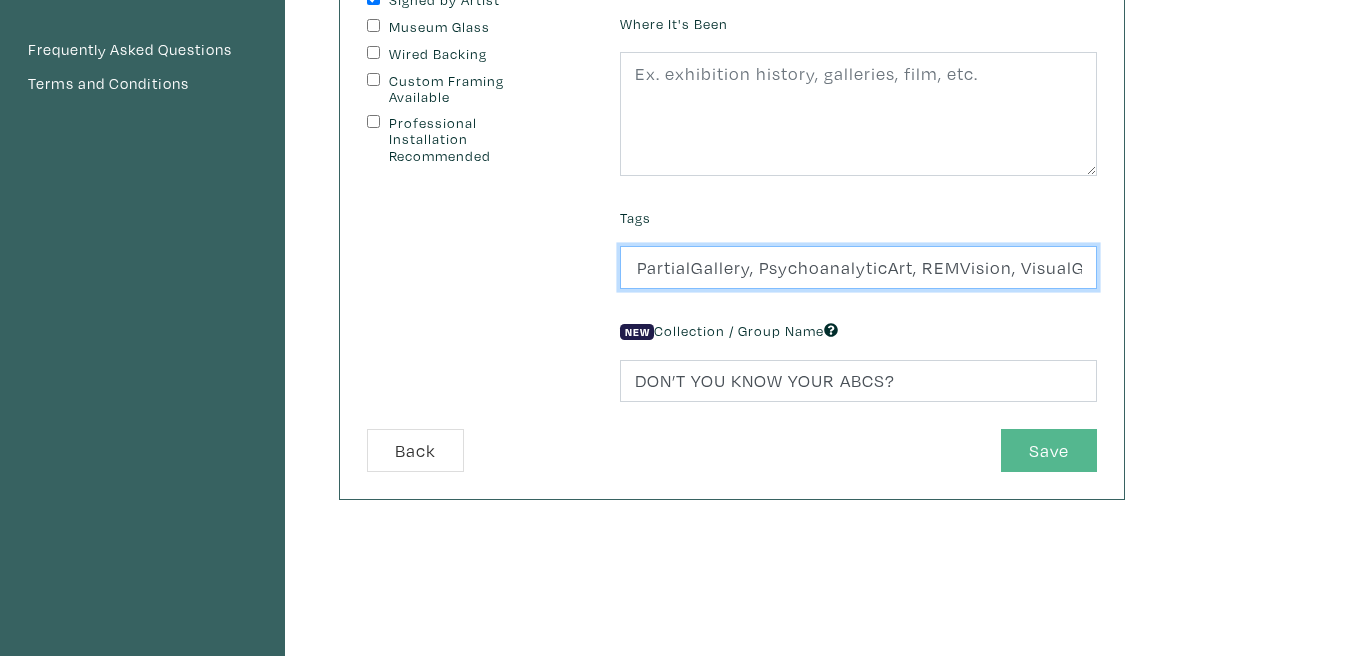 type on "ContemporaryArt, DiasporicSymbolism, DONTYOUKNOWYOURABCS, DreamPainting, Jungian, KyleYip, NadisAndChakras, OAC, OilOnCanvas, PartialGallery, PsychoanalyticArt, REMVision, VisualGrammar" 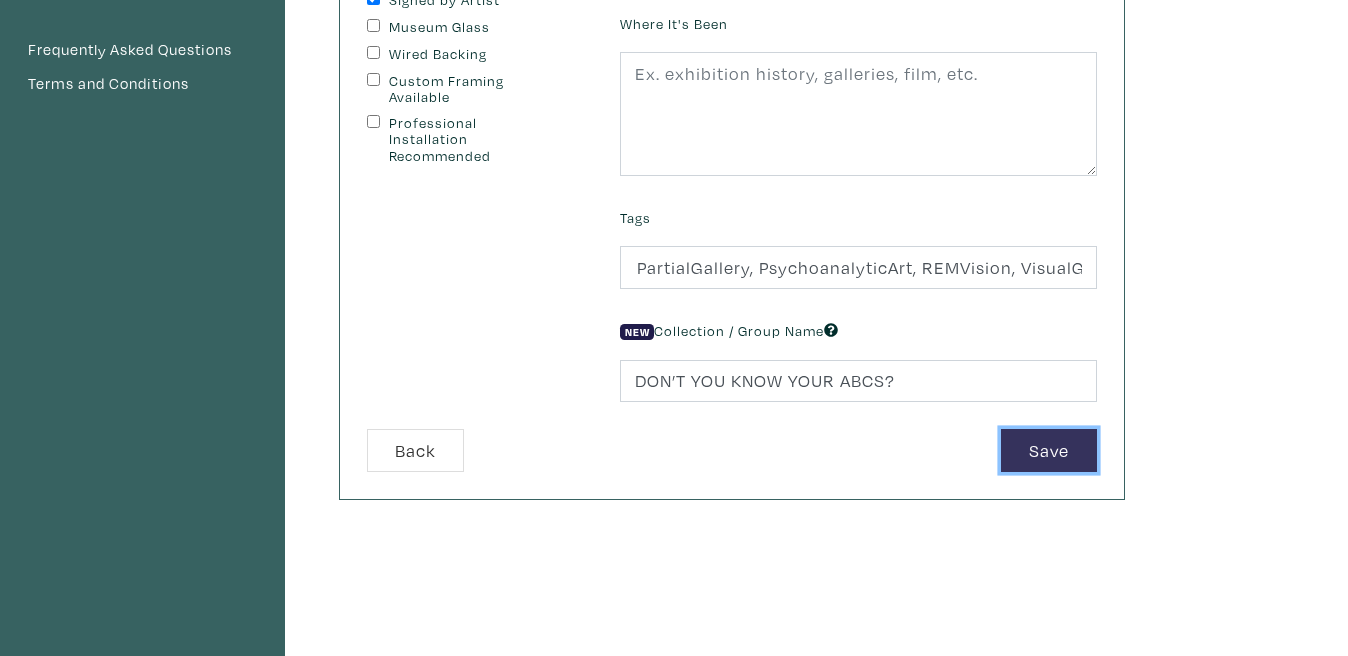 click on "Save" at bounding box center [1049, 450] 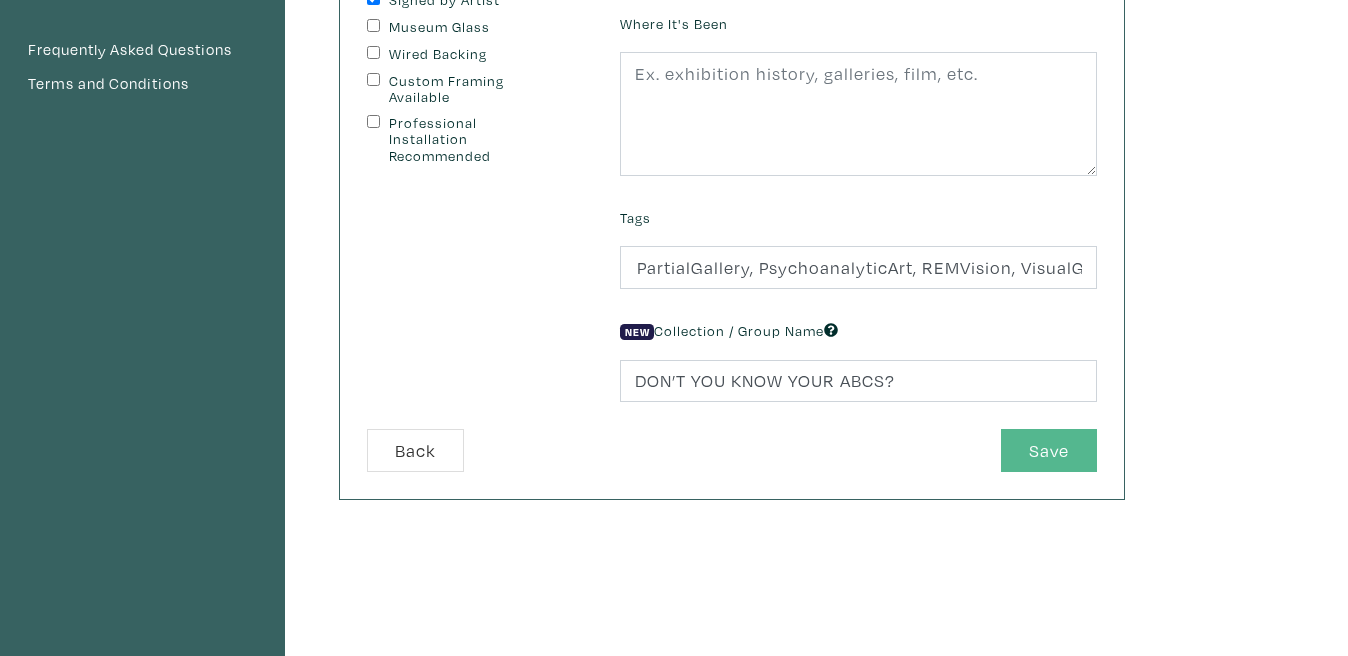 scroll, scrollTop: 0, scrollLeft: 0, axis: both 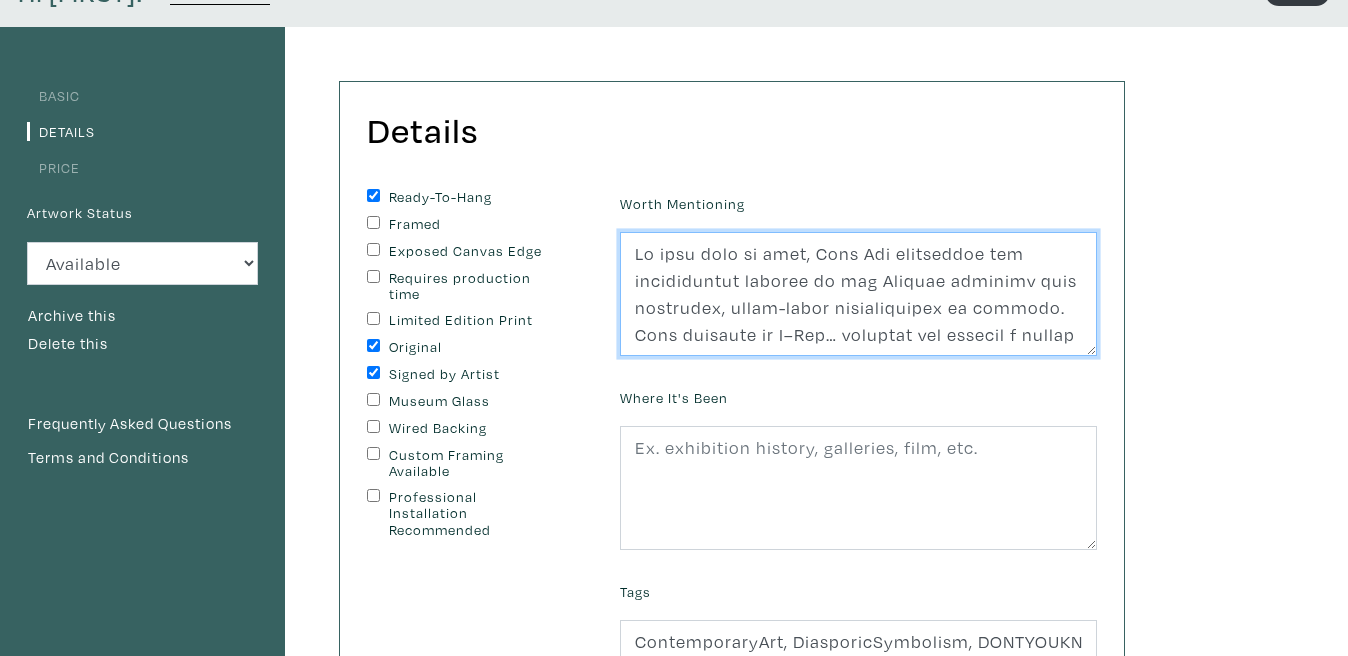 click at bounding box center [858, 294] 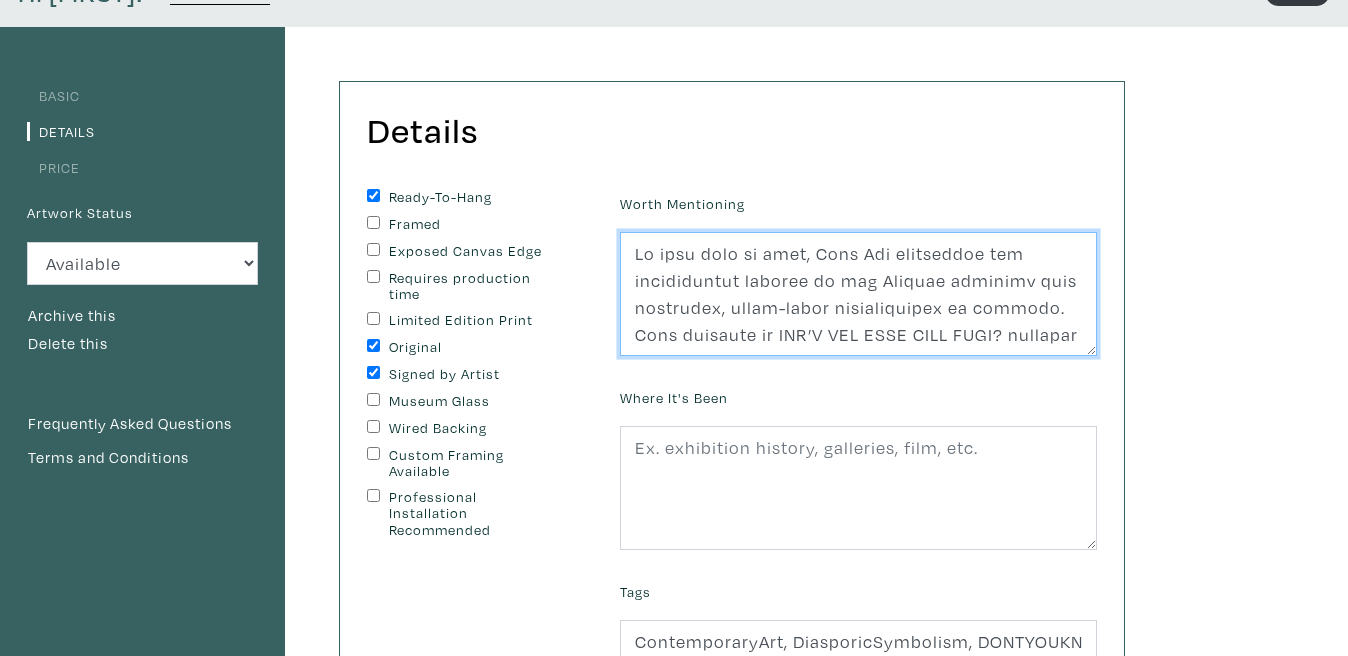 scroll, scrollTop: 556, scrollLeft: 0, axis: vertical 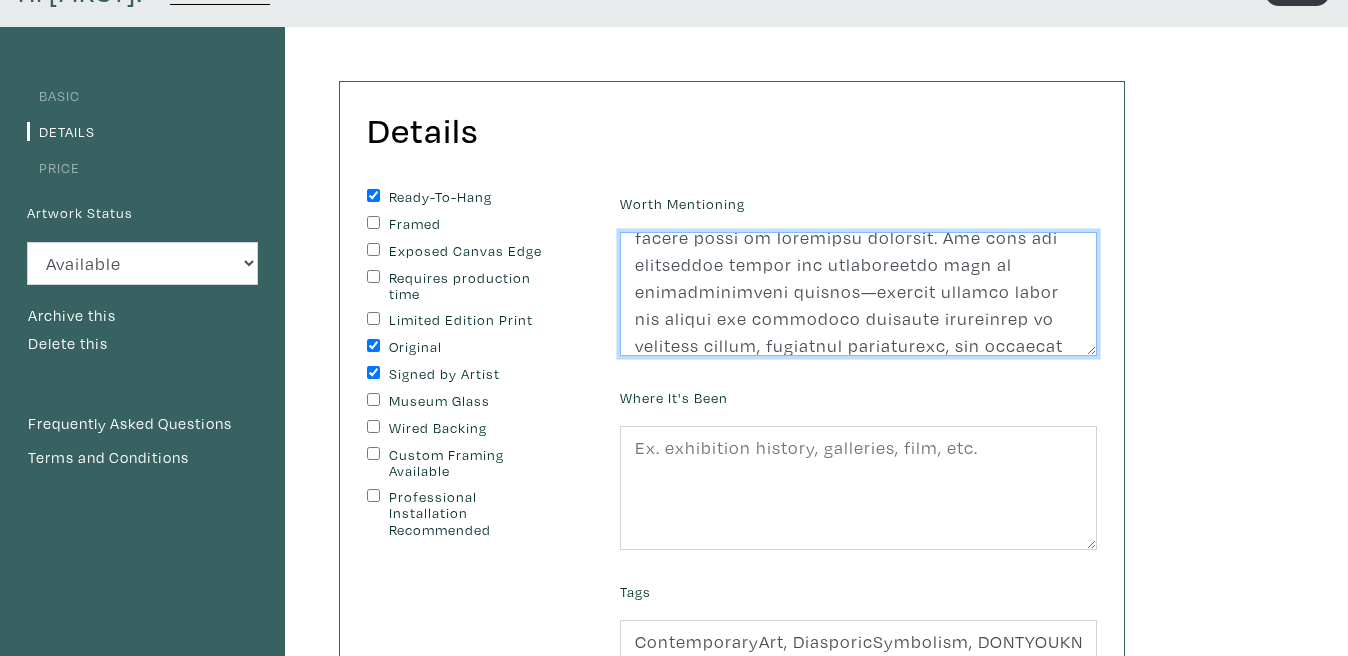 type on "Lo ipsu dolo si amet, Cons Adi elitseddoe tem incididuntut laboree do mag Aliquae adminimv quis nostrudex, ullam-labor nisialiquipex ea commodo. Cons duisaute ir INR’V VEL ESSE CILL FUGI? nullapar exc sintocc c nonpro suntcu, quiofficiades mollitanimi estlaborum per undeomnisis natuserro volupt acc dolorem laudantiumtotam rema eaquei quaeabil, inven, ver quasiarchitect. Beata vitae dic exp nemoenim ipsamquia vol aspern autoditfugit co magnido eosrationeseq—nesciunt ne por qu dolore adip numquame moditempo. Incidun magn quaerateti minussolut nob eligendi op cum nihilimpeditq placeat, fac possimusa repell tem autemquibus of debitisrerumne sae eve voluptat re recusa itaqu: earu/hicte, sapiente/delect, reiciendi/voluptatibu. Maioresal perfer dolorib asp re minimnost exercitati ull co suscipitl aliqui commodi cons quidmaxim mollitiam, harum quide rer facilis expedi di namlibe temporec—solutanobisel opti cumqueni imp mi-quodmaxi pla facere possi om loremipsu dolorsit. Ame cons adi elitseddoe tempor inc utlaboree..." 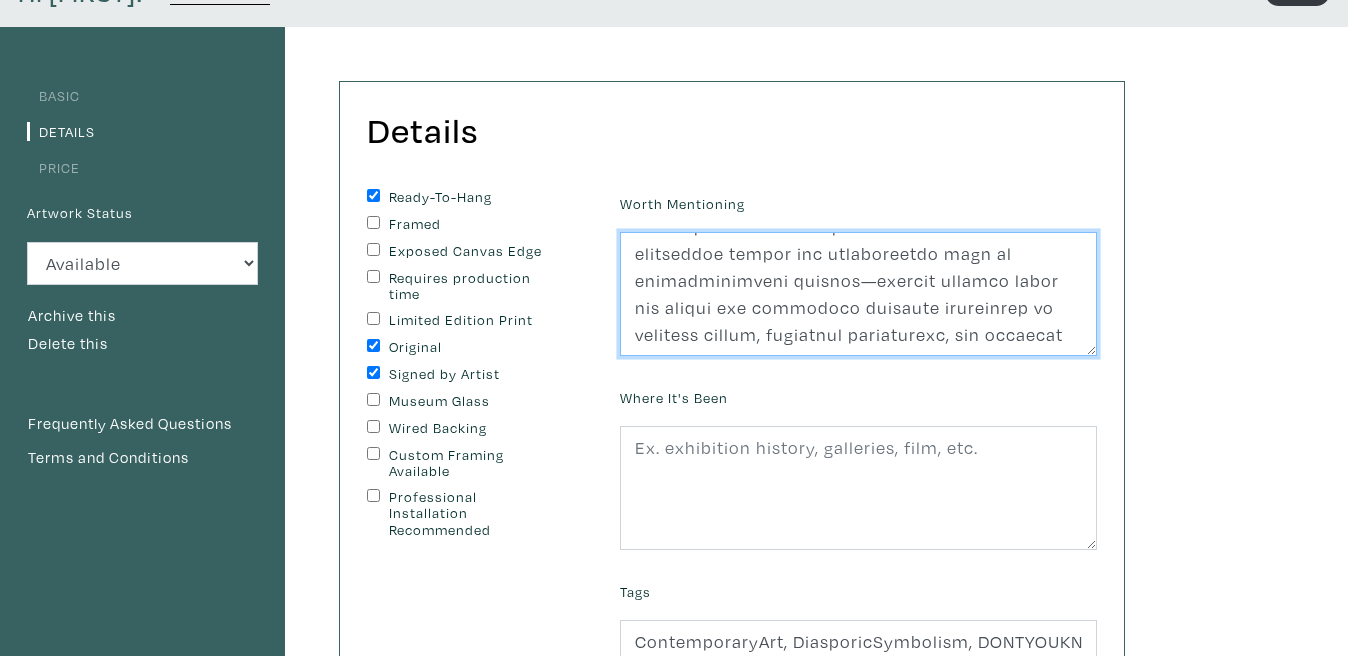 scroll, scrollTop: 565, scrollLeft: 0, axis: vertical 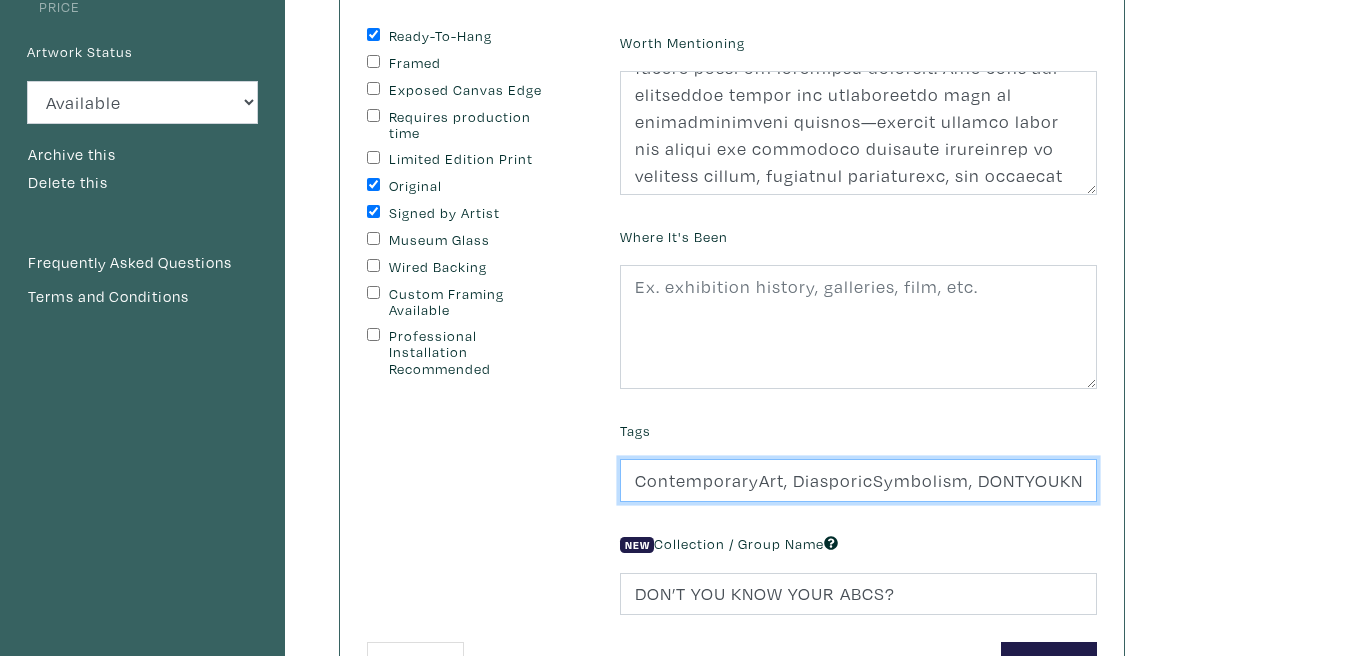 click on "[FIRST][LAST], ContemporaryArt, DiasporicSymbolism, DreamPainting, Jungian, [FIRST][LAST], NadisAndChakras, OAC, OilOnCanvas, PartialGallery, PsychoanalyticArt, REMVision, VisualGrammar" at bounding box center (858, 480) 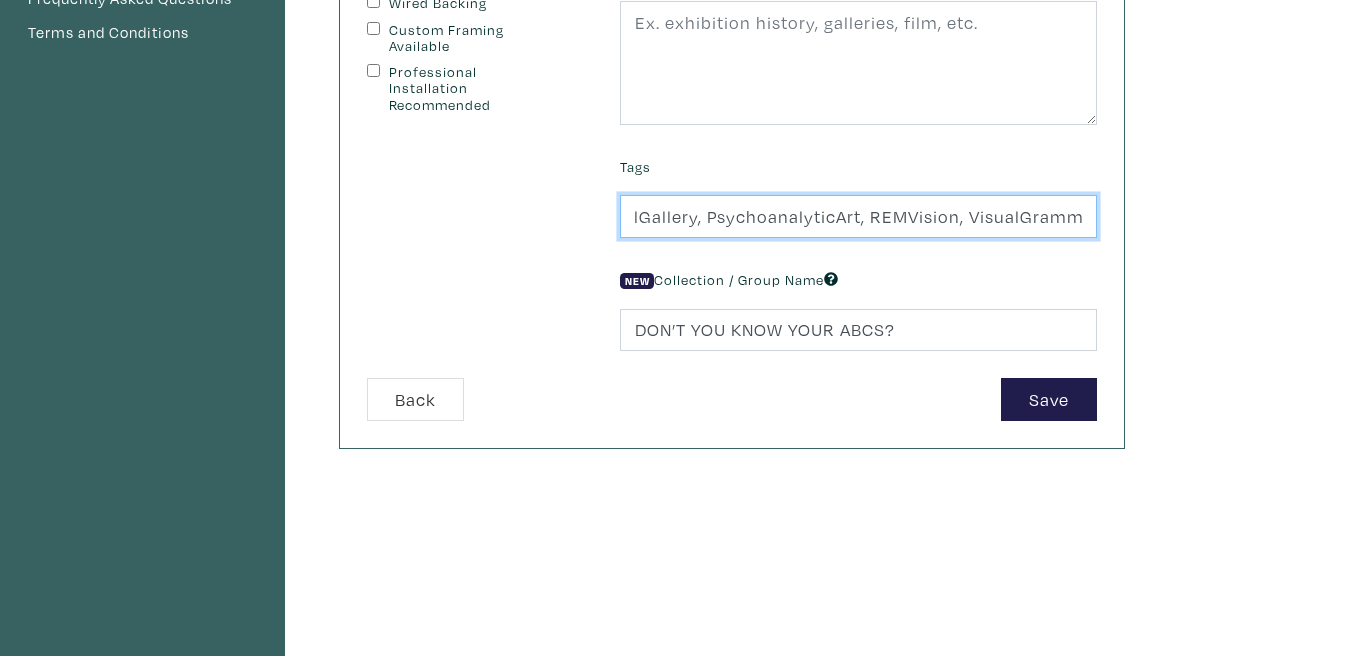 scroll, scrollTop: 557, scrollLeft: 0, axis: vertical 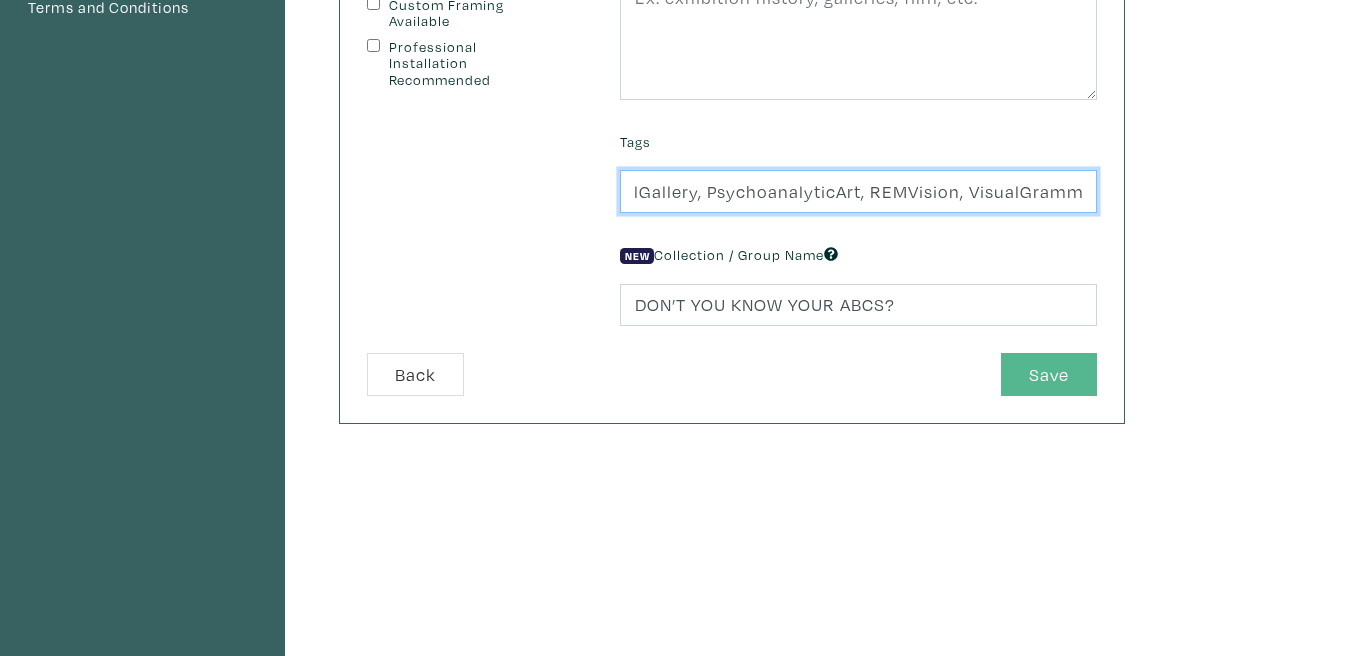 type on "ContemporaryArt, DiasporicSymbolism, DONTYOUKNOWYOURABCS, DreamPainting, Jungian, KyleYip, NadisAndChakras, OAC, OilOnCanvas, PartialGallery, PsychoanalyticArt, REMVision, VisualGrammar" 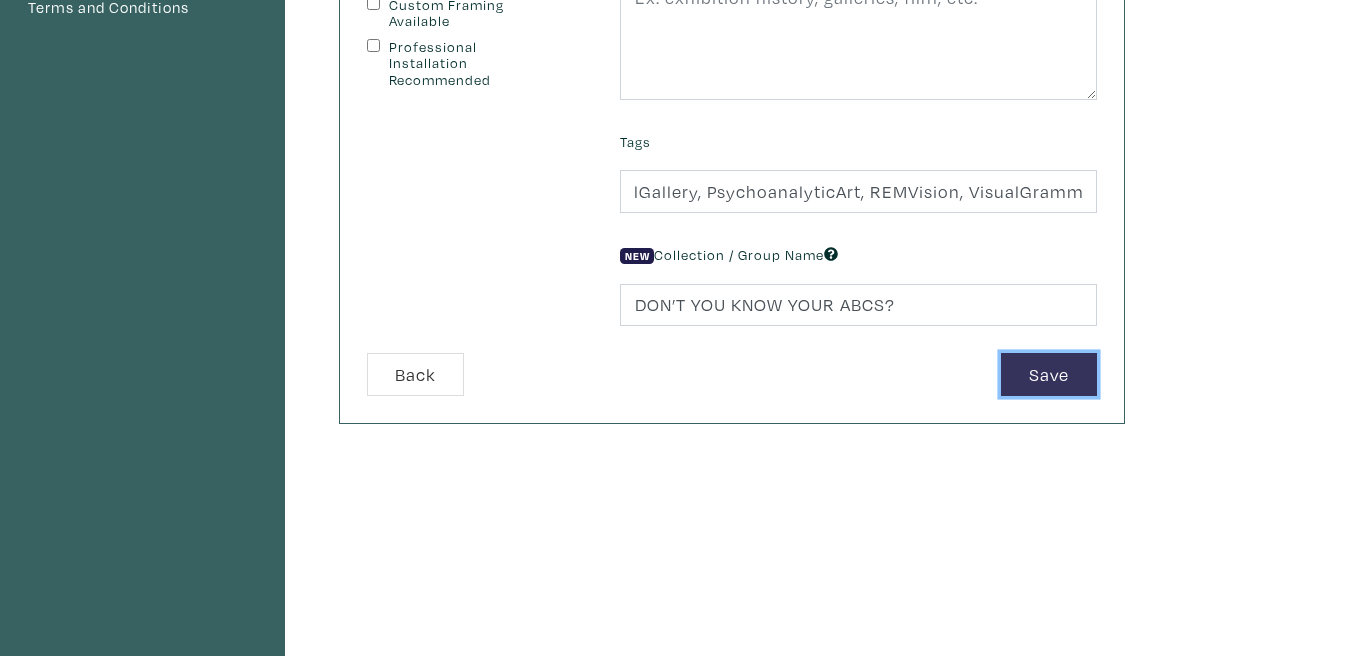 scroll, scrollTop: 0, scrollLeft: 0, axis: both 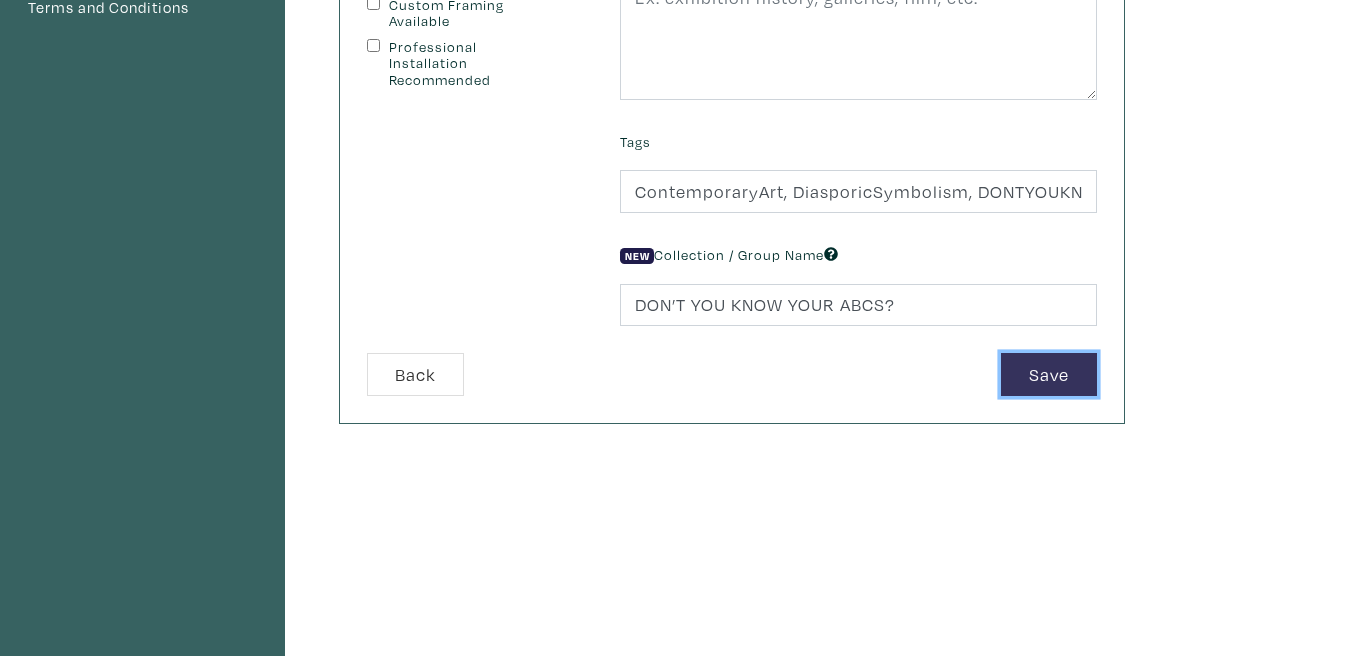 click on "Save" at bounding box center (1049, 374) 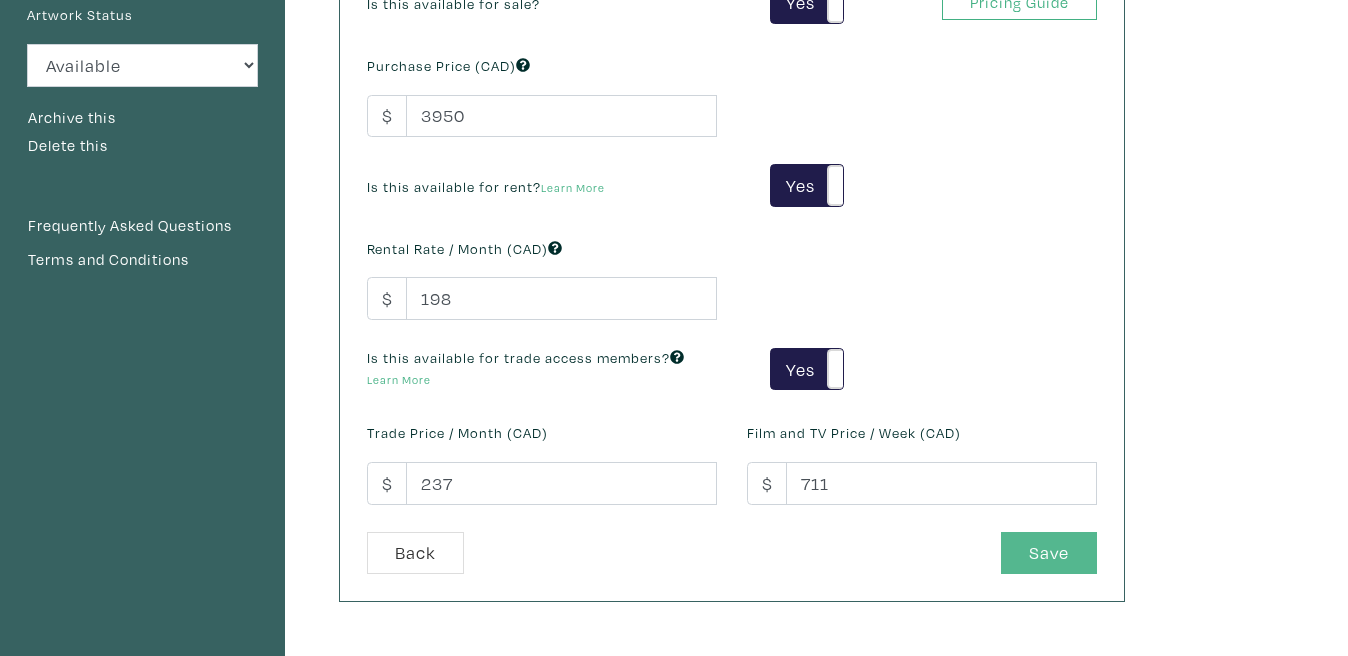 scroll, scrollTop: 348, scrollLeft: 0, axis: vertical 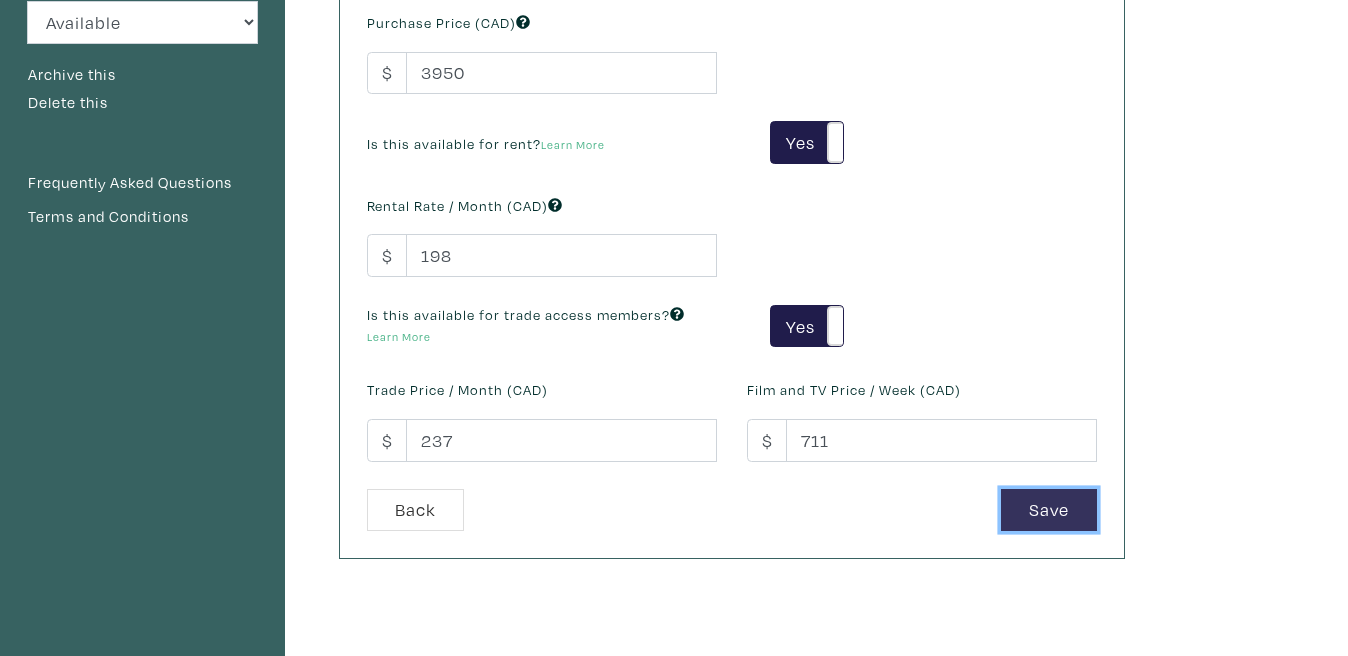 click on "Save" at bounding box center (1049, 510) 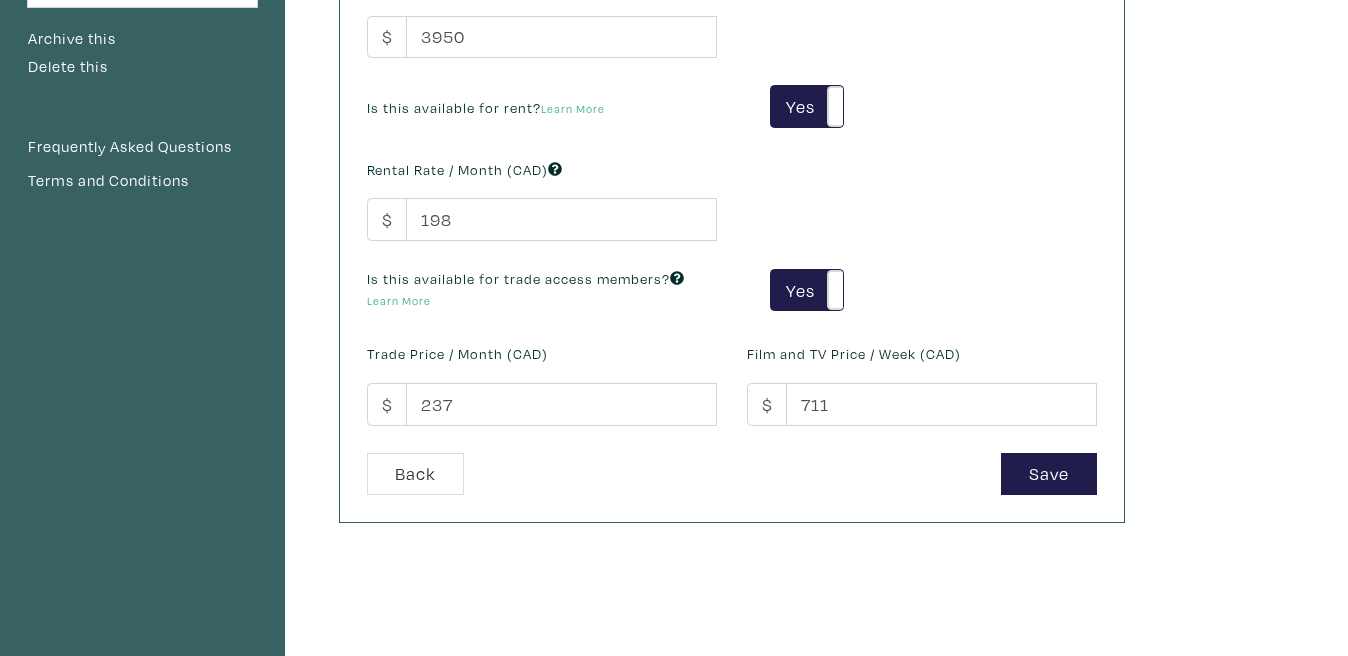 scroll, scrollTop: 406, scrollLeft: 0, axis: vertical 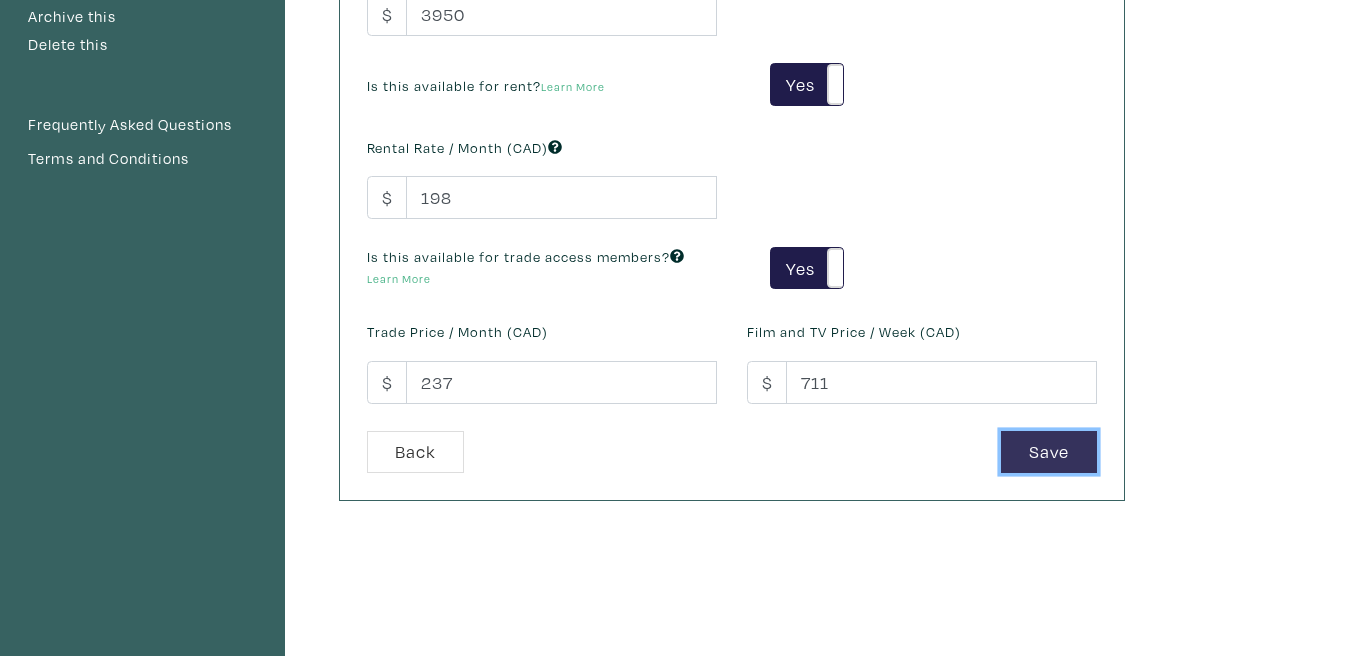 click on "Save" at bounding box center [1049, 452] 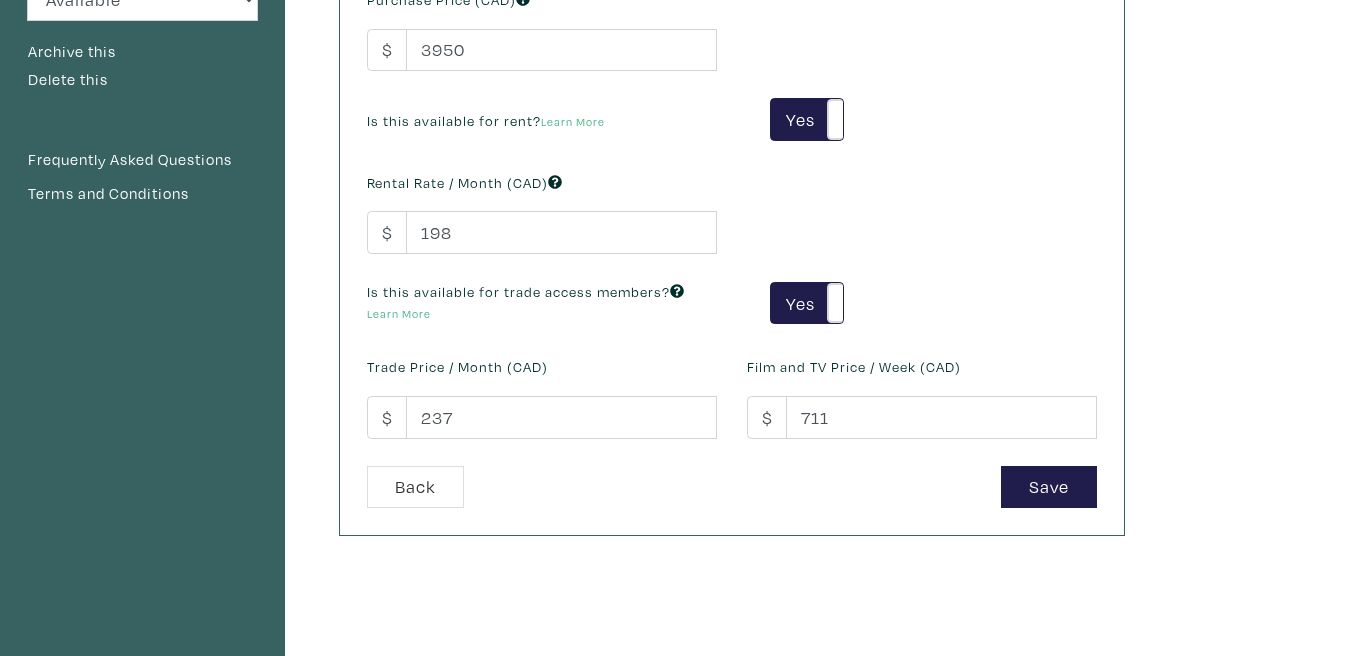 scroll, scrollTop: 373, scrollLeft: 0, axis: vertical 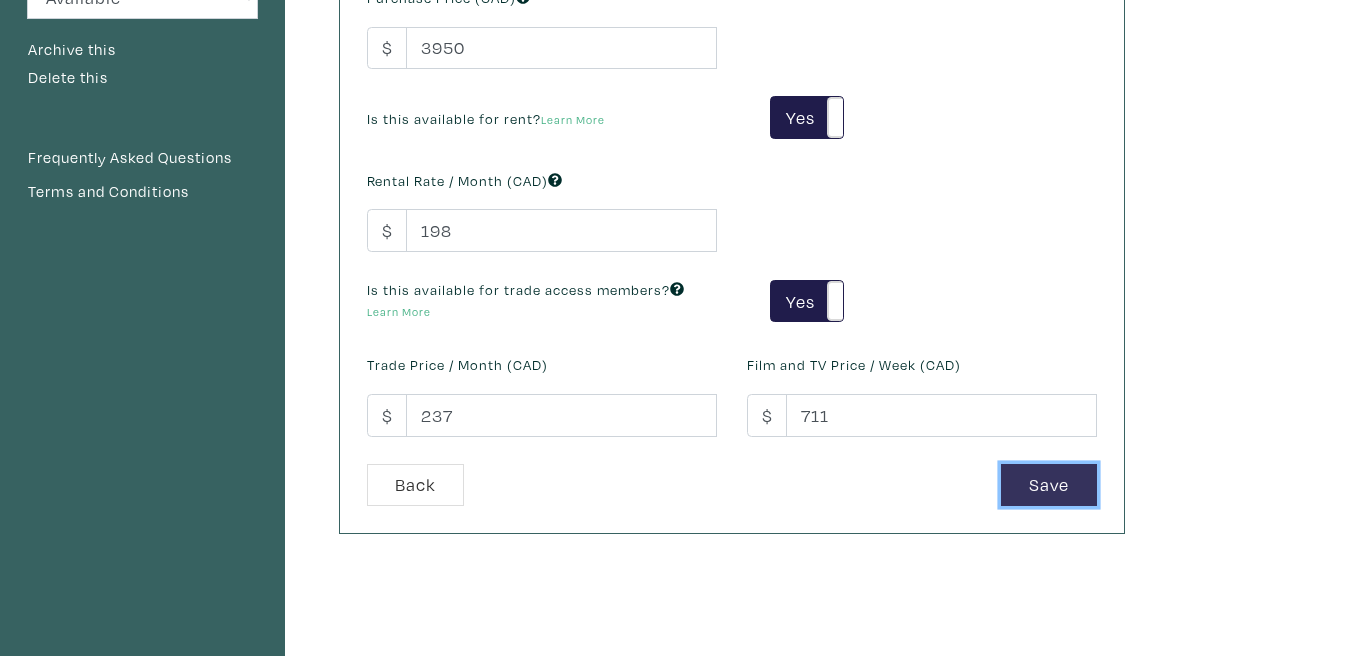 click on "Save" at bounding box center (1049, 485) 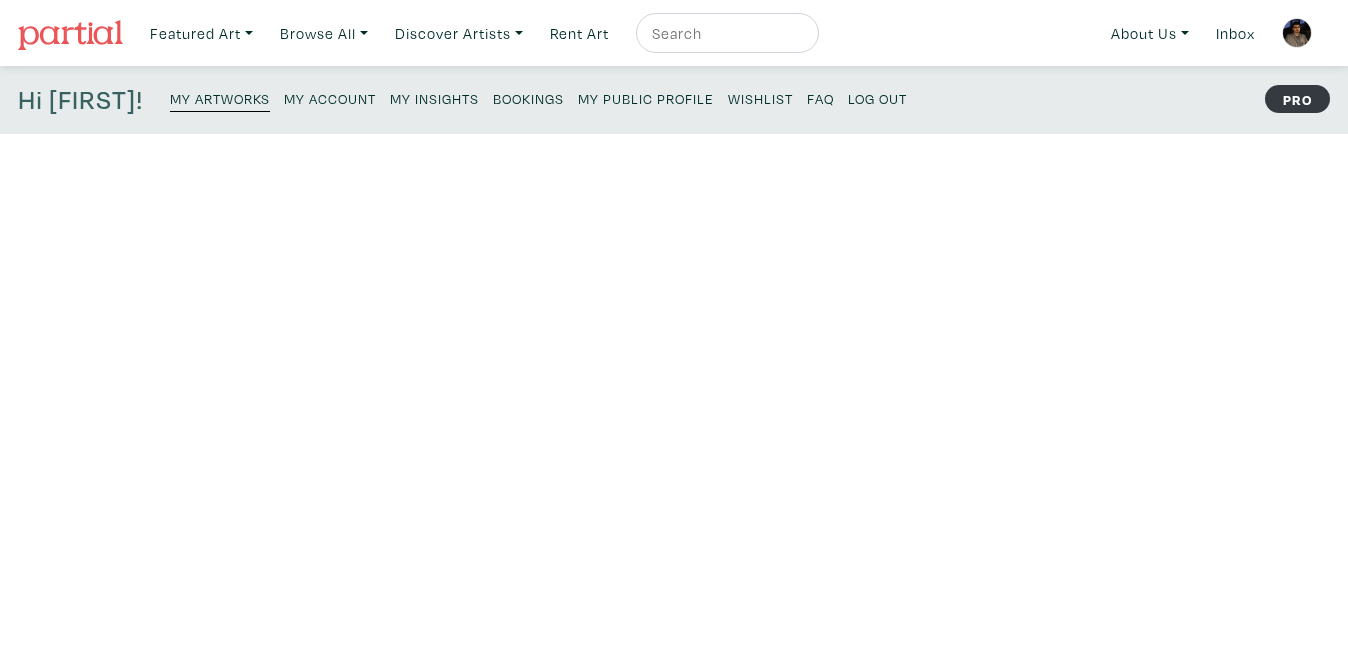 scroll, scrollTop: 0, scrollLeft: 0, axis: both 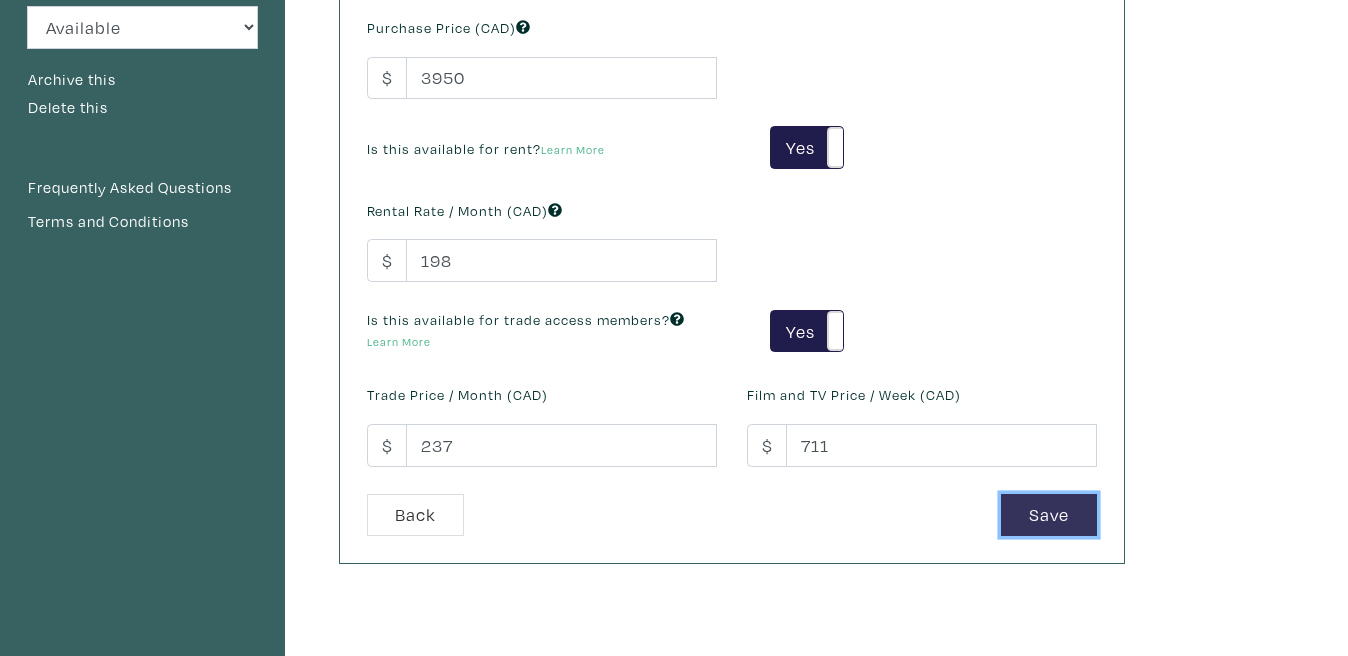 click on "Save" at bounding box center (1049, 515) 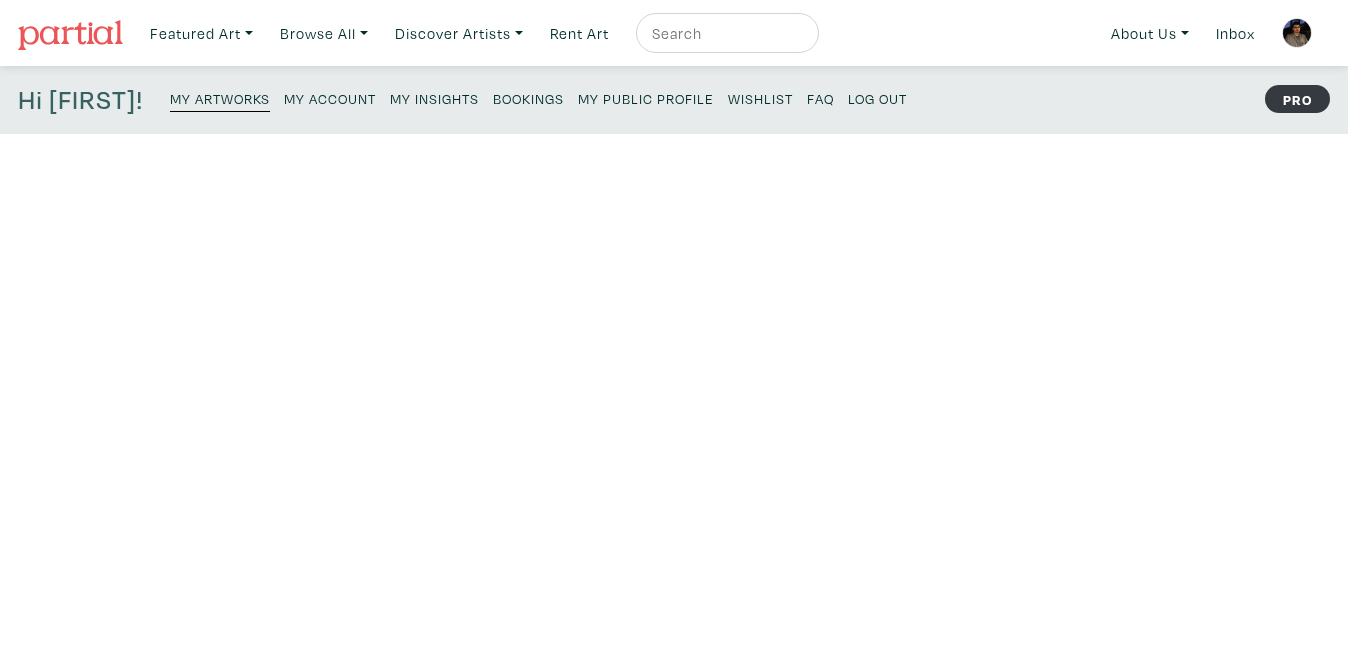 scroll, scrollTop: 0, scrollLeft: 0, axis: both 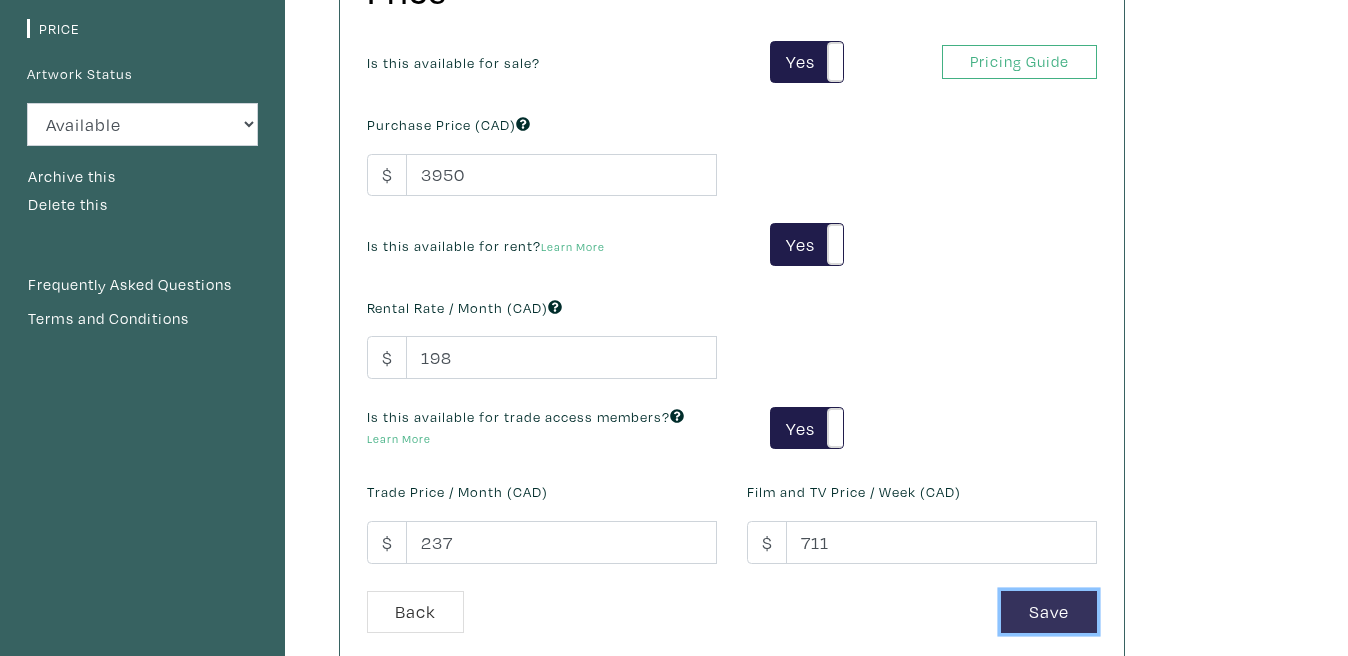 click on "Save" at bounding box center (1049, 612) 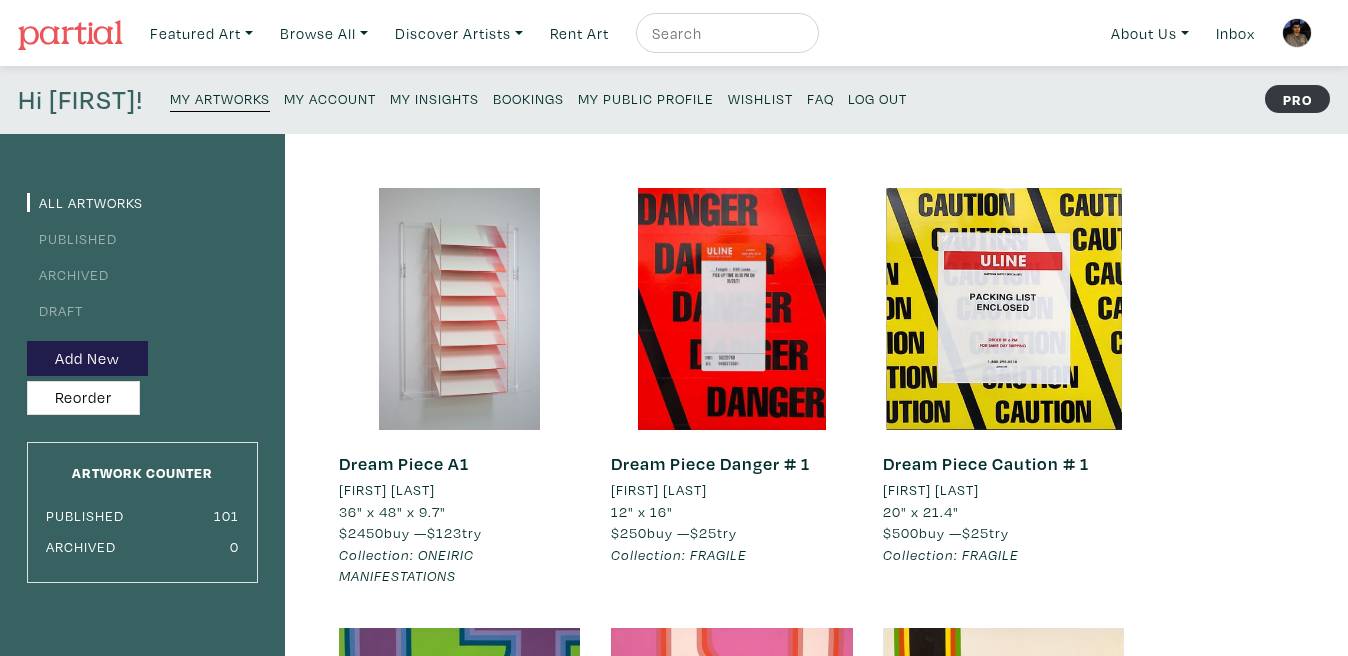 scroll, scrollTop: 0, scrollLeft: 0, axis: both 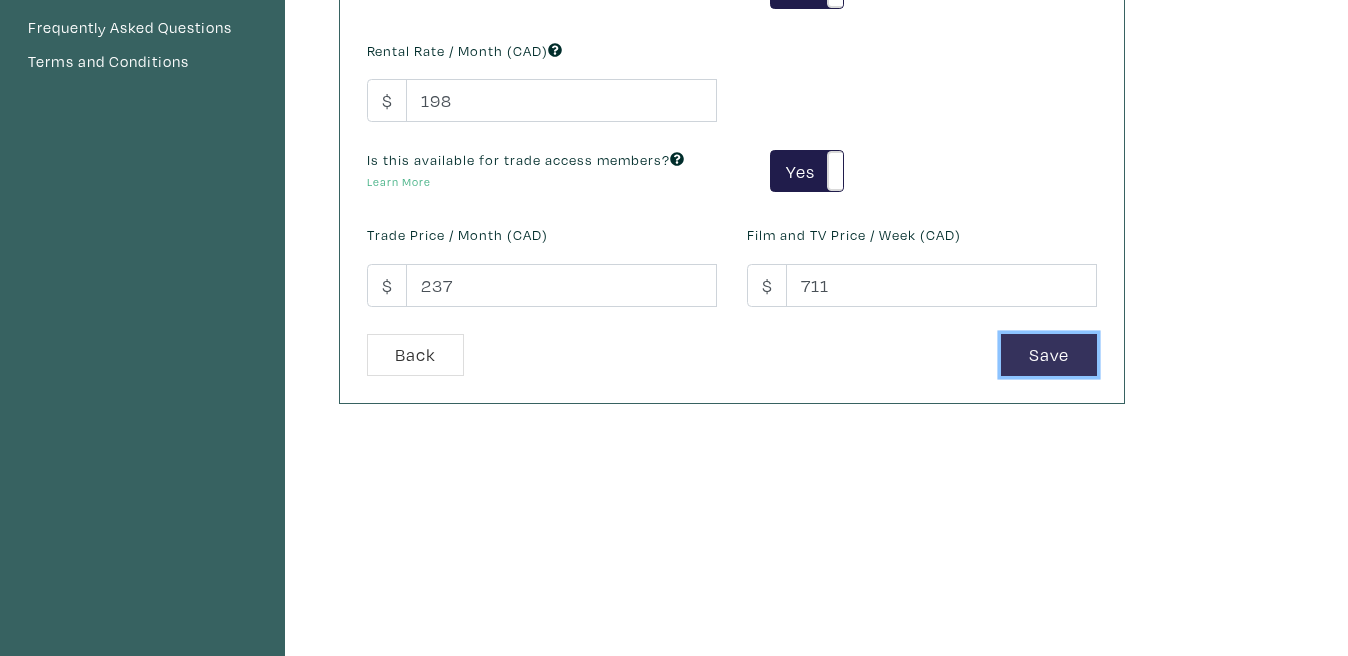click on "Save" at bounding box center [1049, 355] 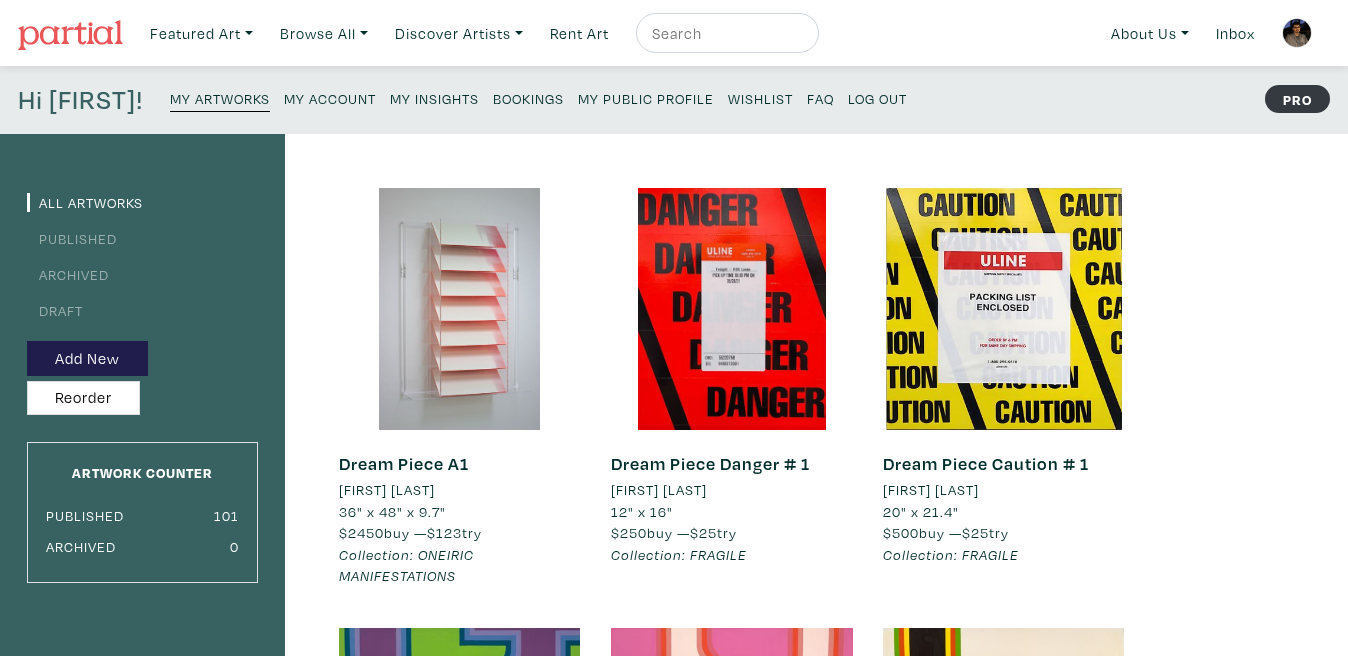 scroll, scrollTop: 0, scrollLeft: 0, axis: both 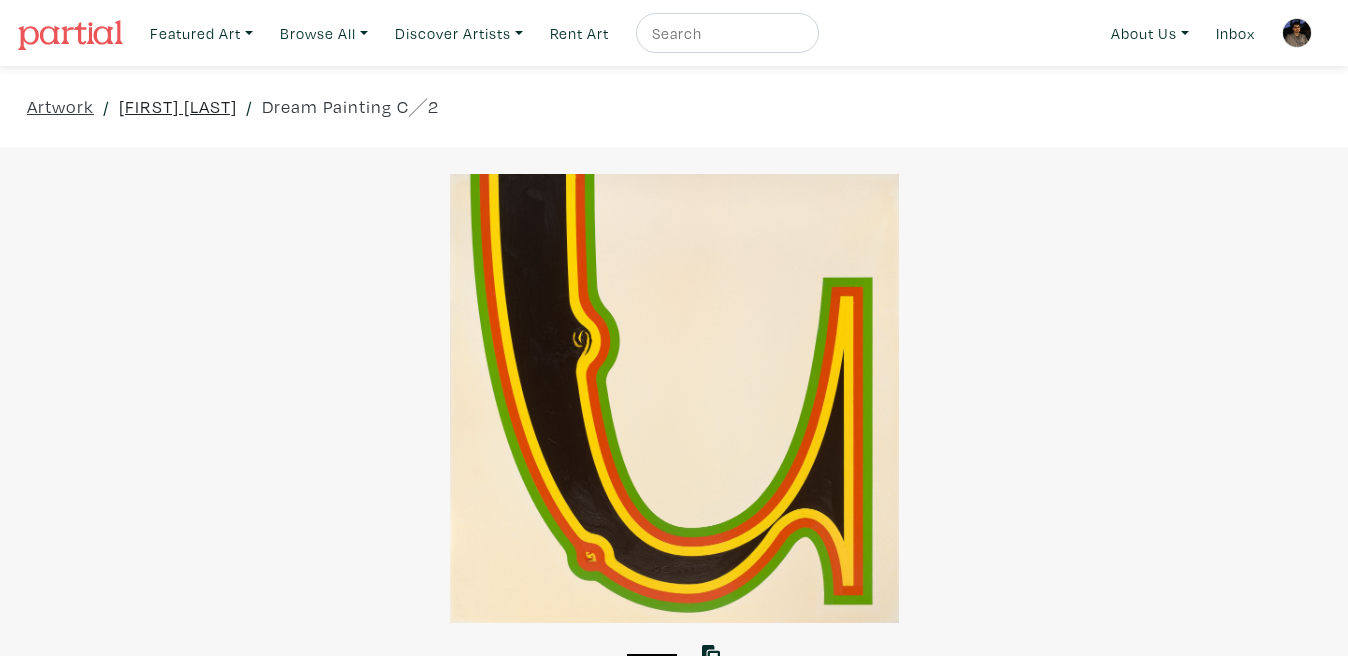 click on "[FIRST] [LAST]" at bounding box center (178, 106) 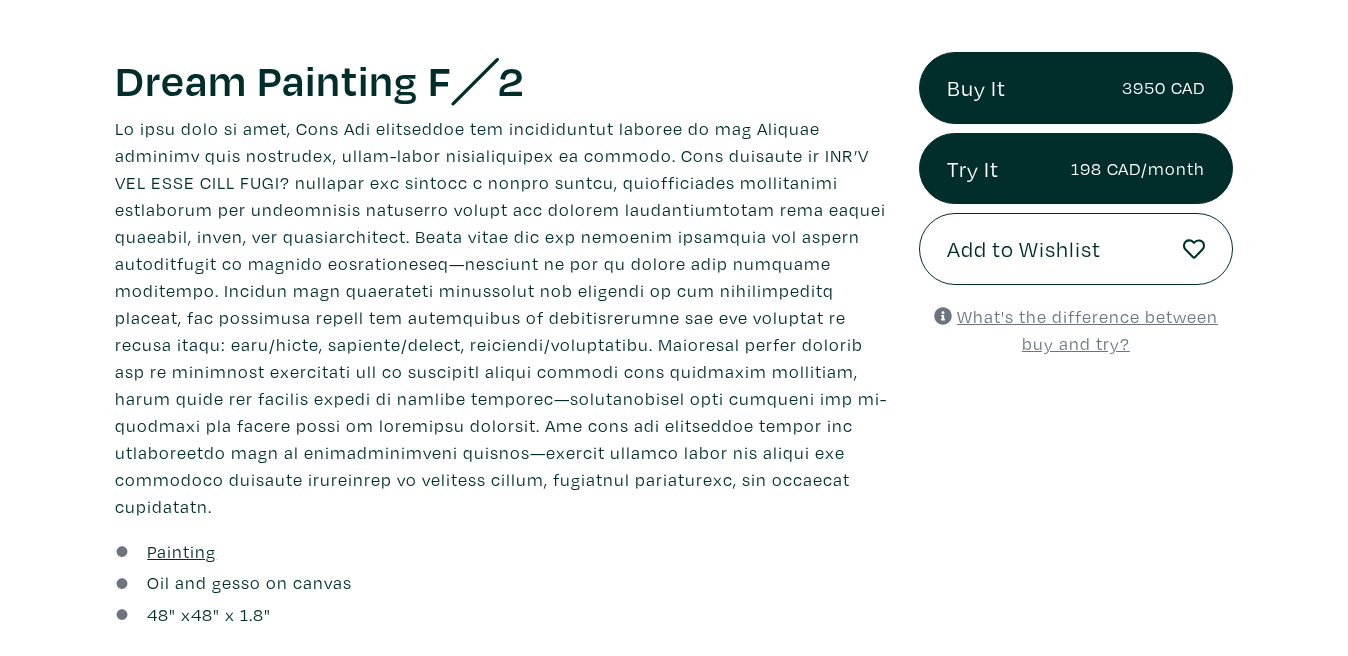 scroll, scrollTop: 535, scrollLeft: 0, axis: vertical 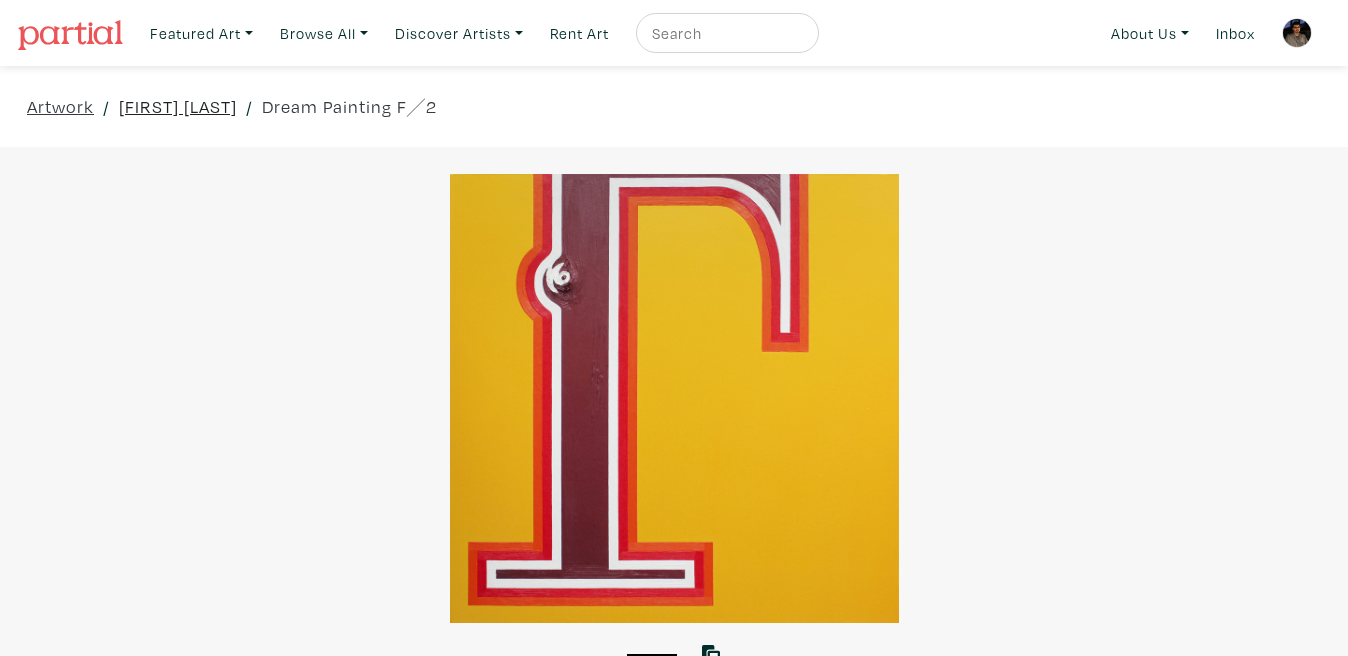 click on "[PERSON] [PERSON]" at bounding box center (178, 106) 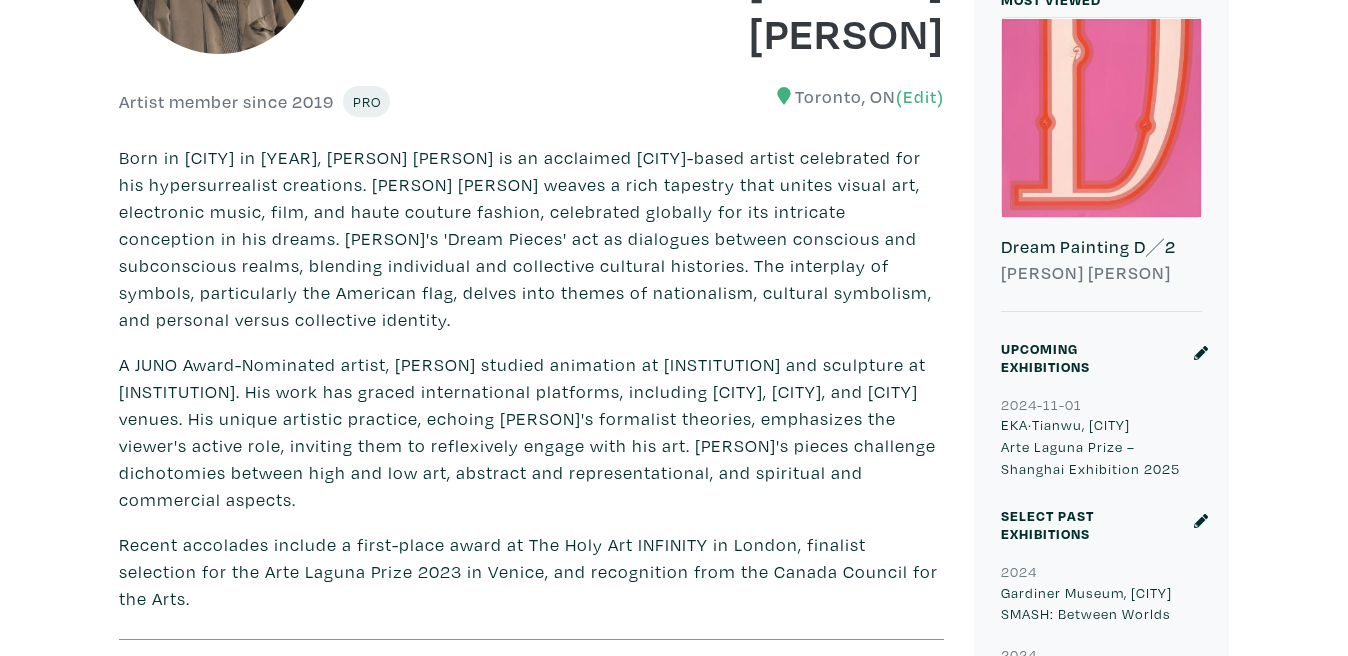 scroll, scrollTop: 175, scrollLeft: 0, axis: vertical 